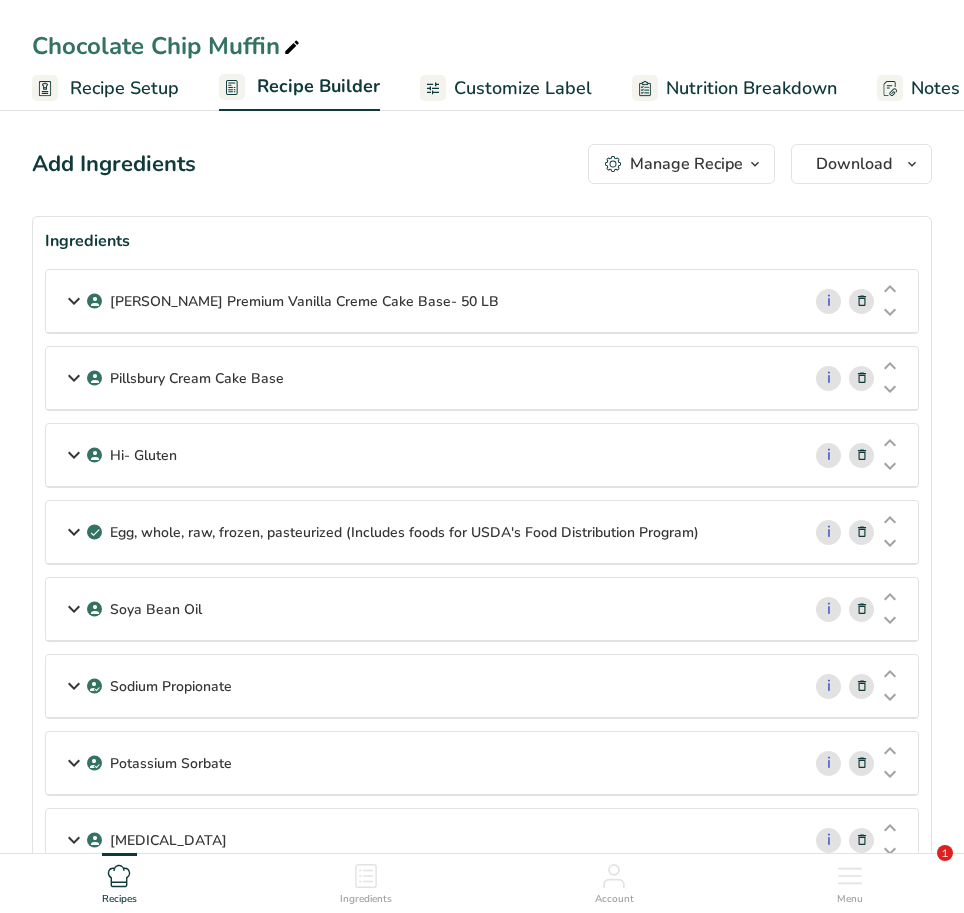 scroll, scrollTop: 1900, scrollLeft: 0, axis: vertical 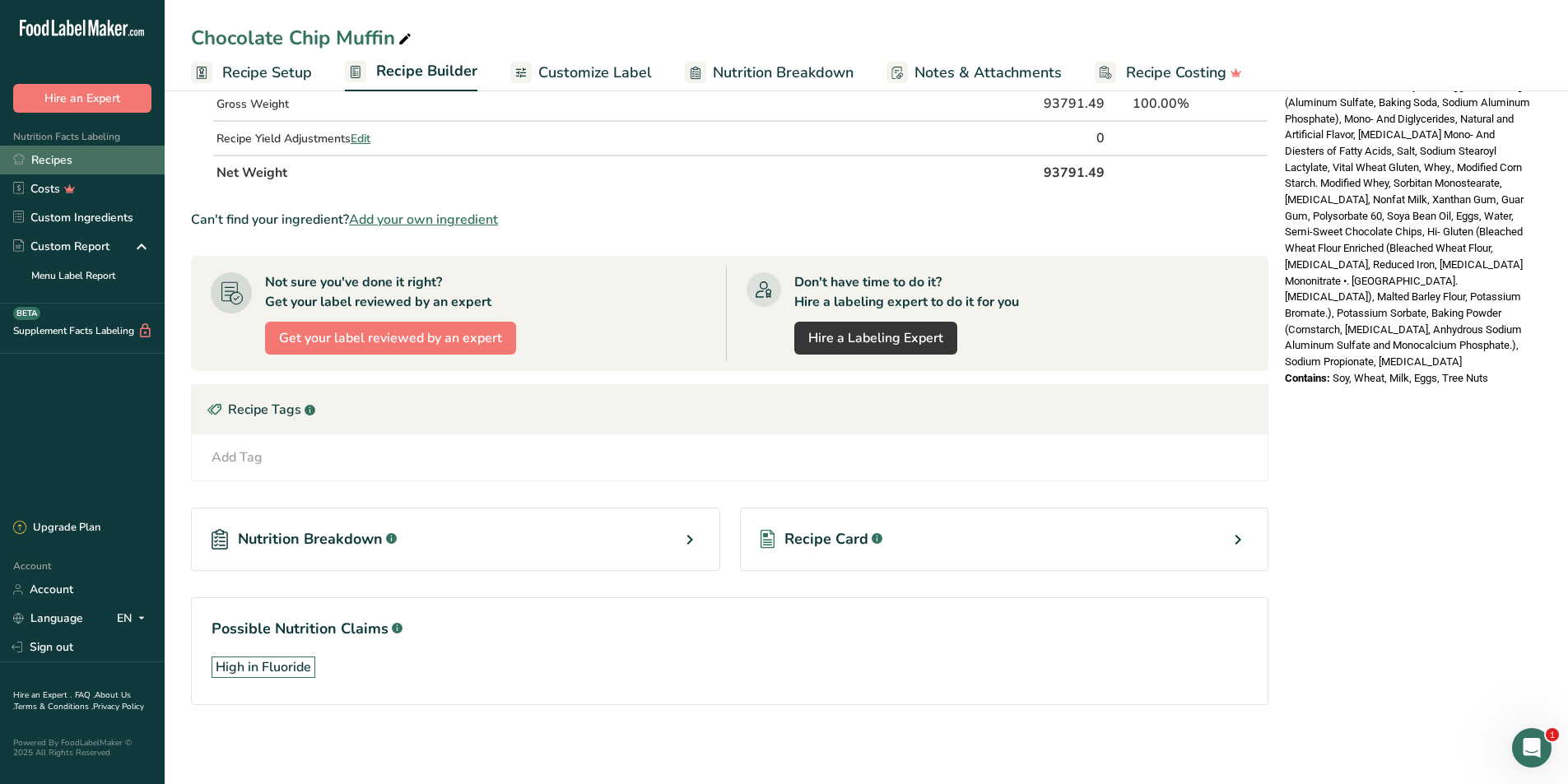 click on "Recipes" at bounding box center (82, 160) 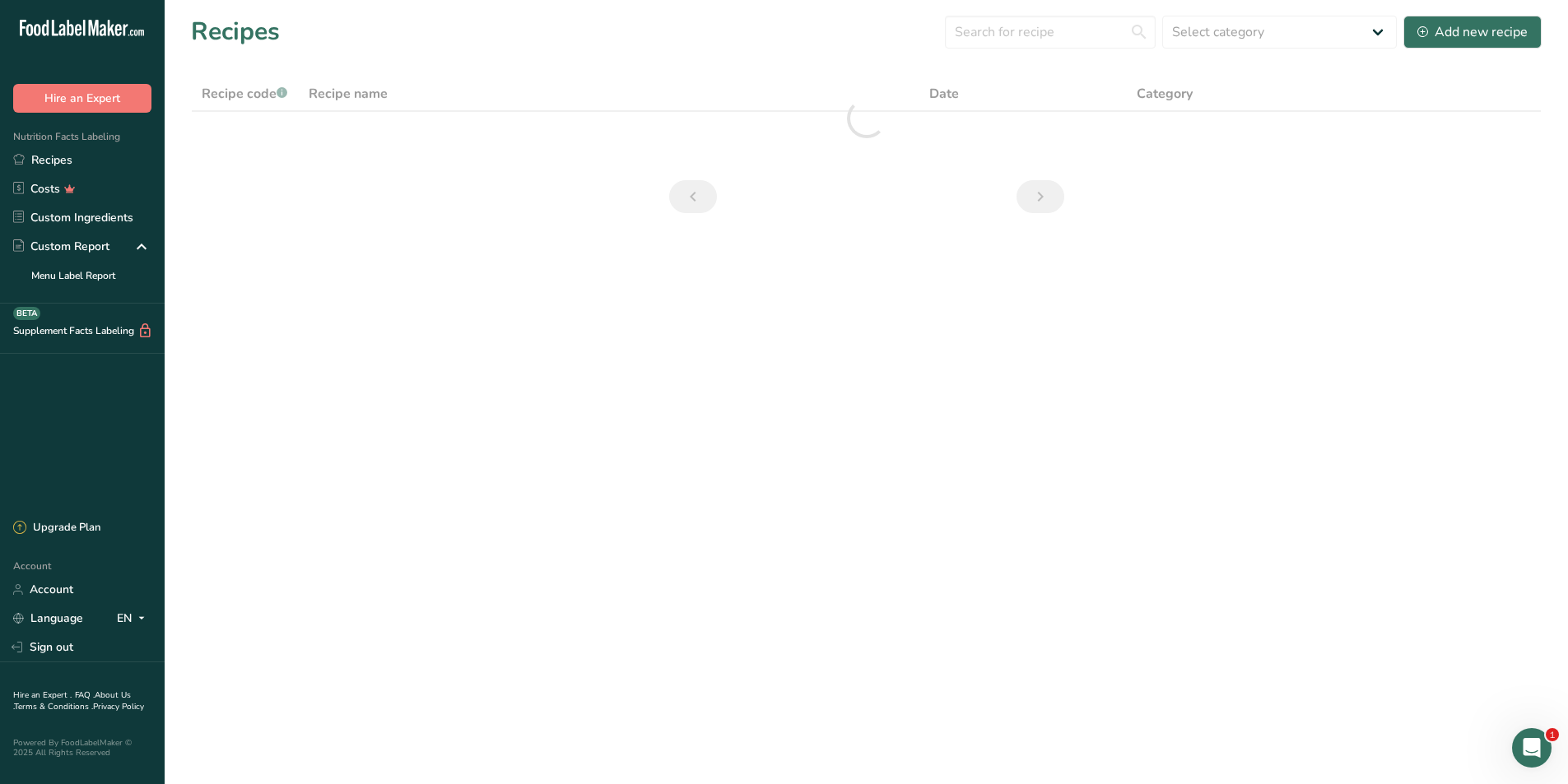 scroll, scrollTop: 0, scrollLeft: 0, axis: both 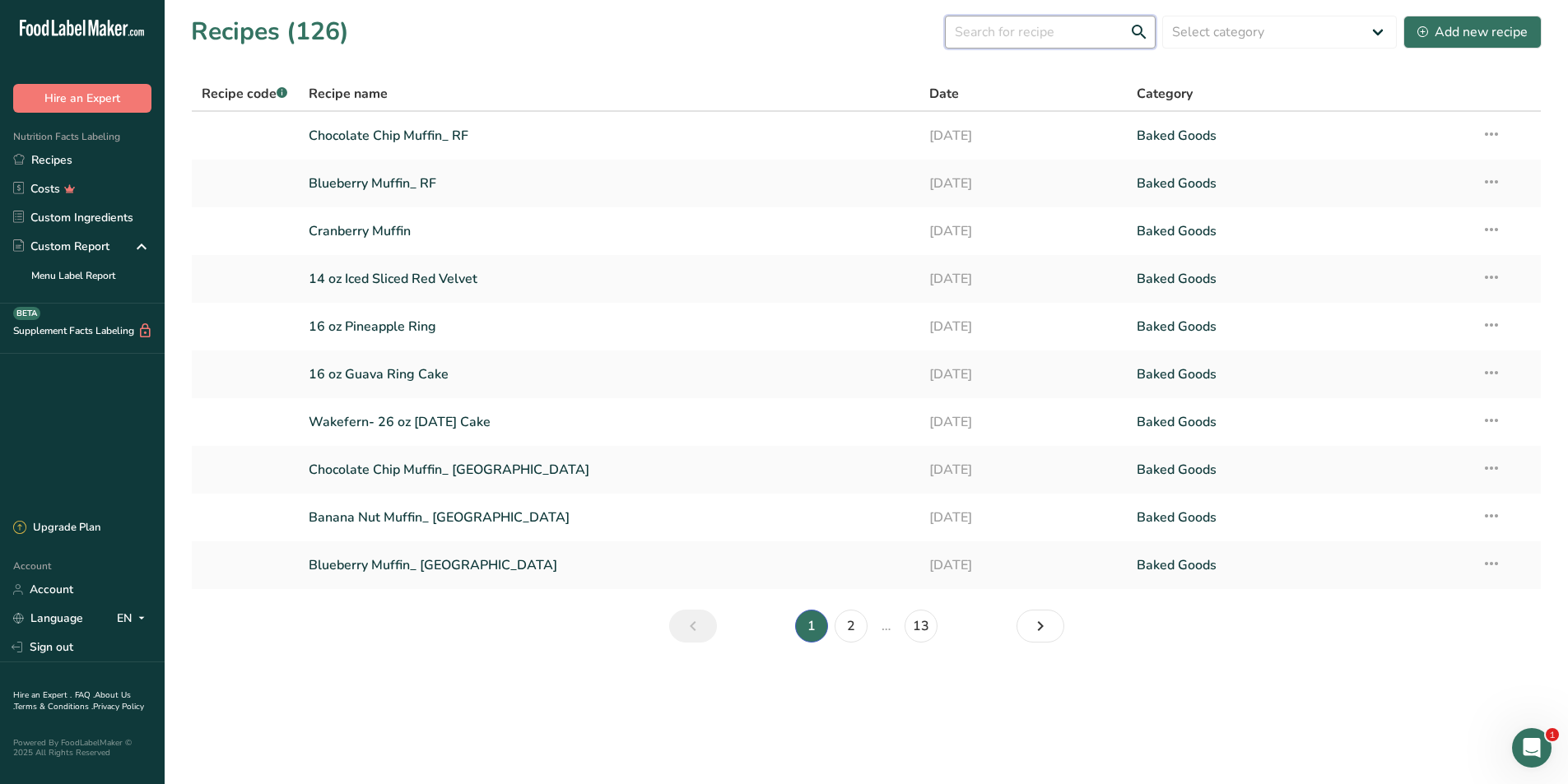 click at bounding box center [1050, 32] 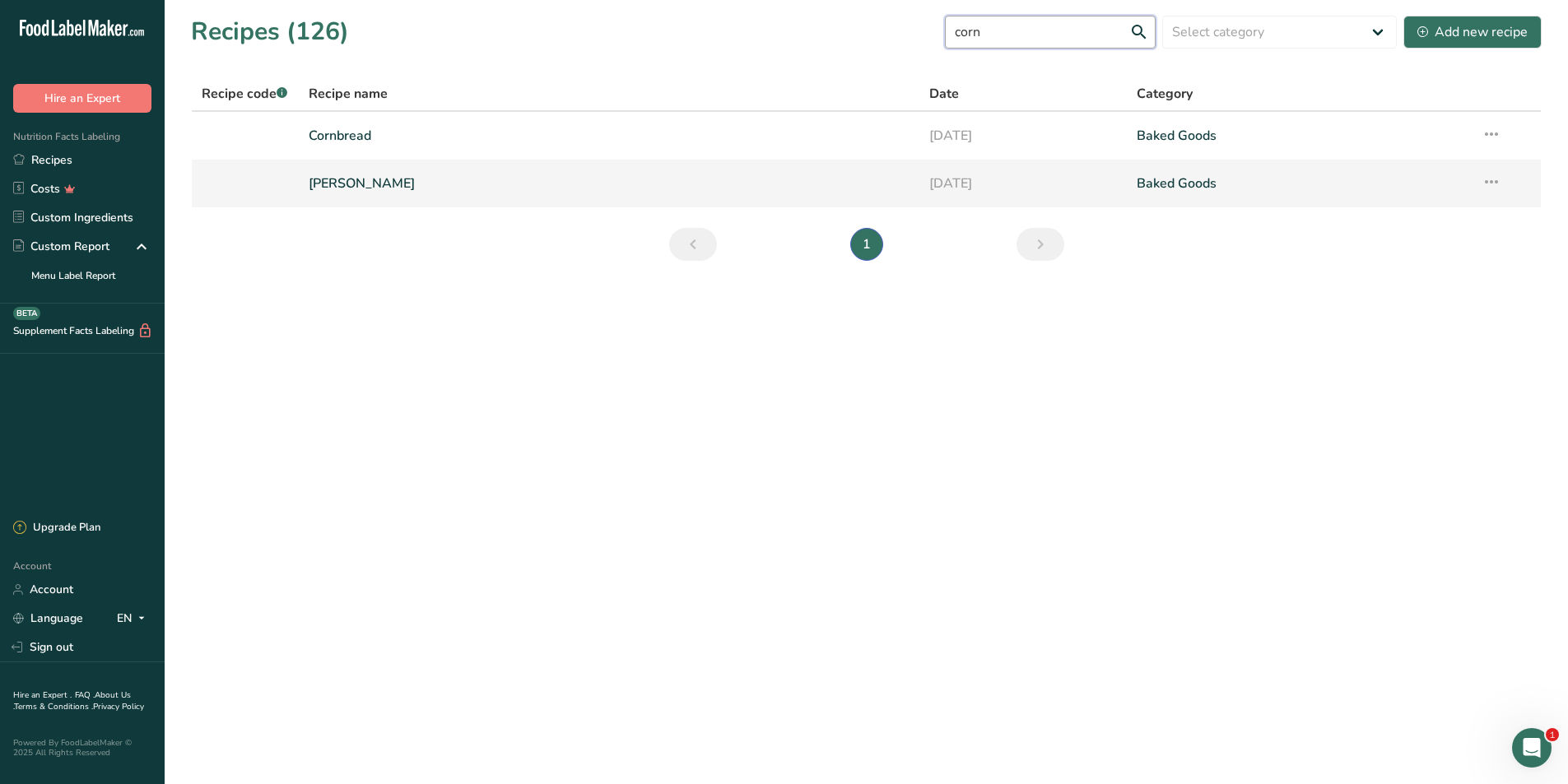 type on "corn" 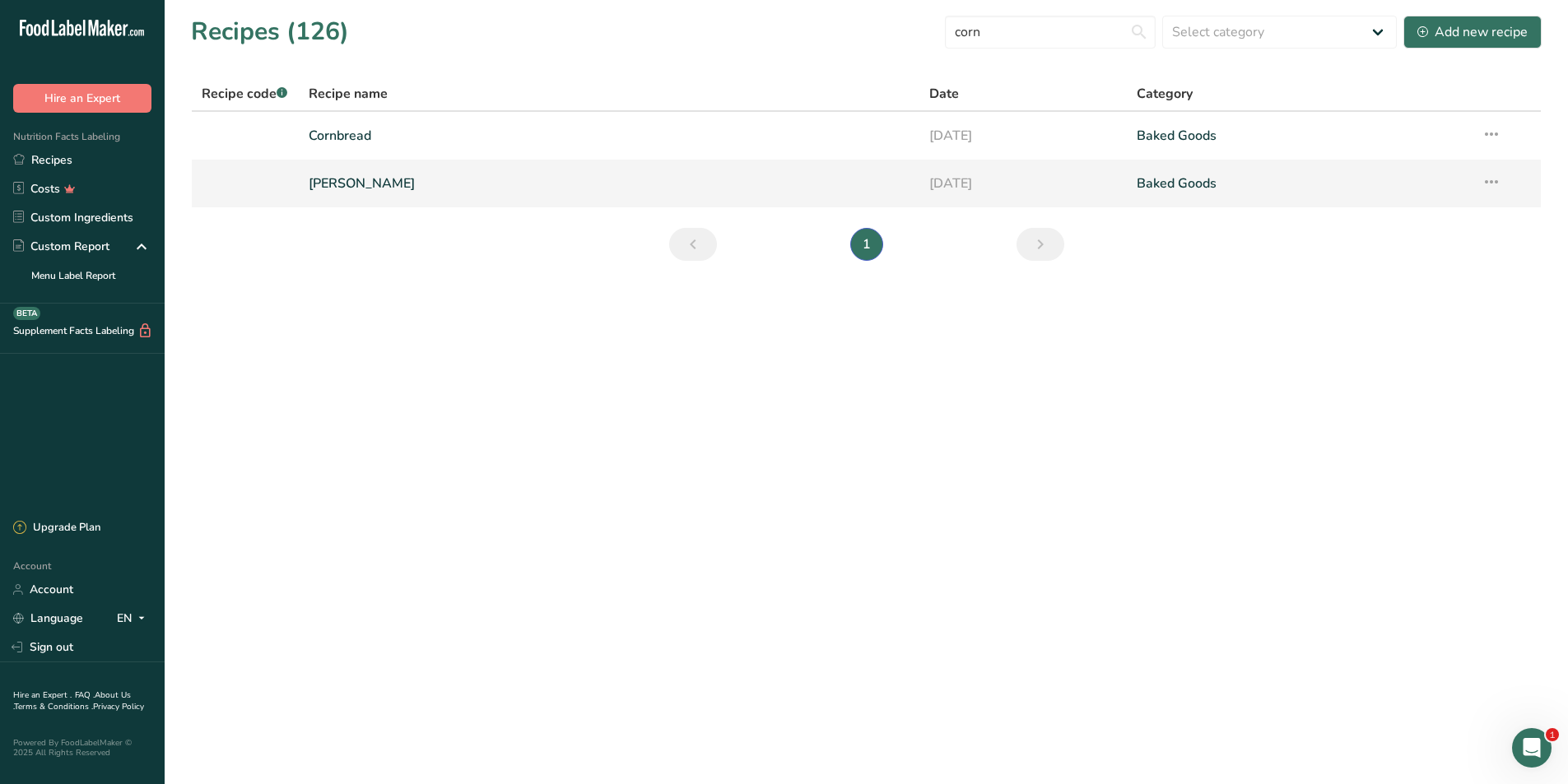 click on "Corn Muffin" at bounding box center [609, 183] 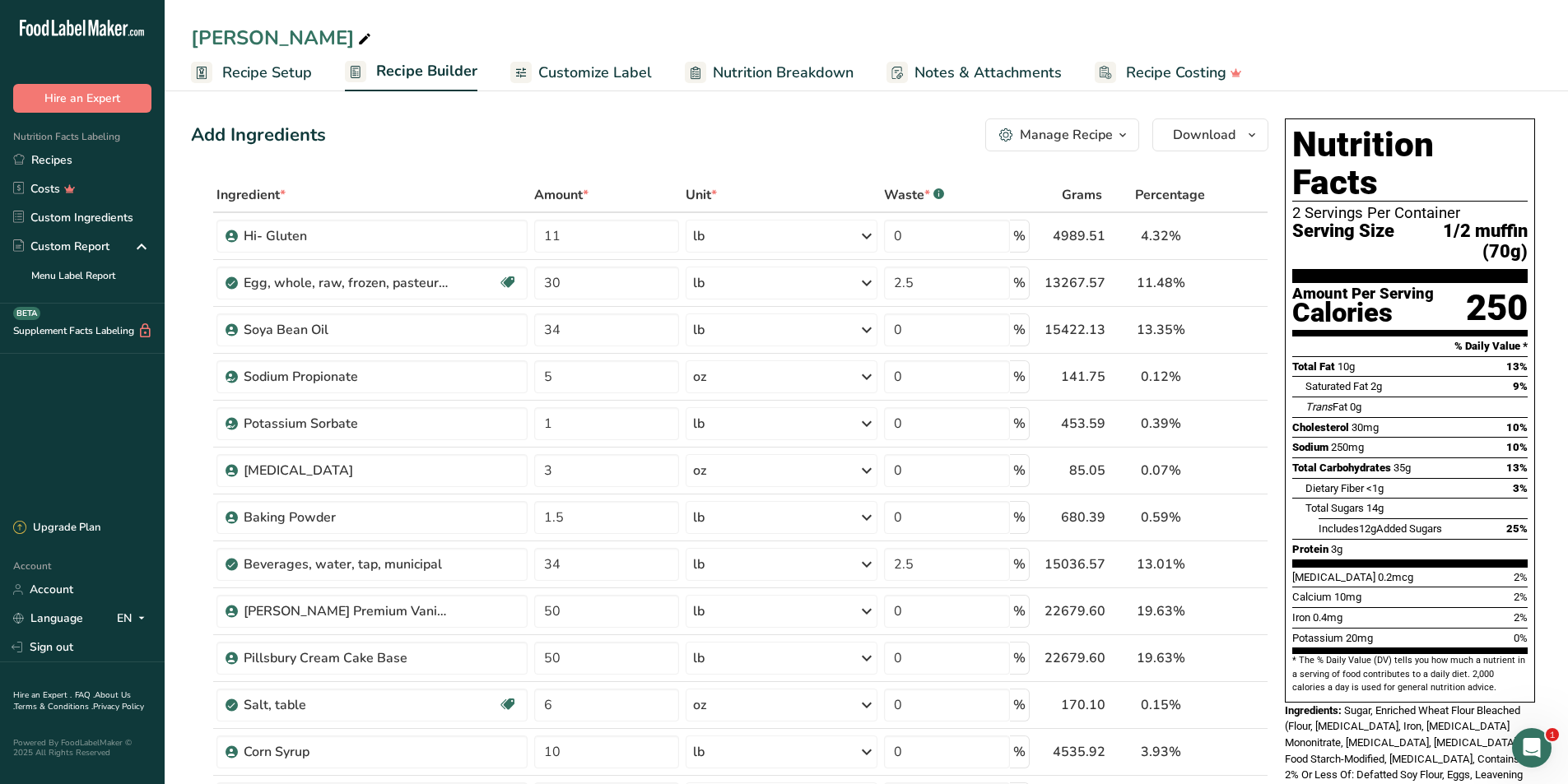 click on "Recipe Setup" at bounding box center (267, 72) 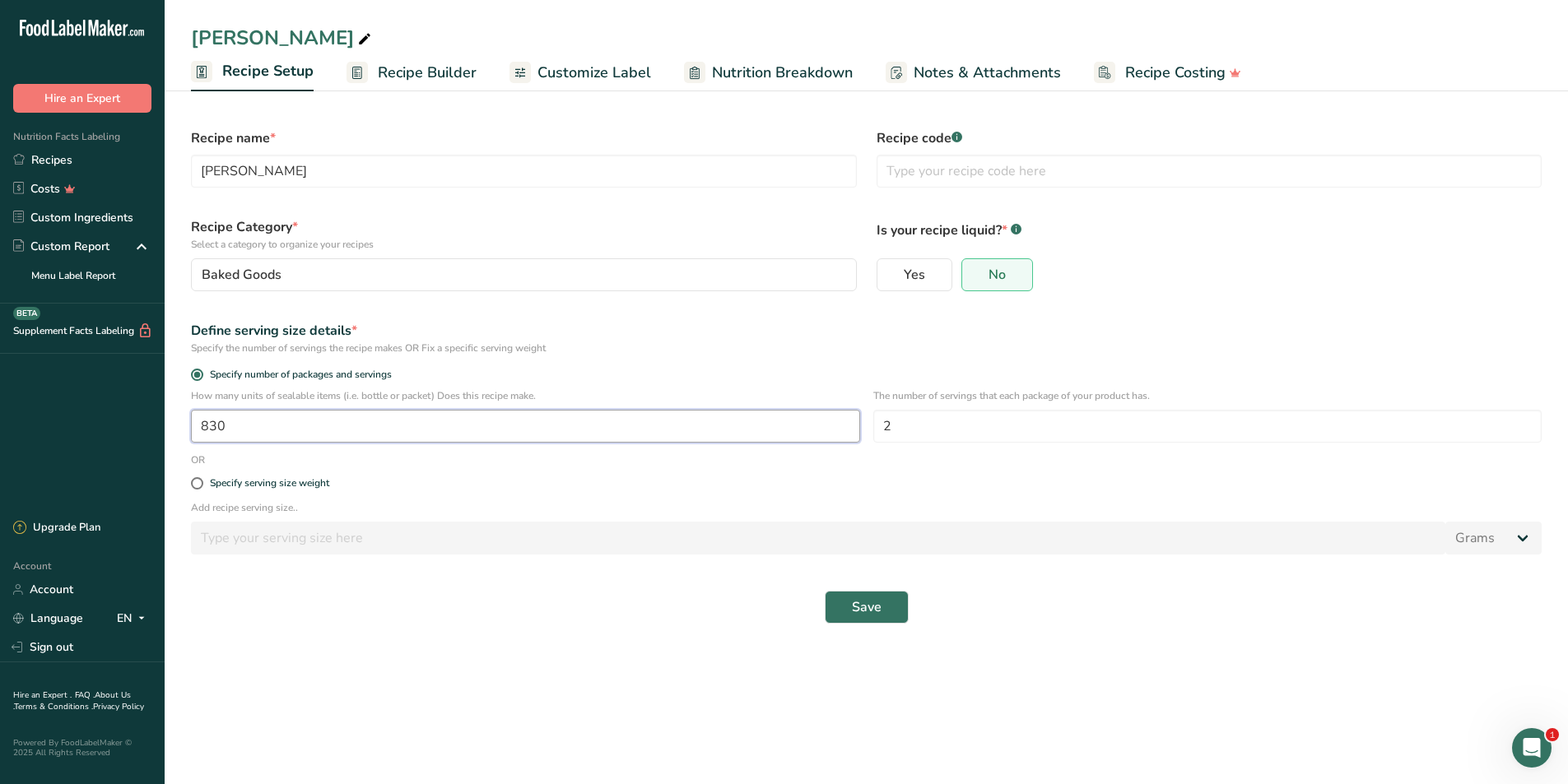 click on "830" at bounding box center (525, 426) 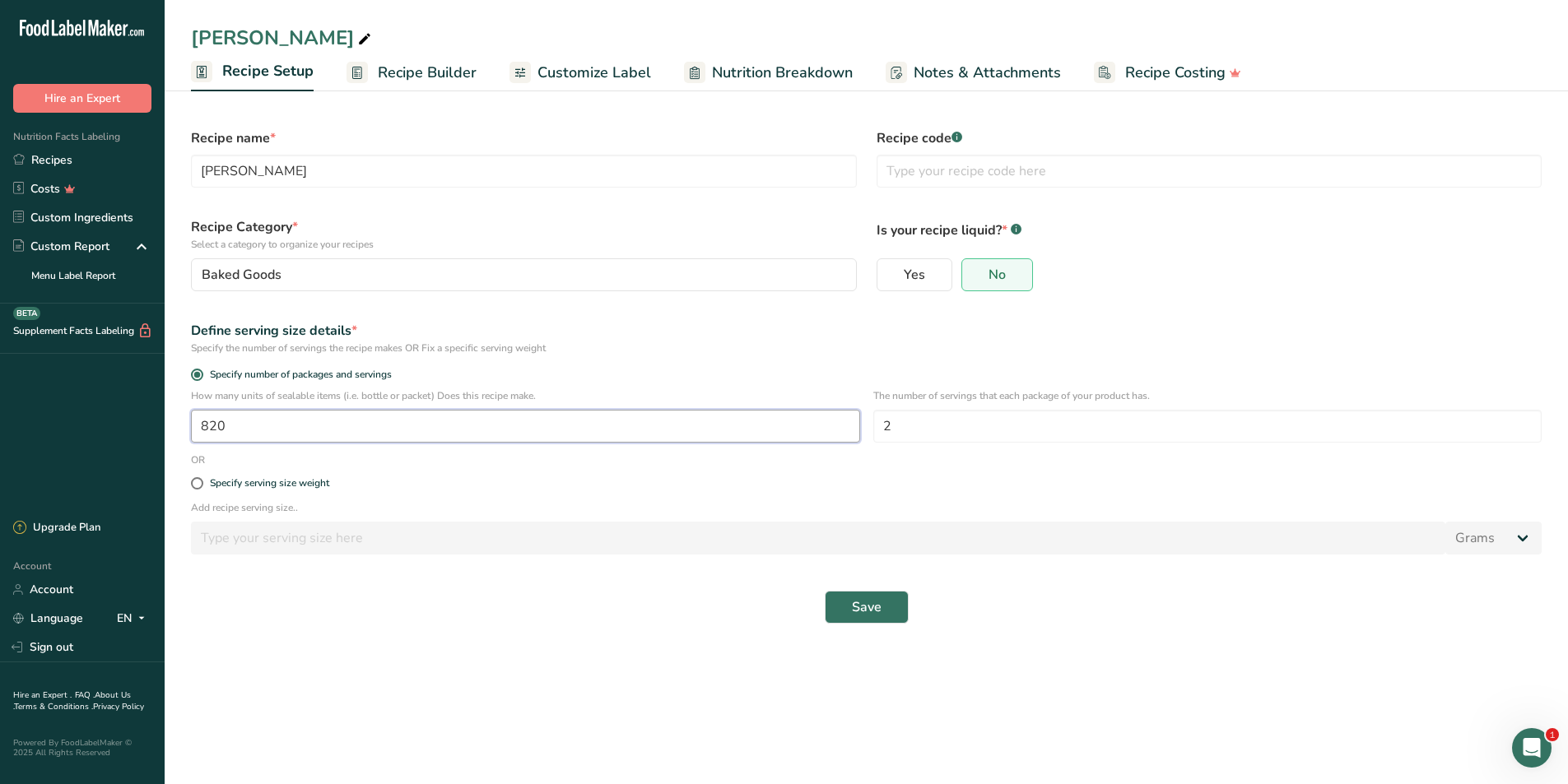 type on "820" 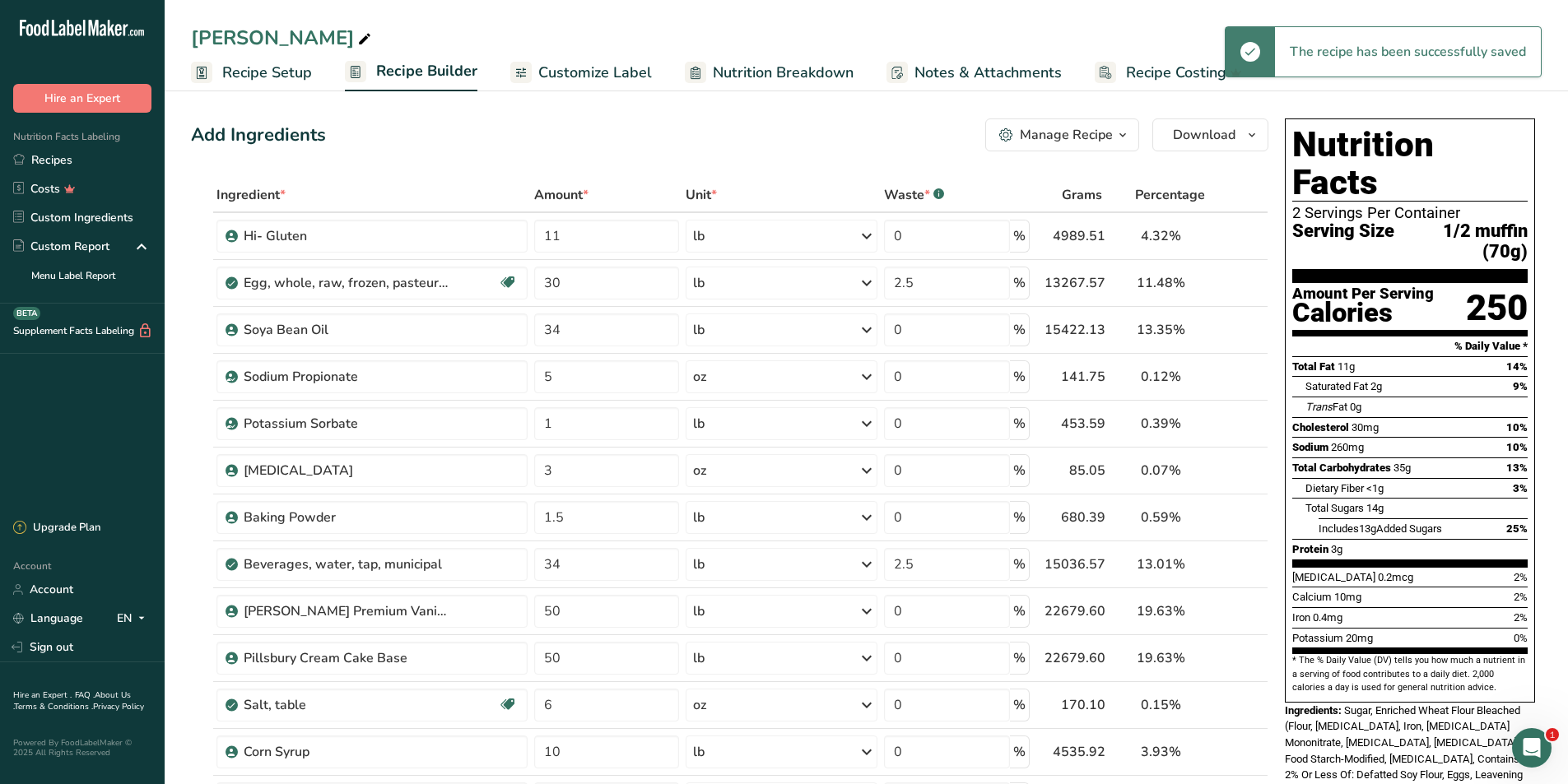 click on "Recipe Setup" at bounding box center (267, 72) 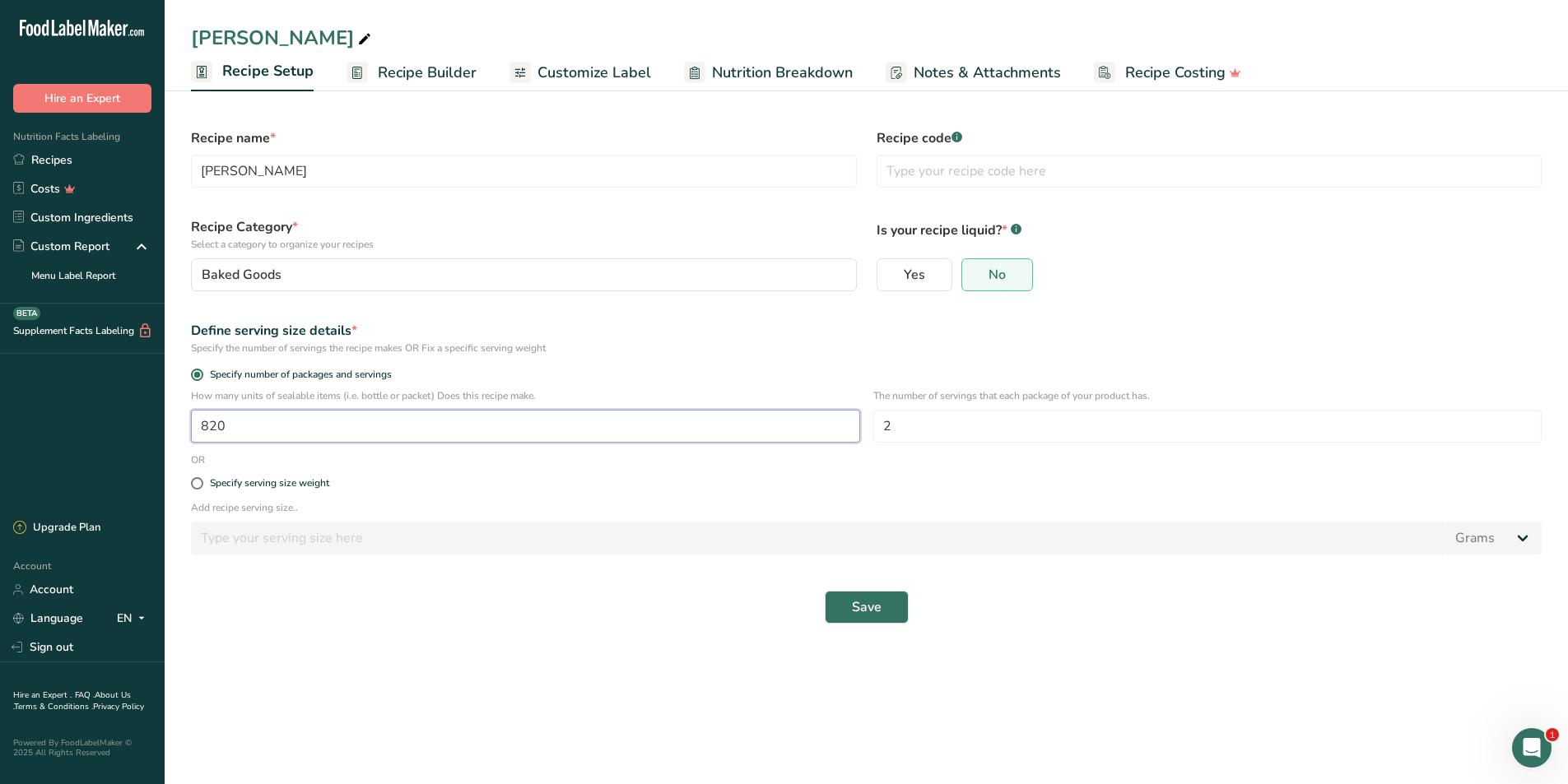 click on "820" at bounding box center (525, 426) 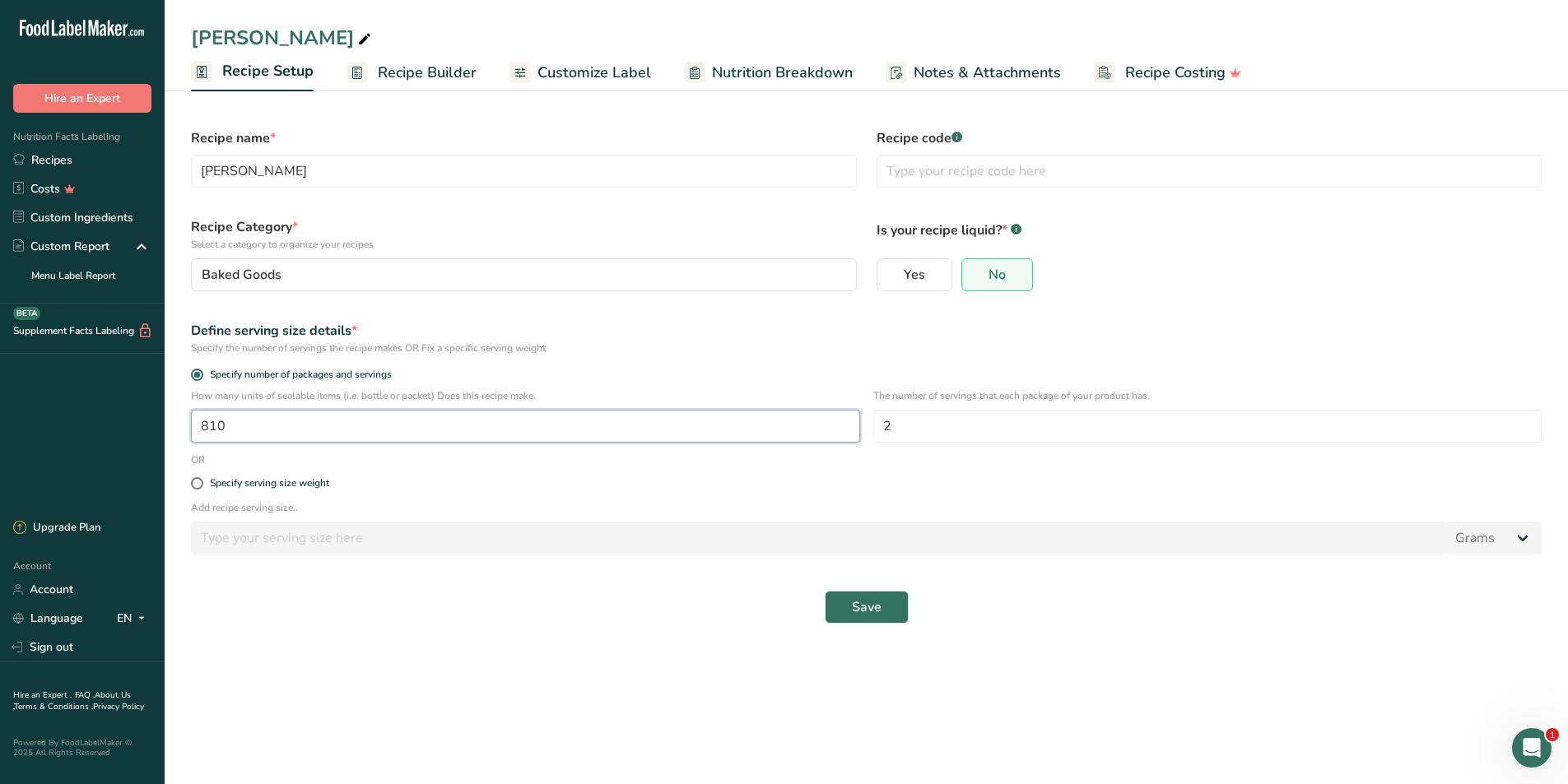 type on "810" 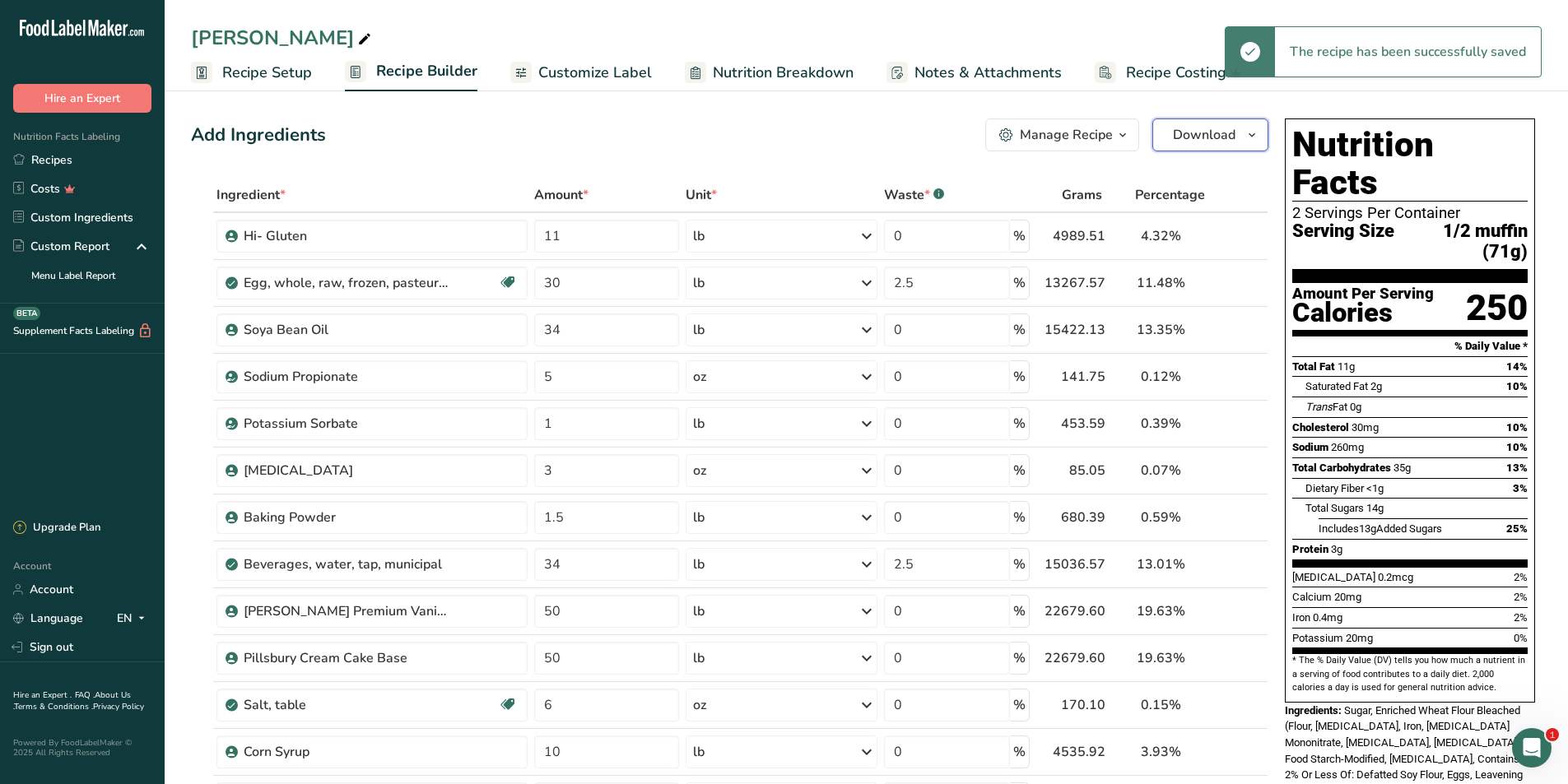 click on "Download" at bounding box center (1204, 135) 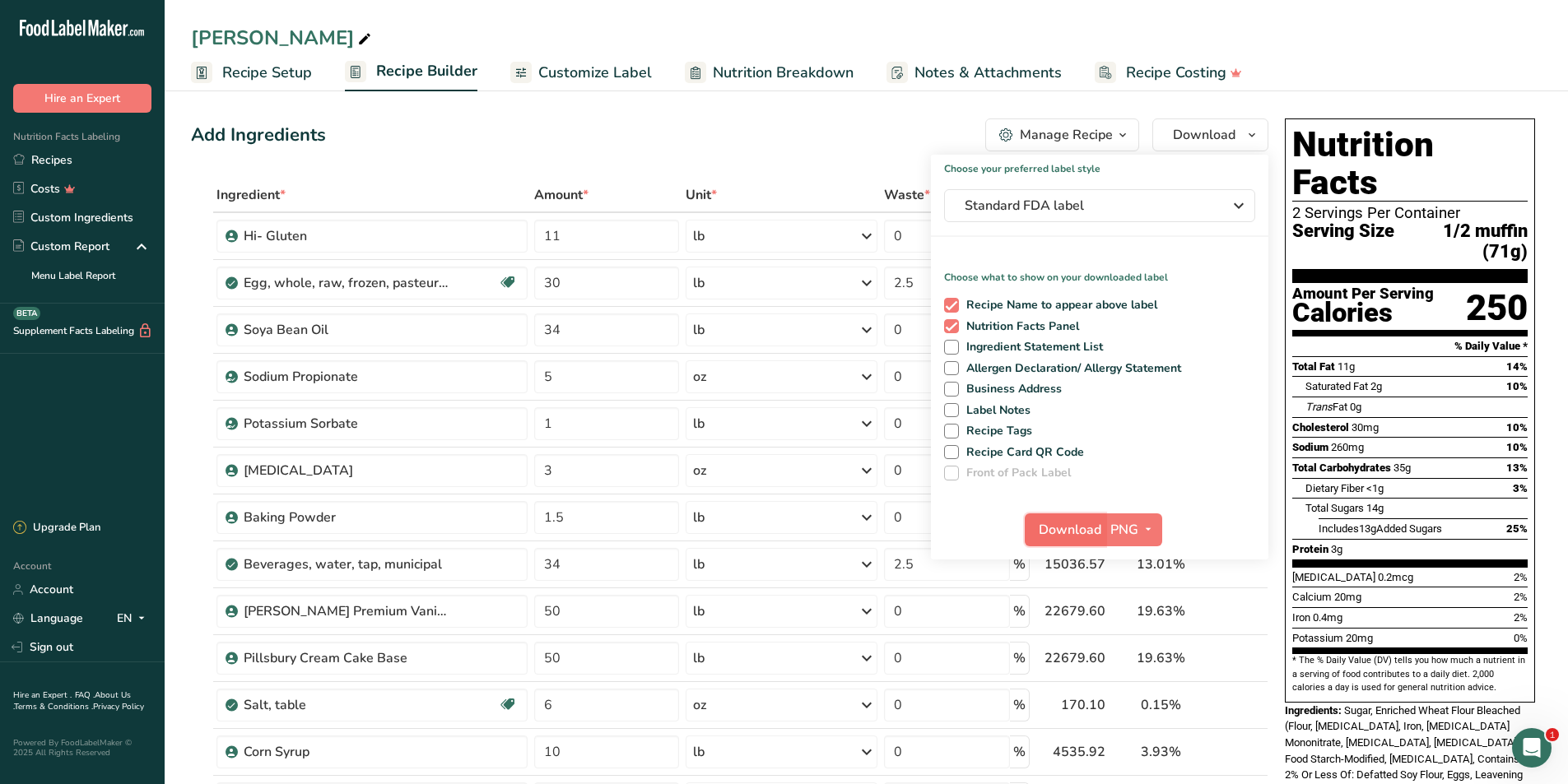 click on "Download" at bounding box center (1070, 530) 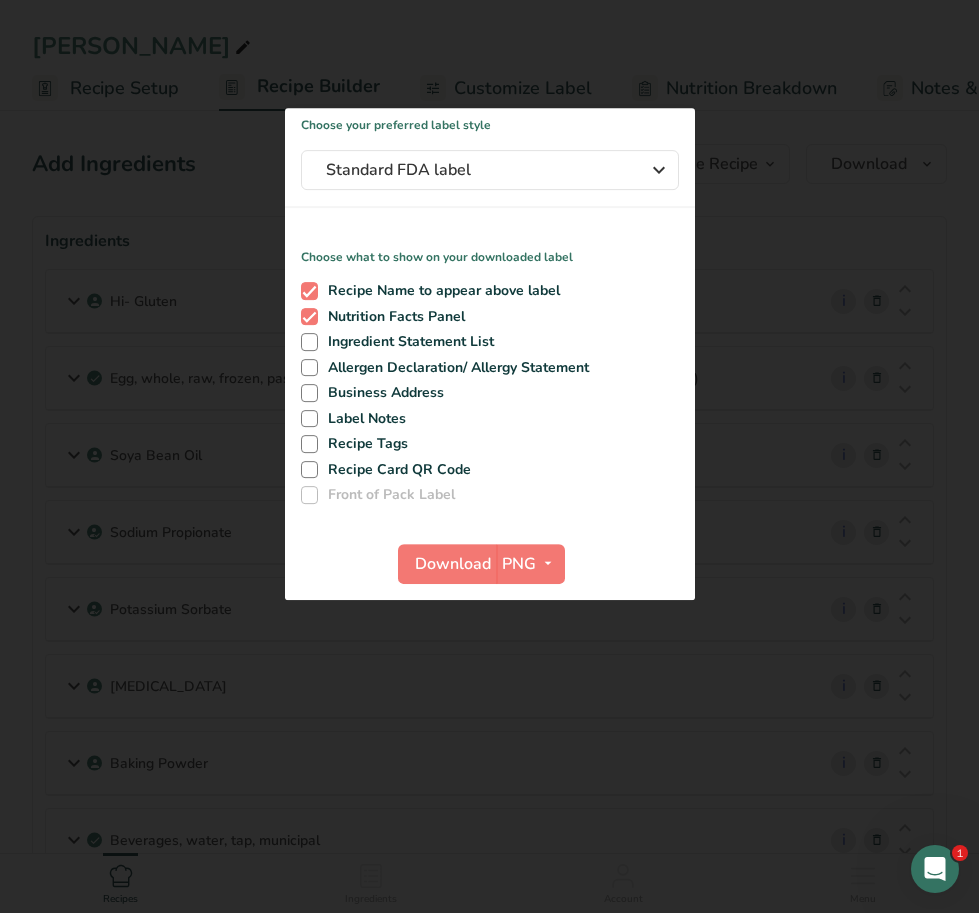 click at bounding box center (489, 456) 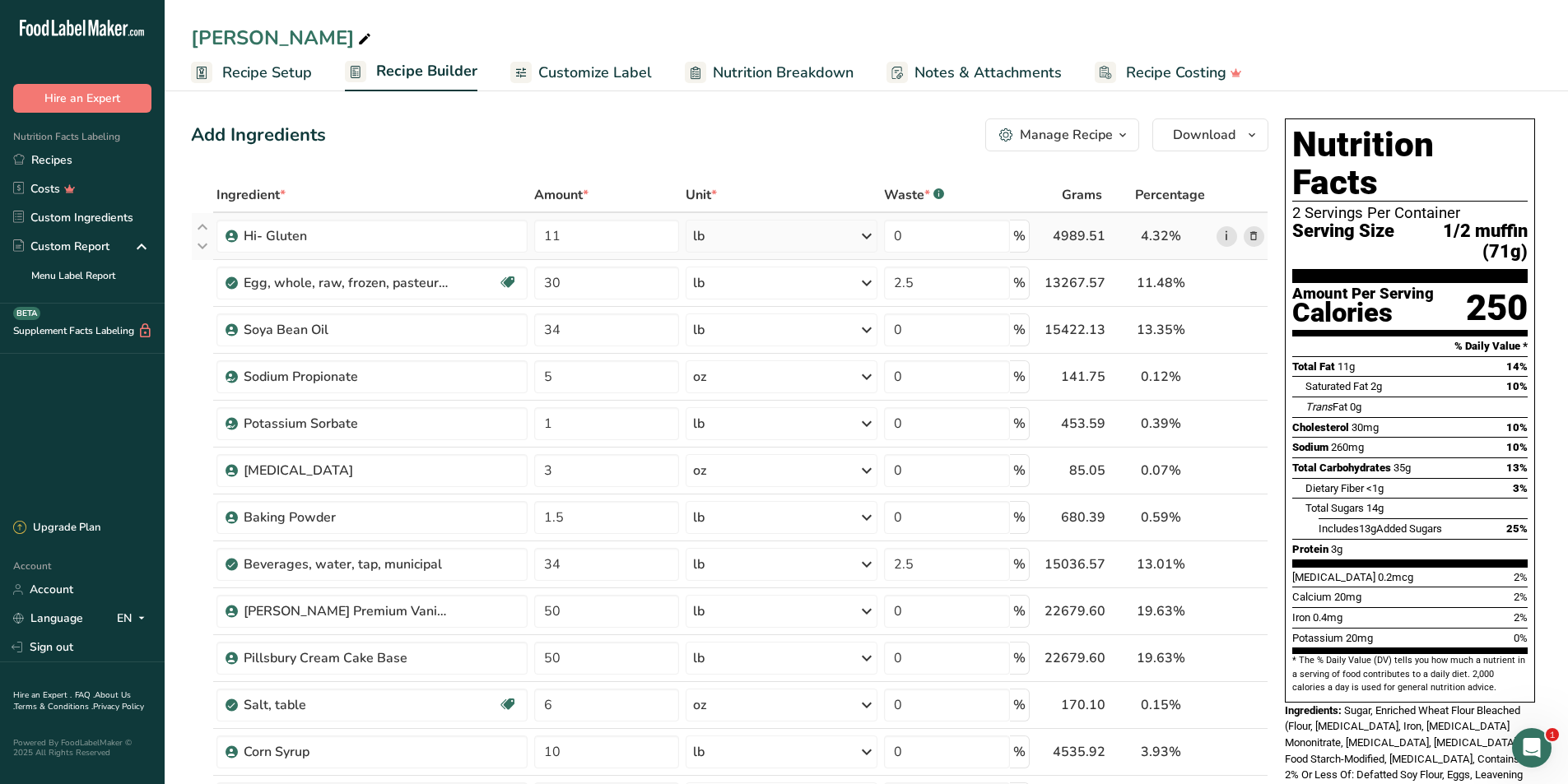 click on "i" at bounding box center [1226, 236] 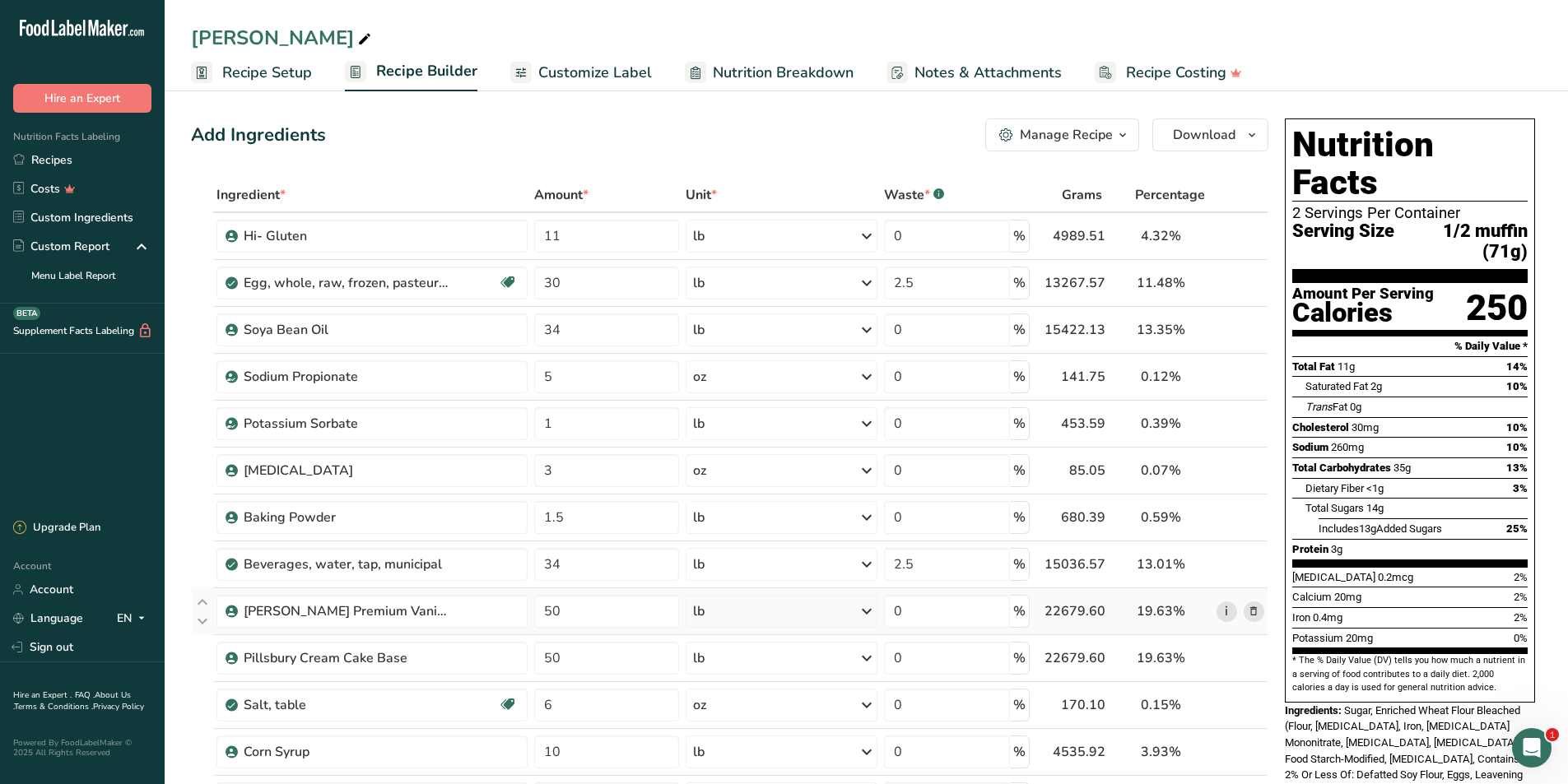 click on "i" at bounding box center (1226, 611) 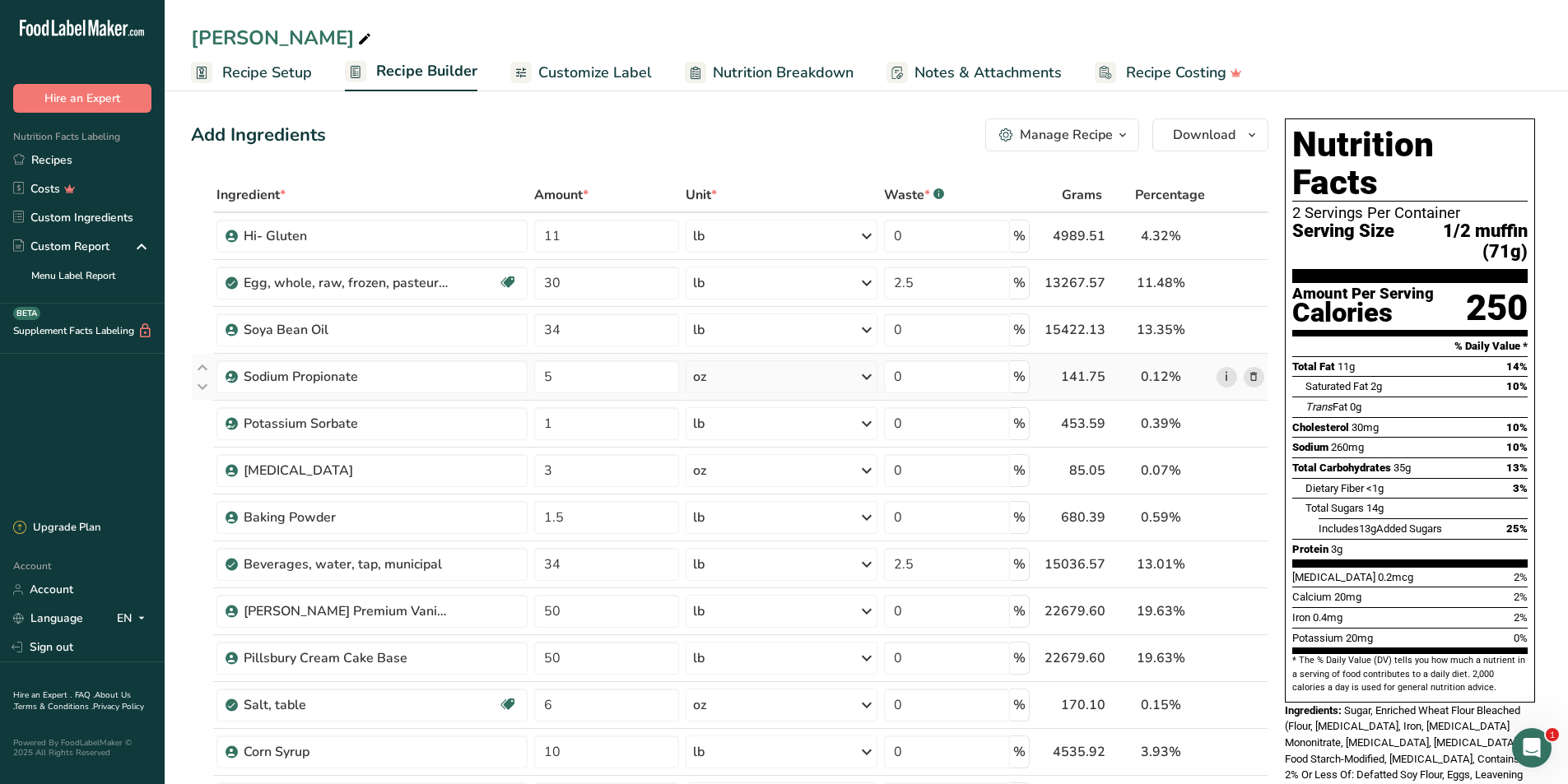 click on "i" at bounding box center (1226, 377) 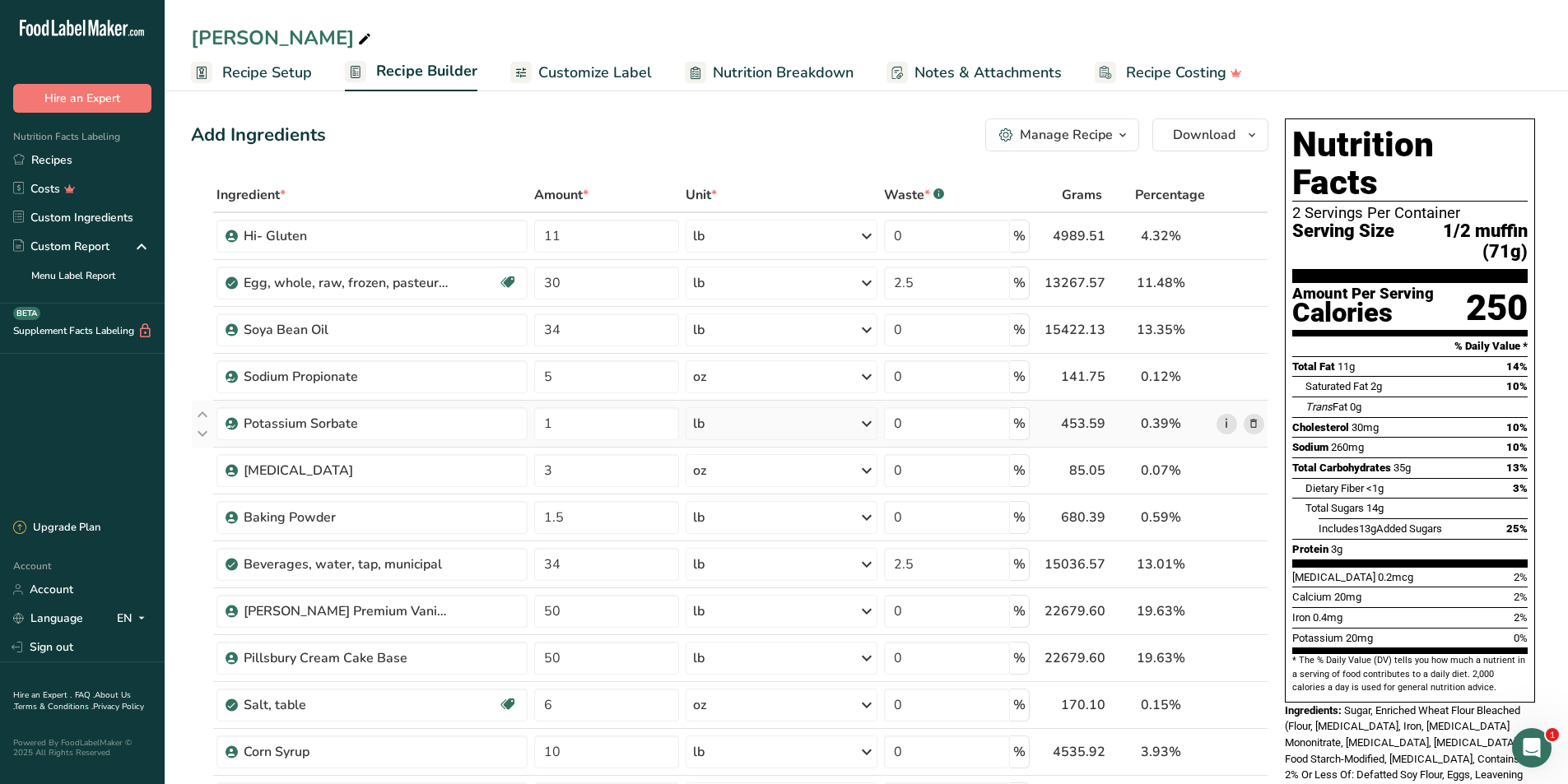 click on "i" at bounding box center [1226, 424] 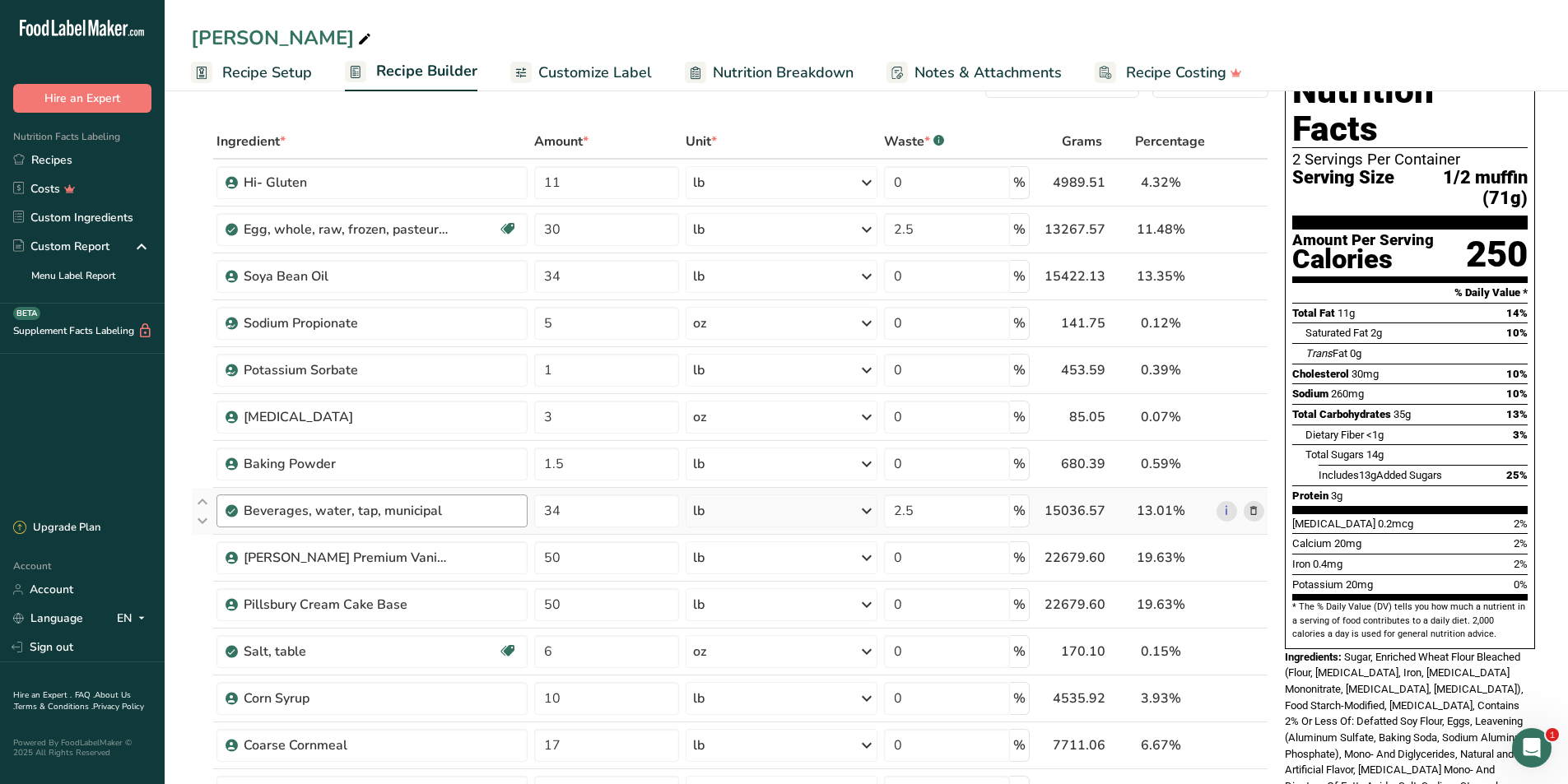 scroll, scrollTop: 82, scrollLeft: 0, axis: vertical 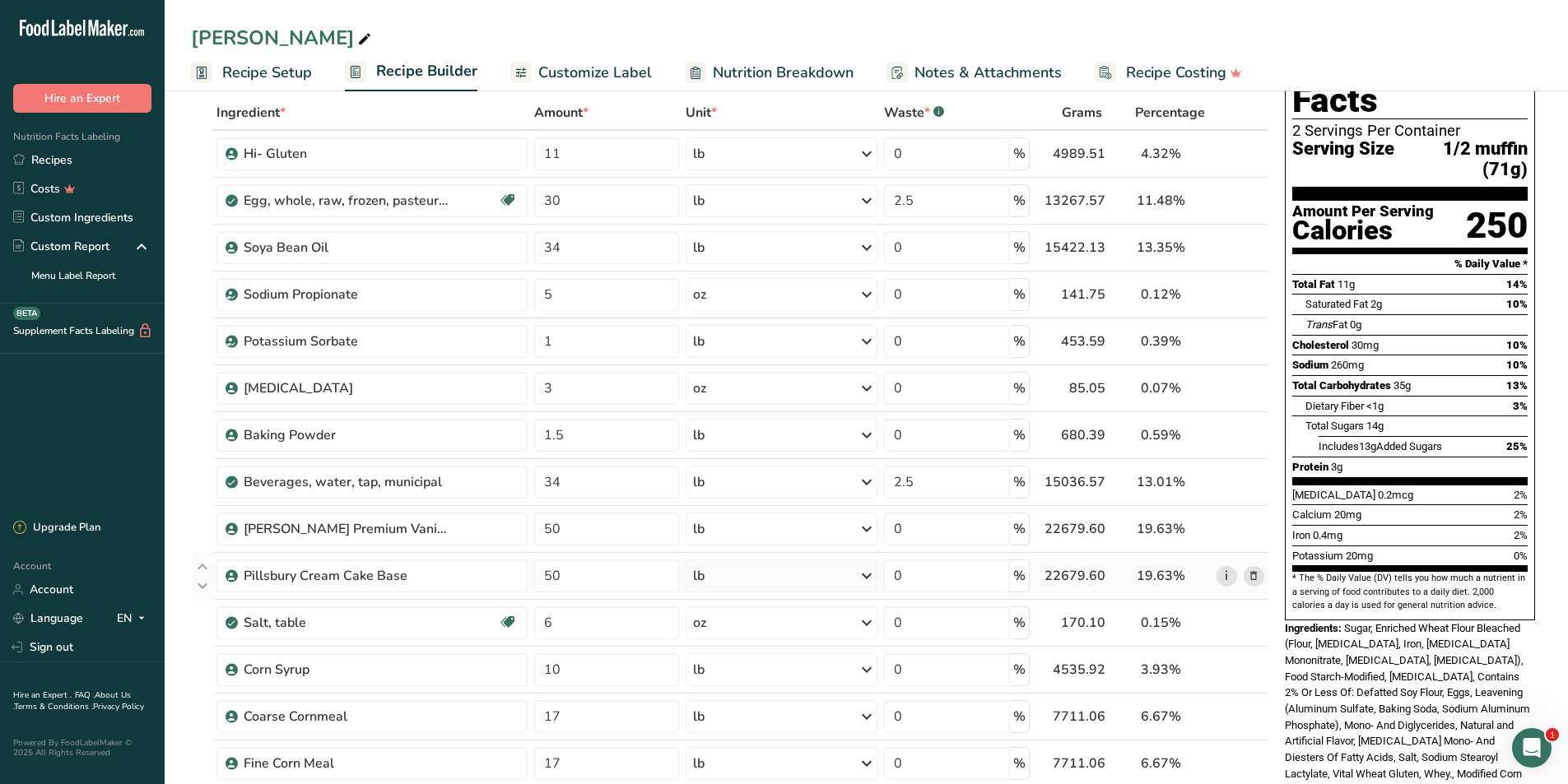 click on "i" at bounding box center (1226, 576) 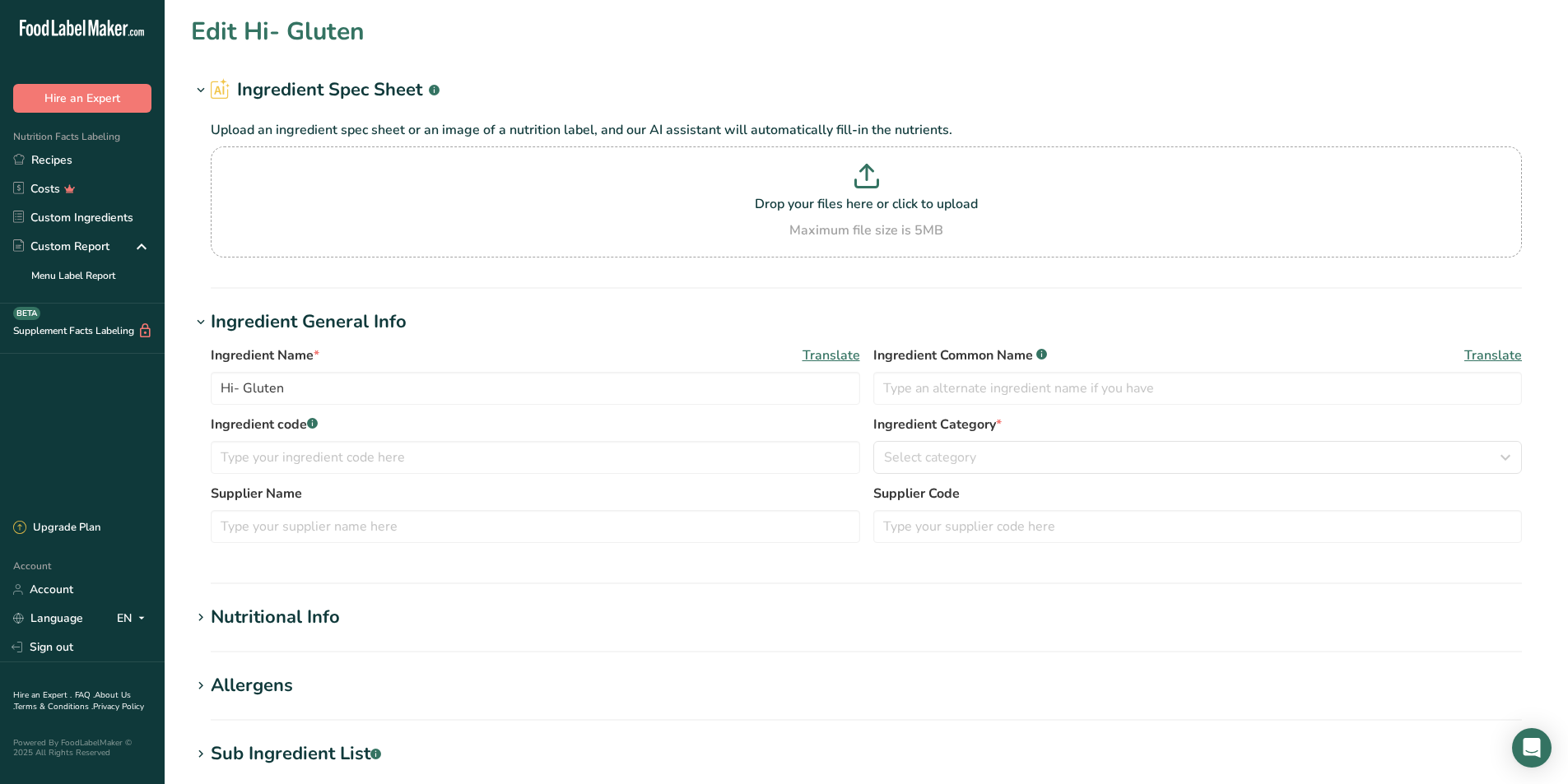 scroll, scrollTop: 0, scrollLeft: 0, axis: both 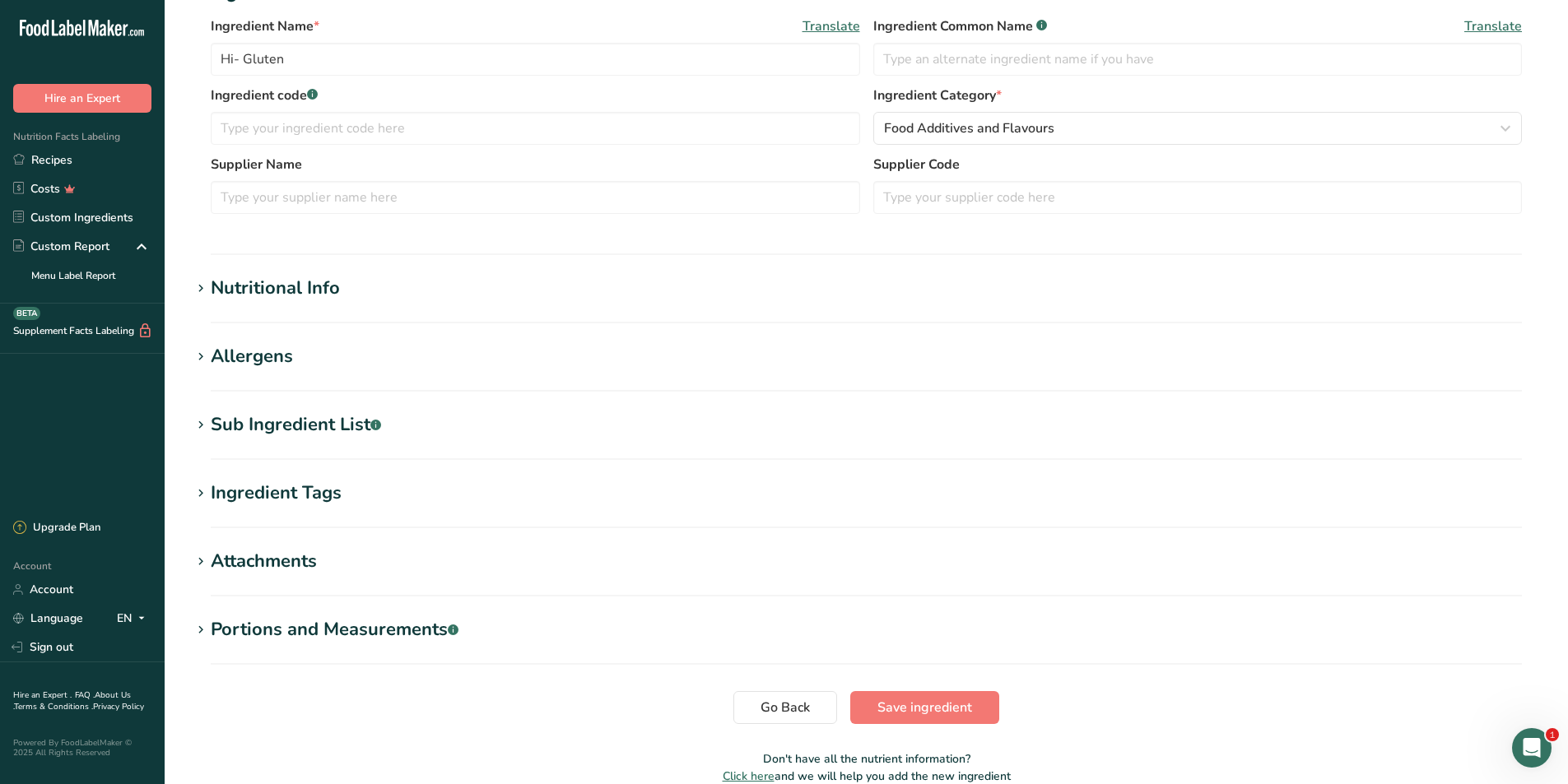 click at bounding box center (201, 425) 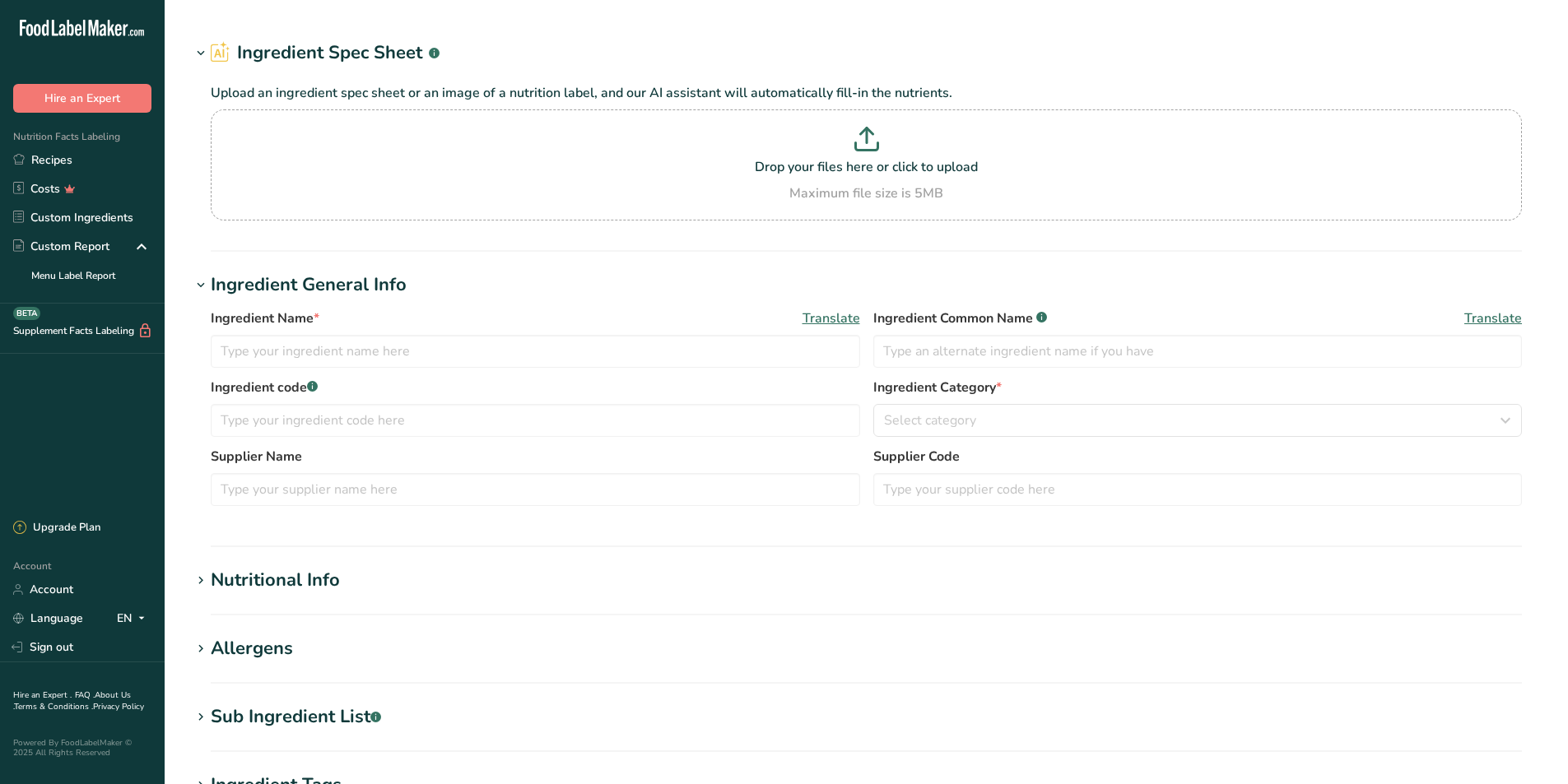 scroll, scrollTop: 0, scrollLeft: 0, axis: both 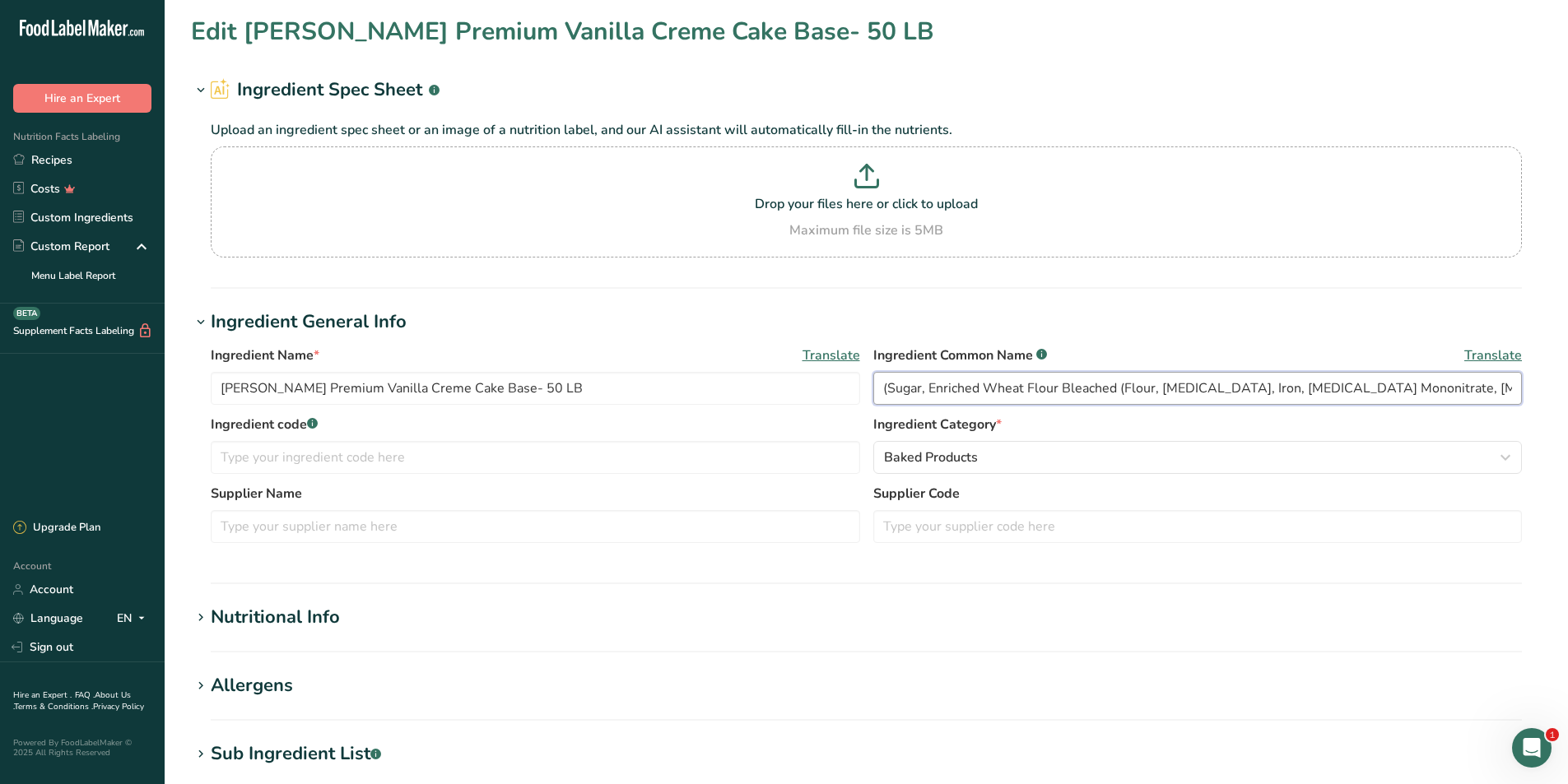click on "(Sugar, Enriched Wheat Flour Bleached (Flour, Niacin, Iron, Thiamine Mononitrate, Riboflavin, Folic Acid), Food Starch-Modified, Soybean Oil, Contains 2% Or Less Of: Defatted Soy Flour, Eggs, Leavening (Aluminum Sulfate, Baking Soda, Sodium Aluminum Phosphate), Mono- And Diglycerides, Natural And Artificial Flavor, Propylene Glycol Mono- And Diesters Of Fatty Acids, Salt, Sodium Stearoyl Lactylate, Vital Wheat Gluten, Whey.)" at bounding box center (1198, 388) 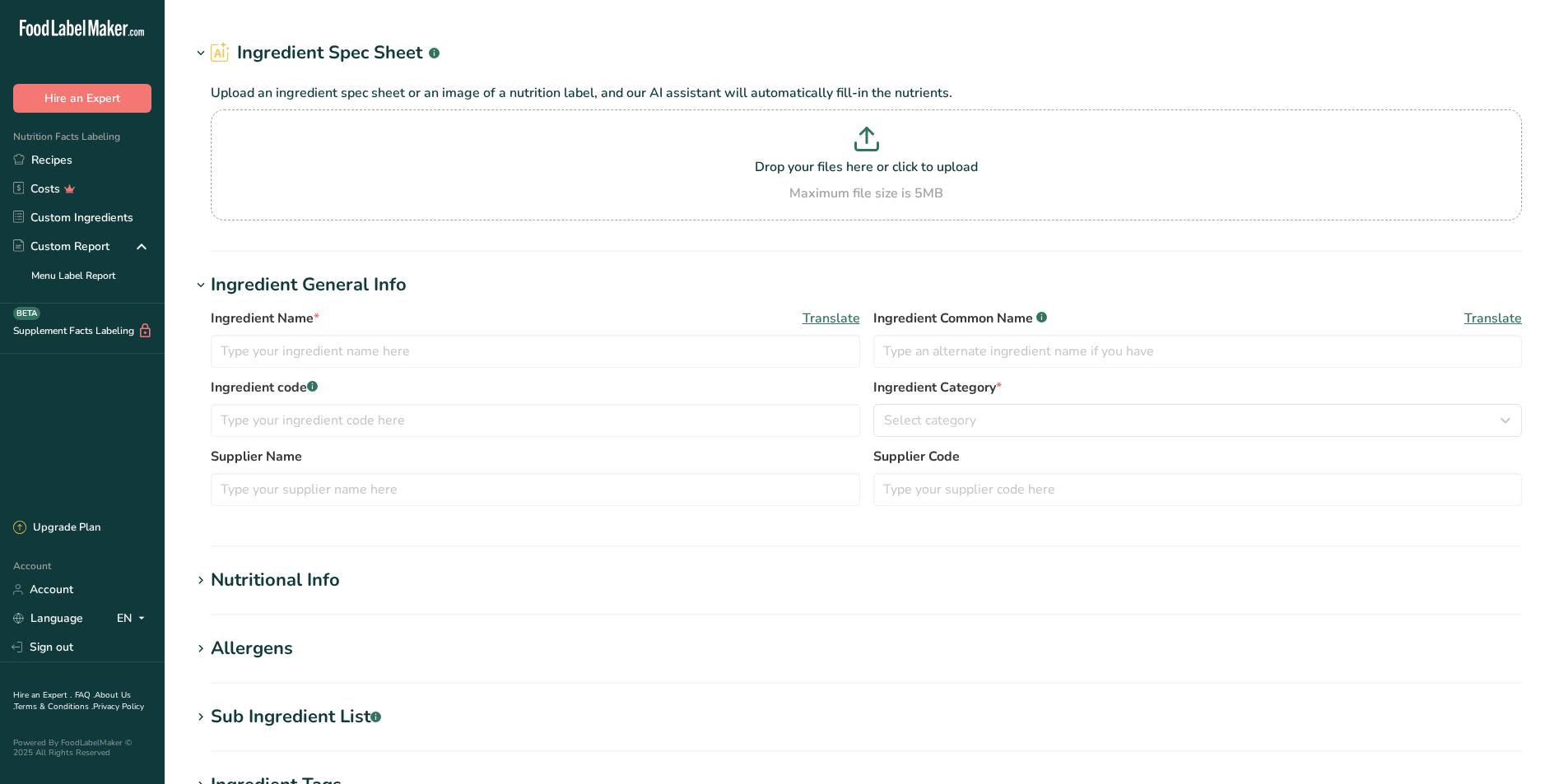 type on "Sodium Propionate" 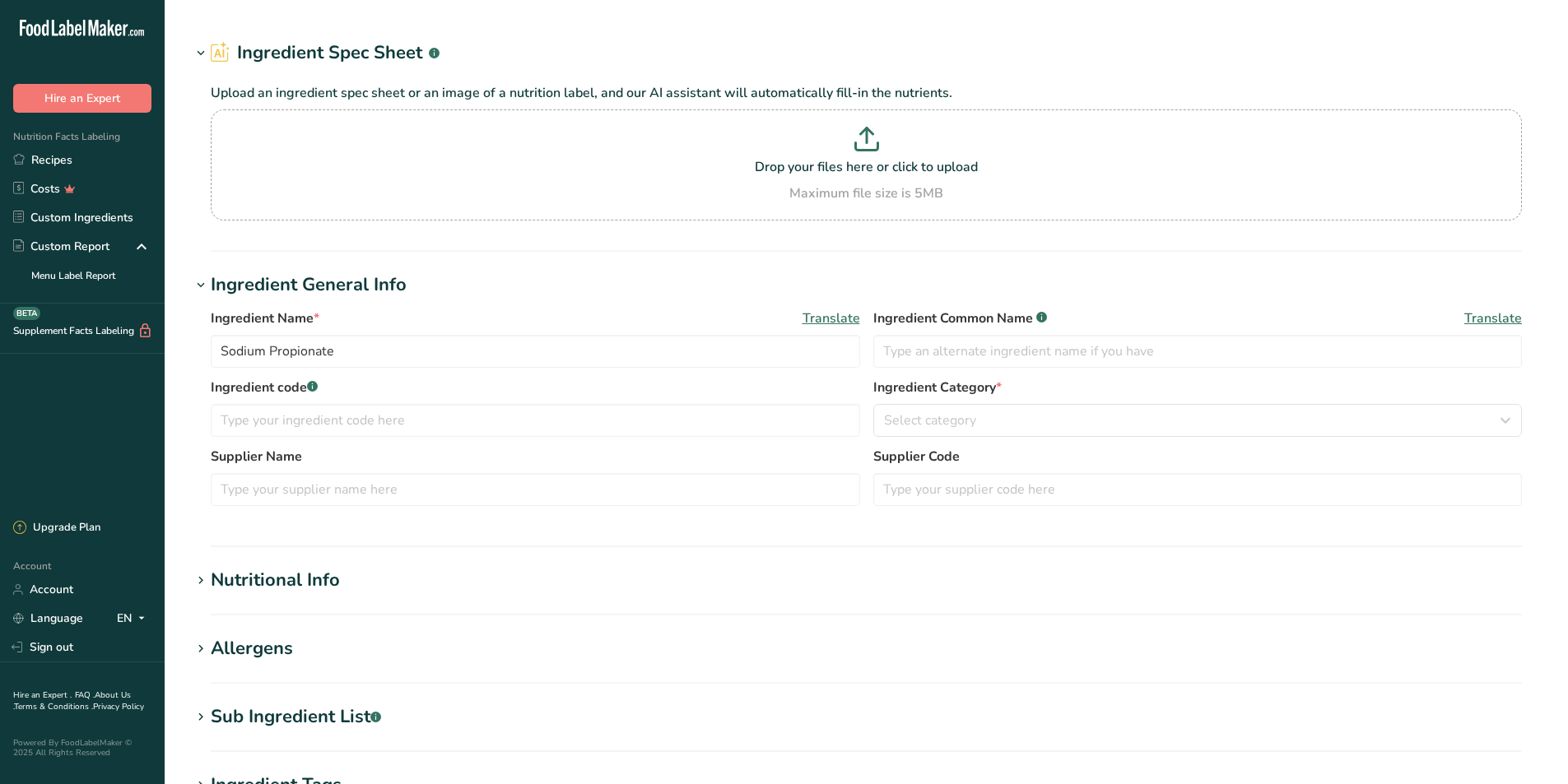 scroll, scrollTop: 0, scrollLeft: 0, axis: both 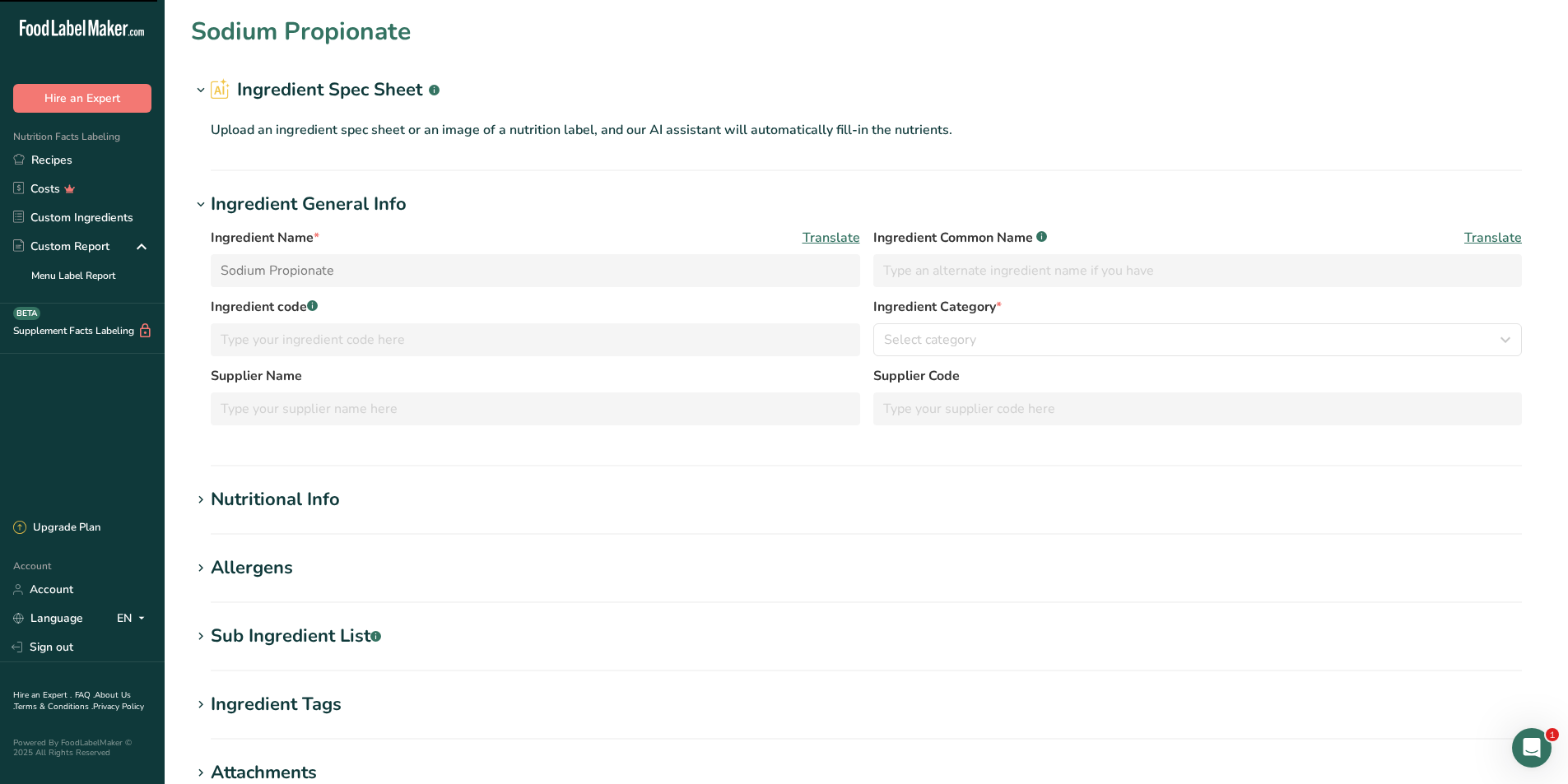 click at bounding box center [201, 637] 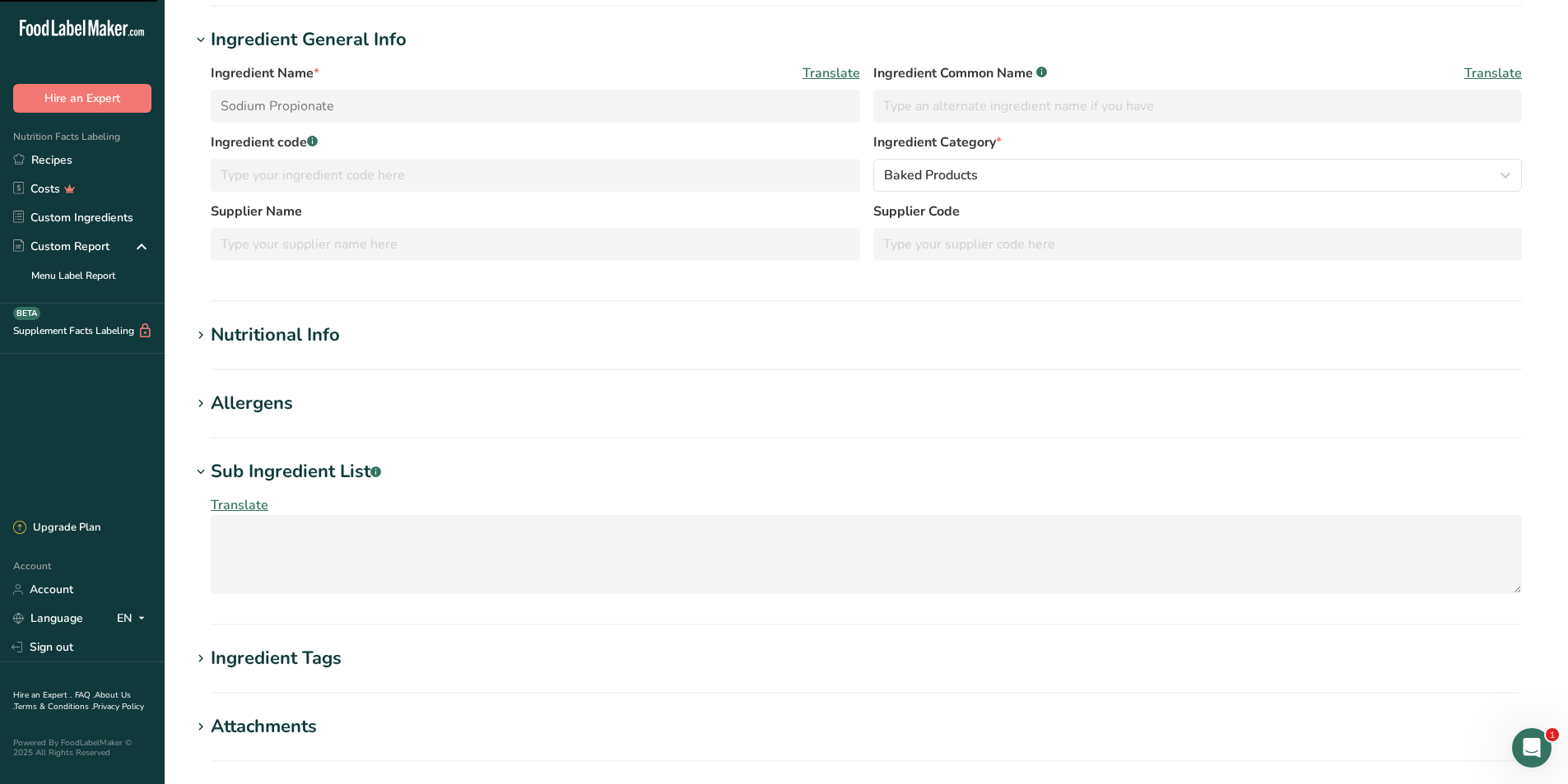 scroll, scrollTop: 0, scrollLeft: 0, axis: both 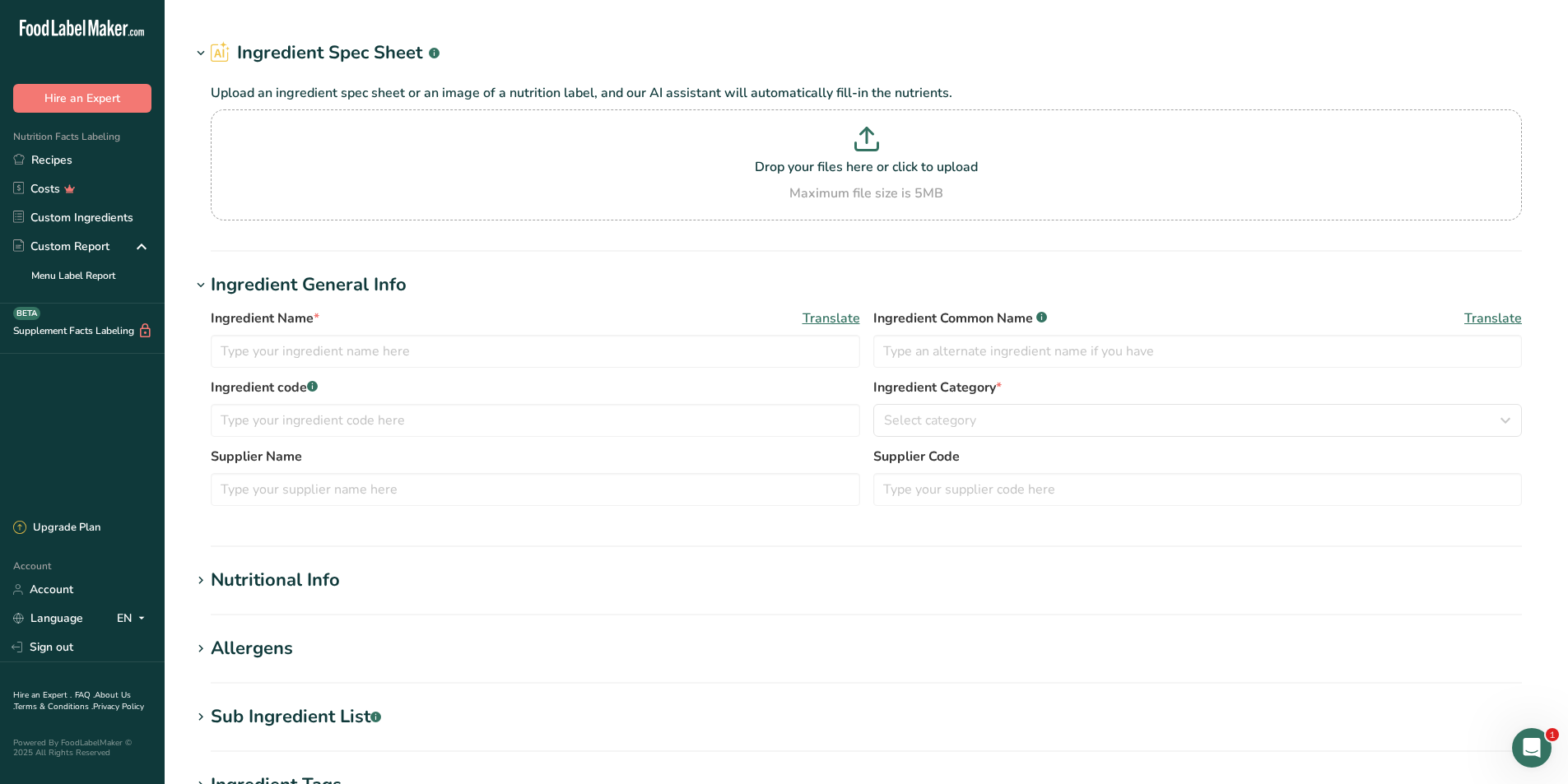 click at bounding box center (201, 717) 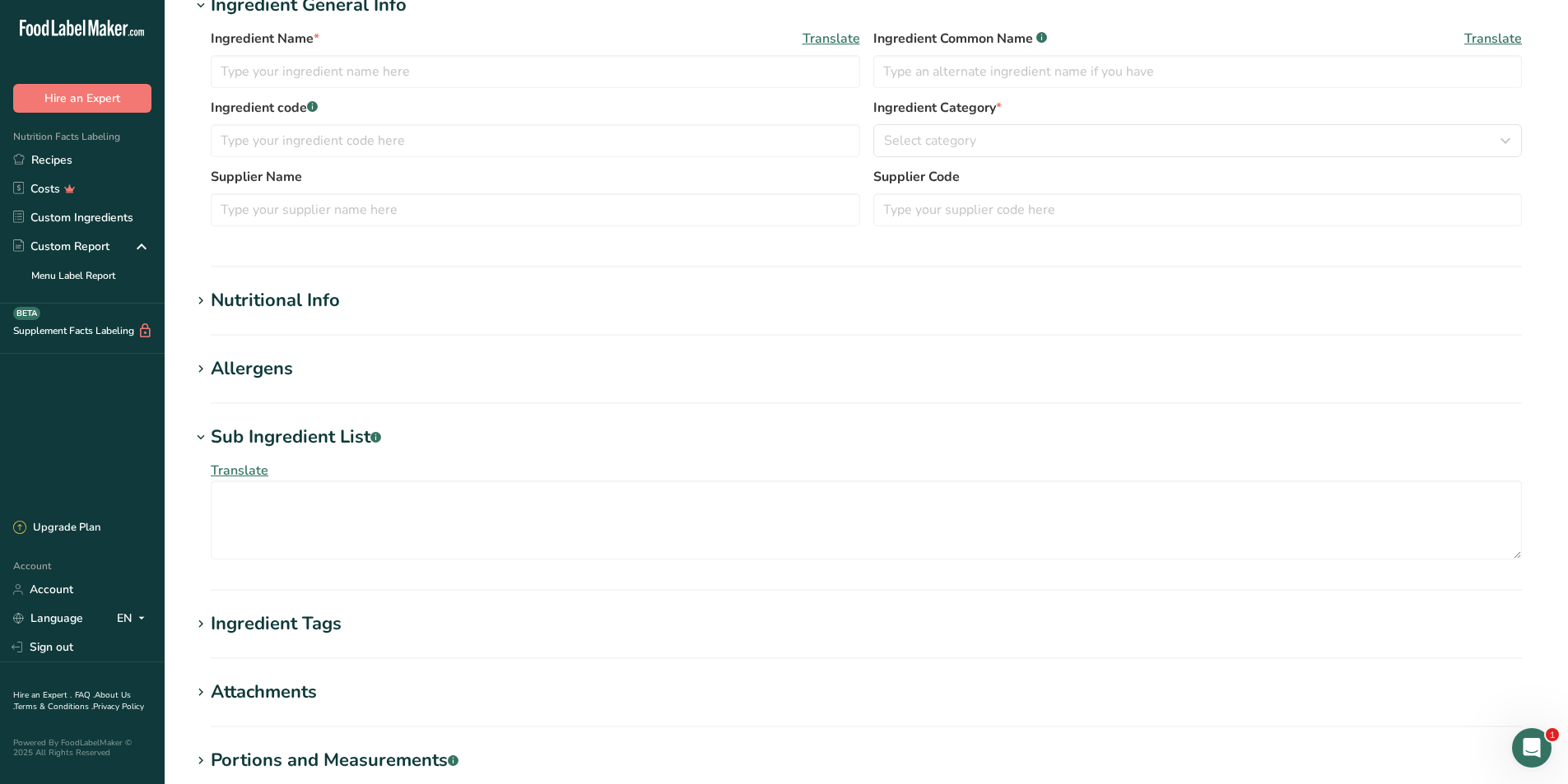type on "Potassium Sorbate" 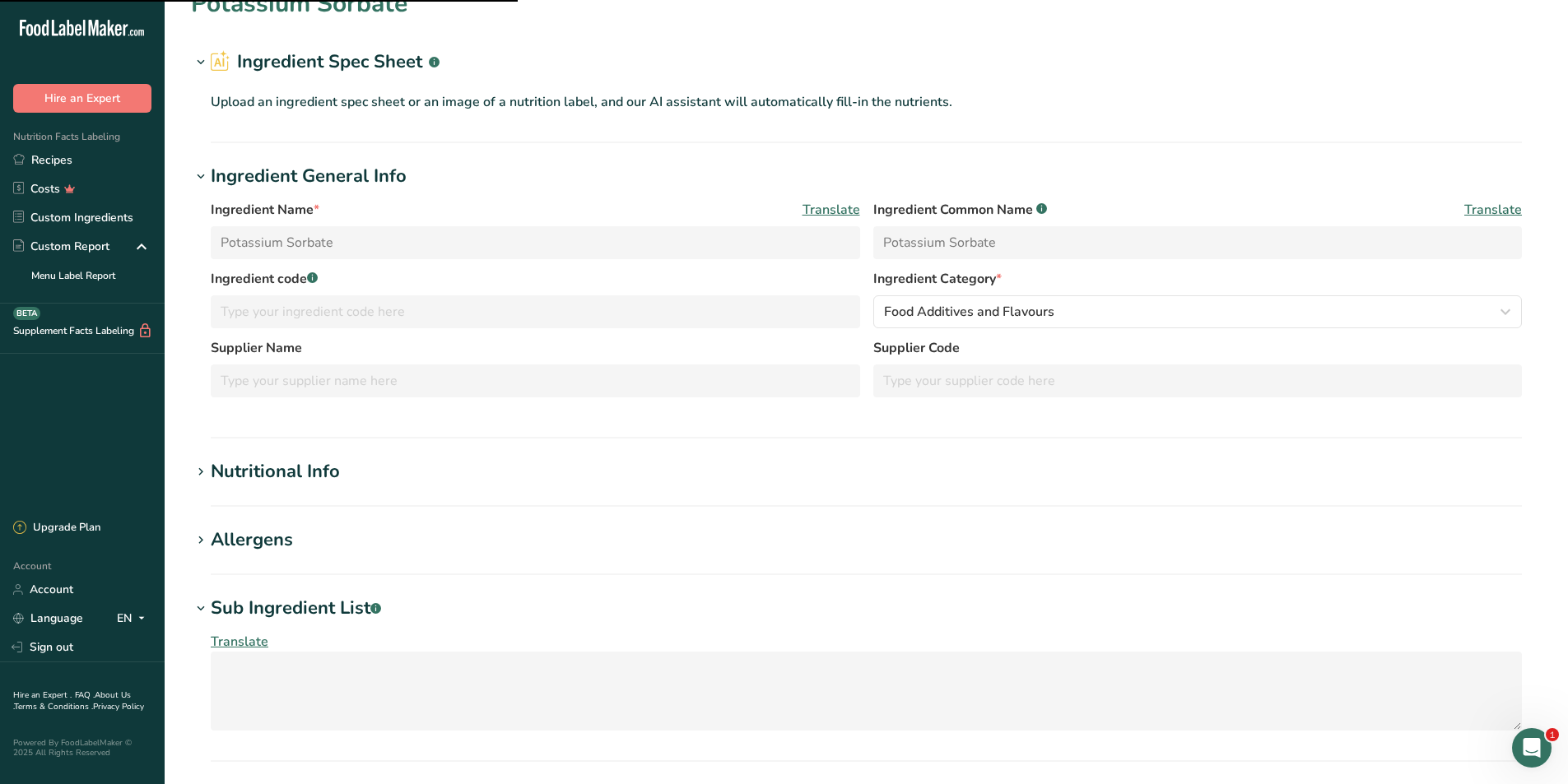 scroll, scrollTop: 0, scrollLeft: 0, axis: both 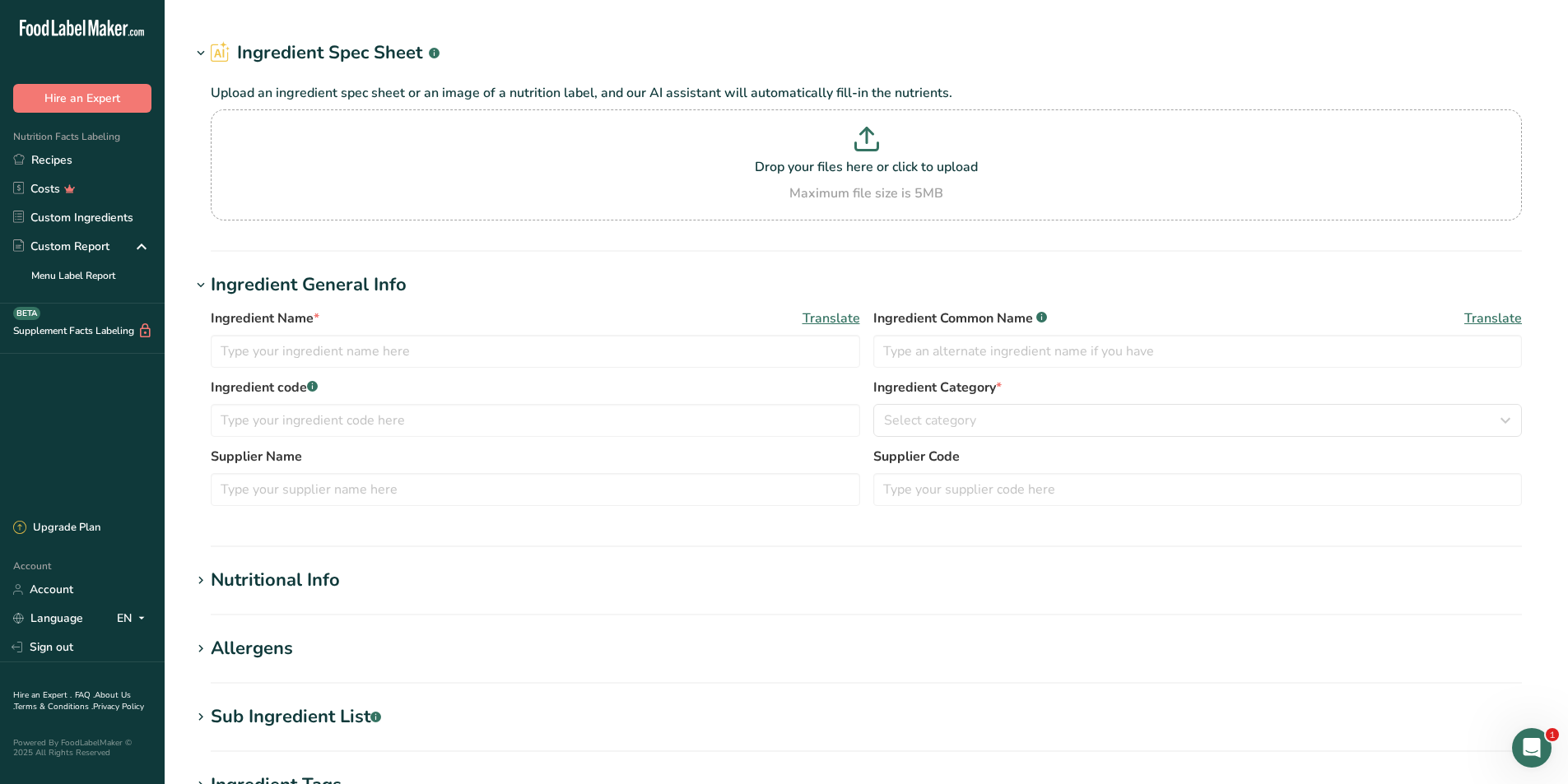 click at bounding box center [201, 717] 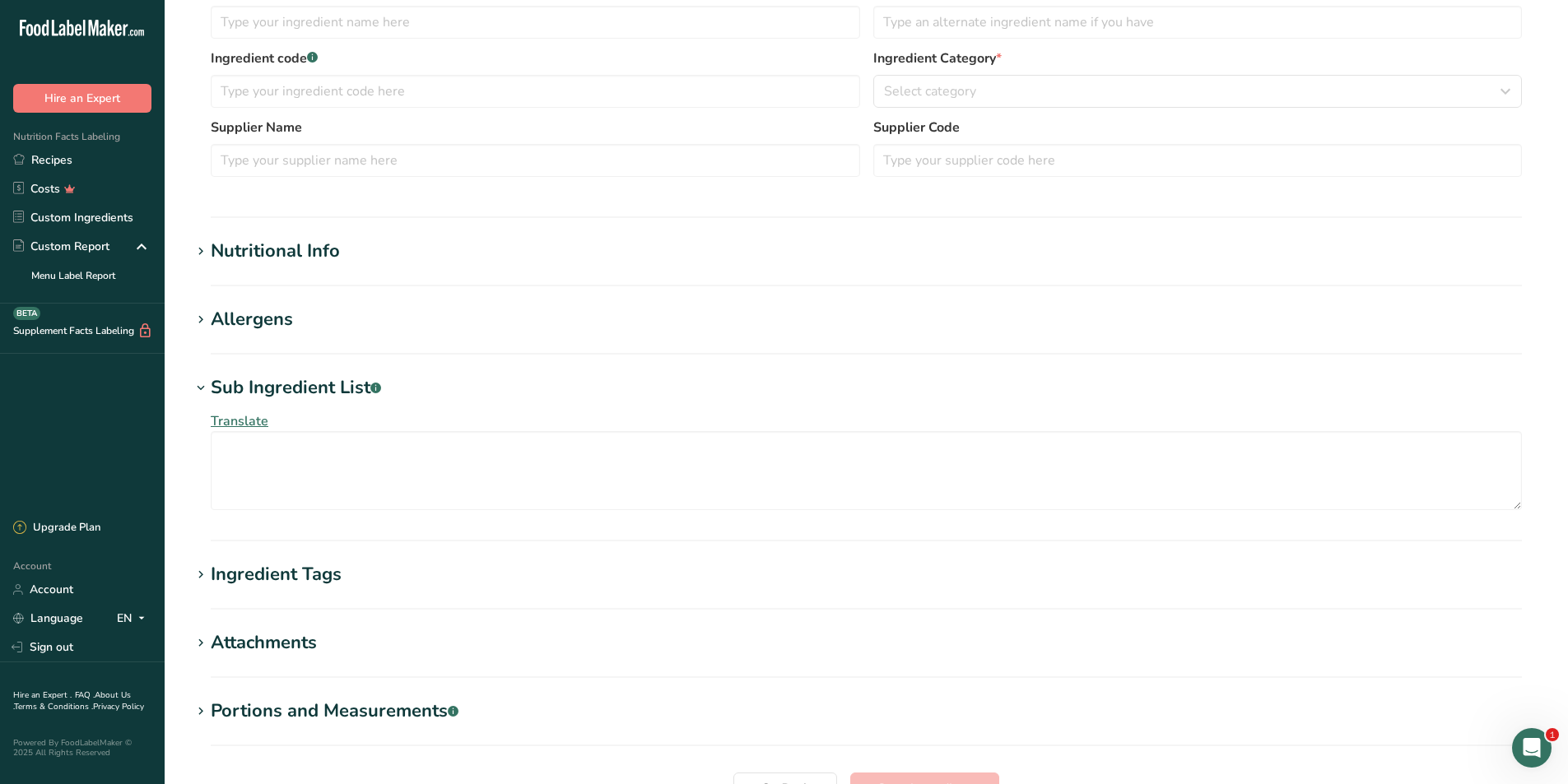 type on "Pillsbury Cream Cake Base" 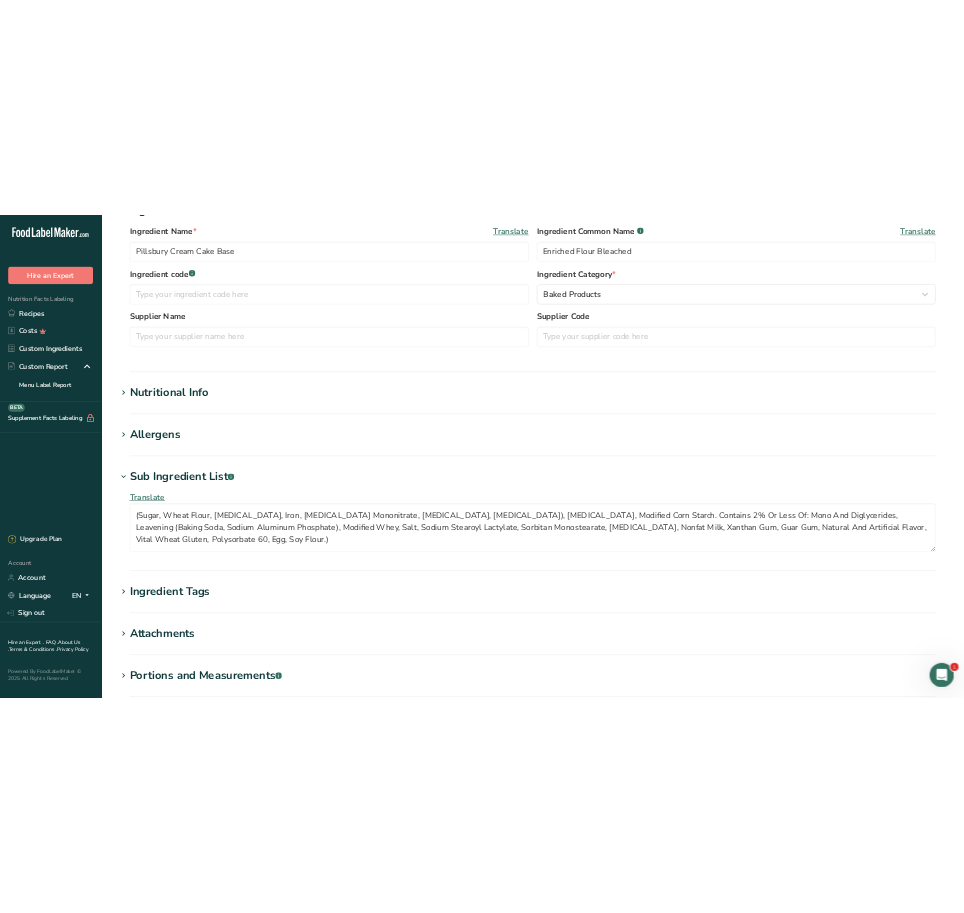 scroll, scrollTop: 445, scrollLeft: 0, axis: vertical 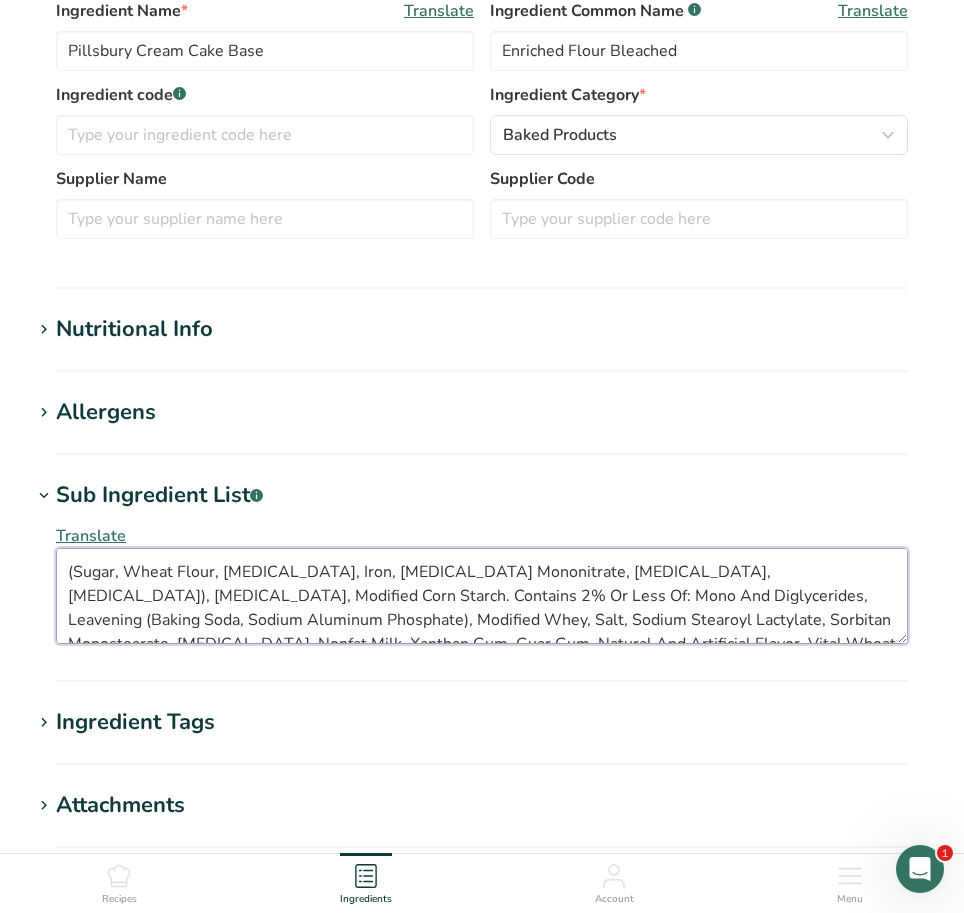 drag, startPoint x: 903, startPoint y: 643, endPoint x: 903, endPoint y: 719, distance: 76 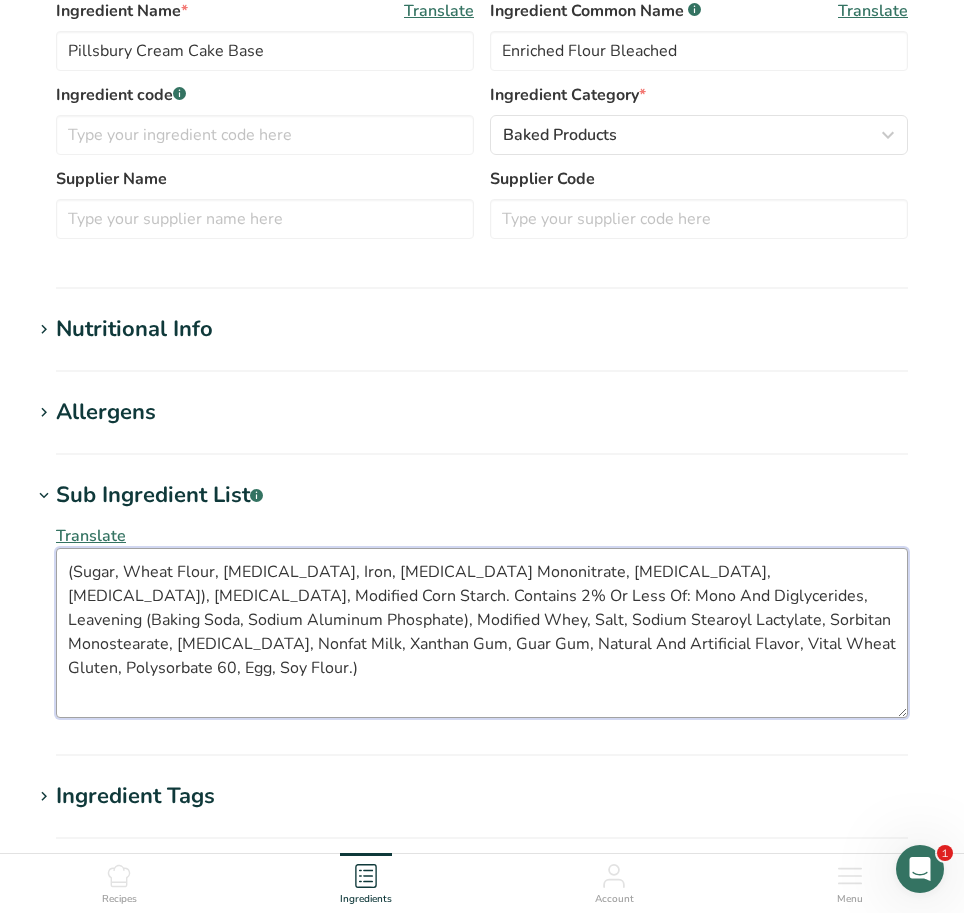drag, startPoint x: 896, startPoint y: 640, endPoint x: 902, endPoint y: 714, distance: 74.24284 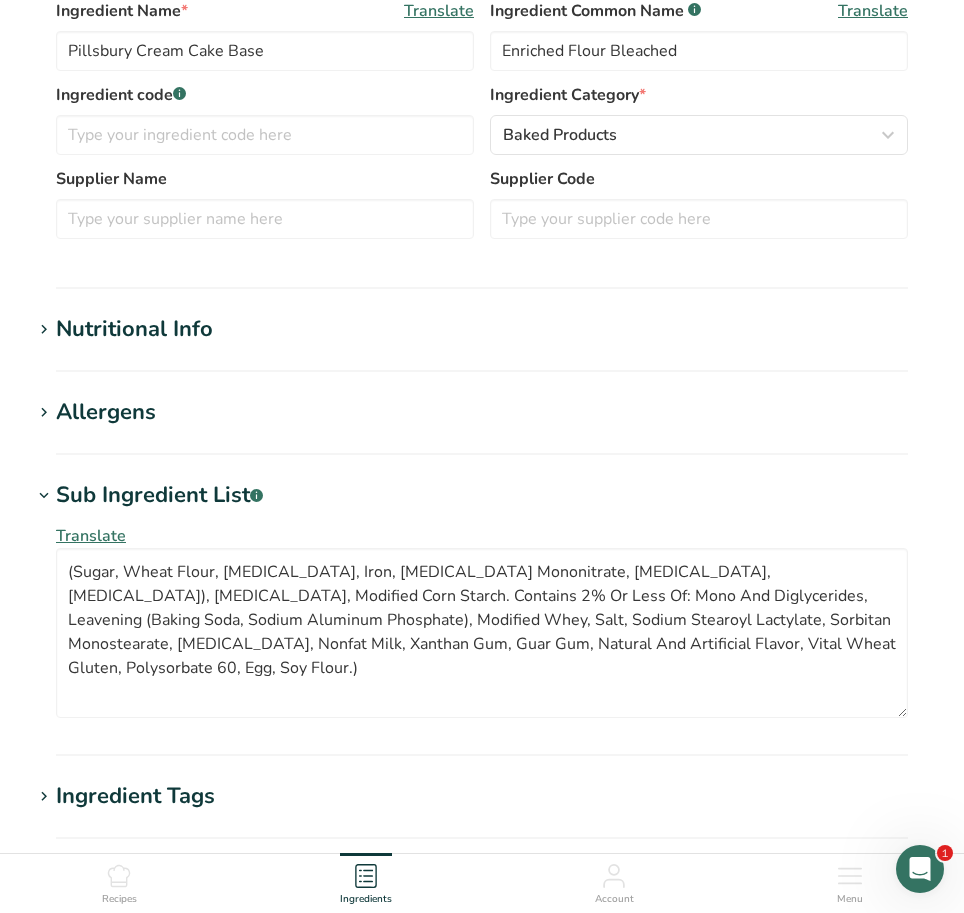 click on "Edit Pillsbury Cream Cake Base
Ingredient Spec Sheet
.a-a{fill:#347362;}.b-a{fill:#fff;}
Upload an ingredient spec sheet or an image of a nutrition label, and our AI assistant will automatically fill-in the nutrients.
Drop your files here or click to upload
Maximum file size is 5MB
Ingredient General Info
Ingredient Name *
Translate
Pillsbury Cream Cake Base
Ingredient Common Name
.a-a{fill:#347362;}.b-a{fill:#fff;}
Translate
Enriched Flour Bleached
Ingredient code
.a-a{fill:#347362;}.b-a{fill:#fff;}
Ingredient Category *
Baked Products
Standard Categories" at bounding box center [482, 369] 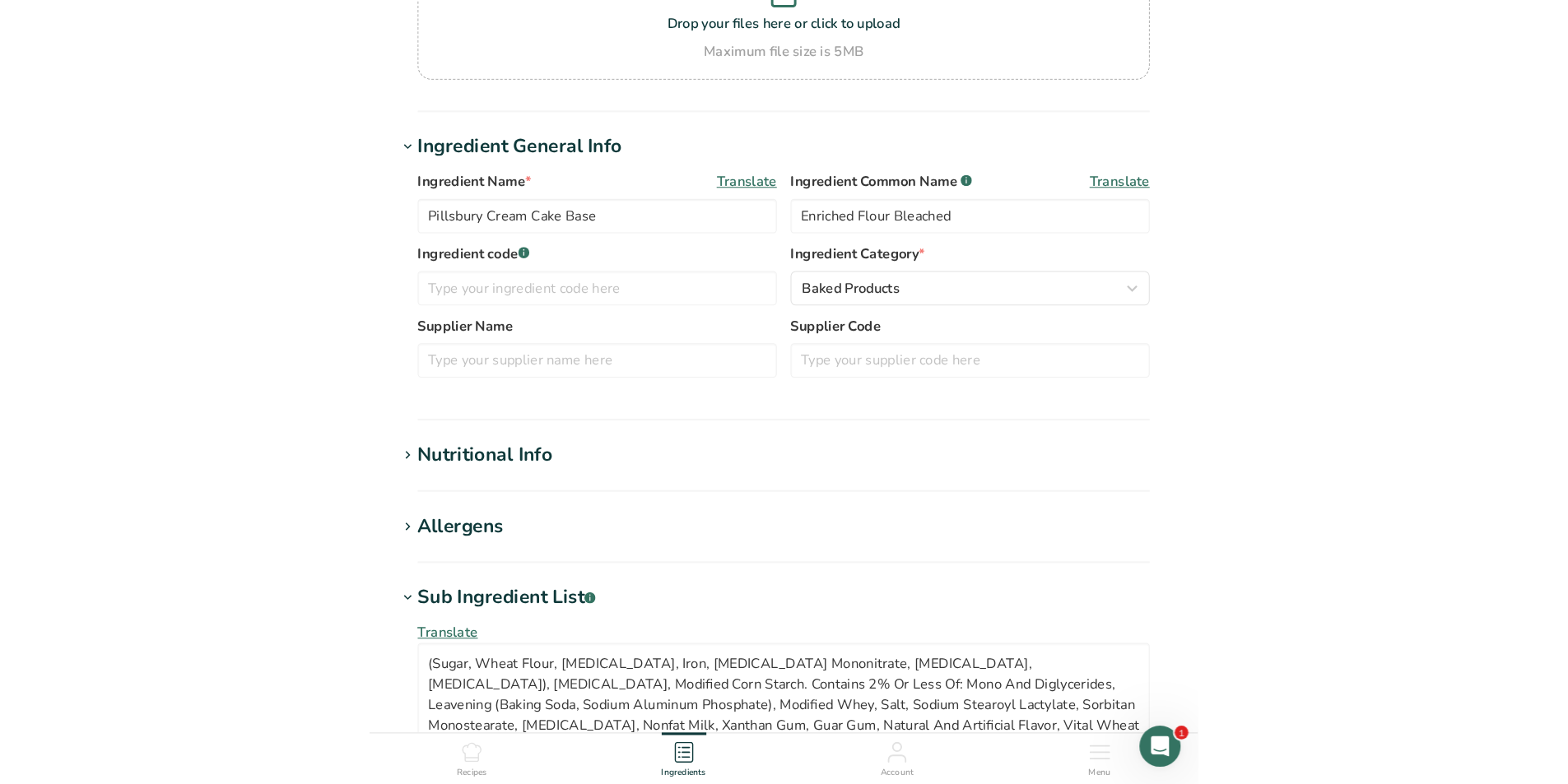 scroll, scrollTop: 366, scrollLeft: 0, axis: vertical 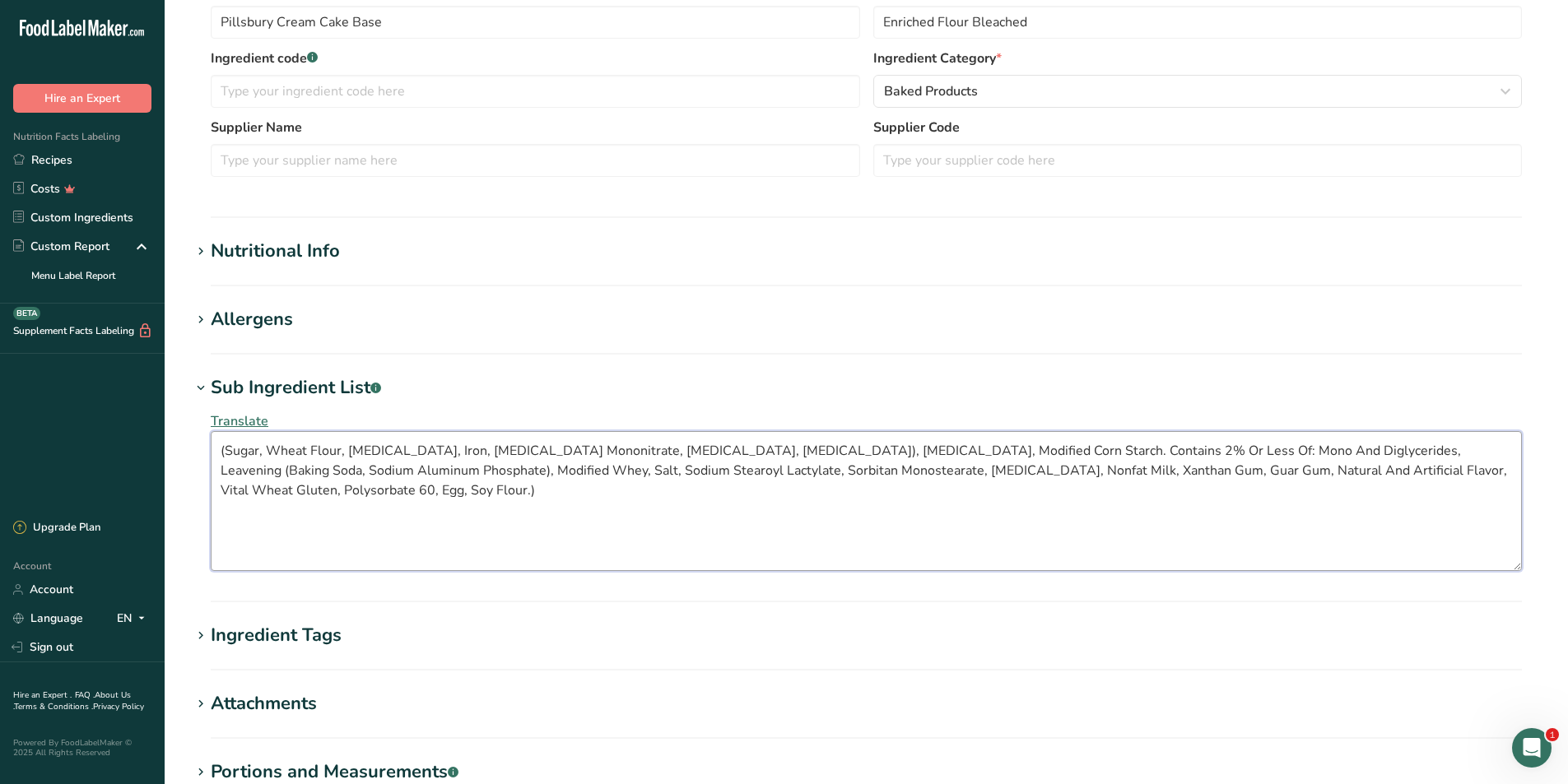 click on "(Sugar, Wheat Flour, Niacin, Iron, Thiamin Mononitrate, Riboflavin, Folic Acid), Soybean Oil, Modified Corn Starch. Contains 2% Or Less Of: Mono And Diglycerides, Leavening (Baking Soda, Sodium Aluminum Phosphate), Modified Whey, Salt, Sodium Stearoyl Lactylate, Sorbitan Monostearate, Calcium Acetate, Nonfat Milk, Xanthan Gum, Guar Gum, Natural And Artificial Flavor, Vital Wheat Gluten, Polysorbate 60, Egg, Soy Flour.)" at bounding box center (866, 501) 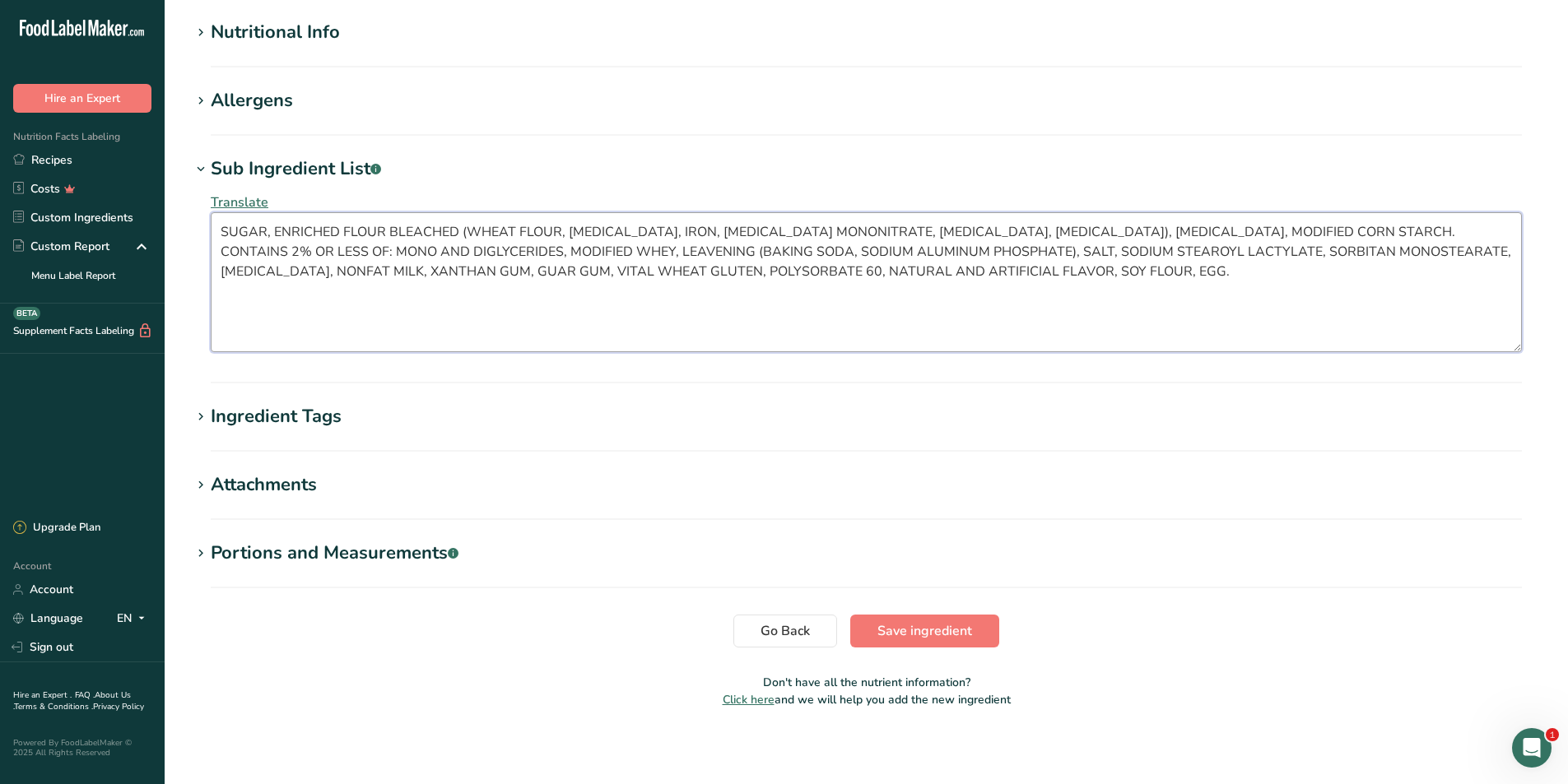 scroll, scrollTop: 588, scrollLeft: 0, axis: vertical 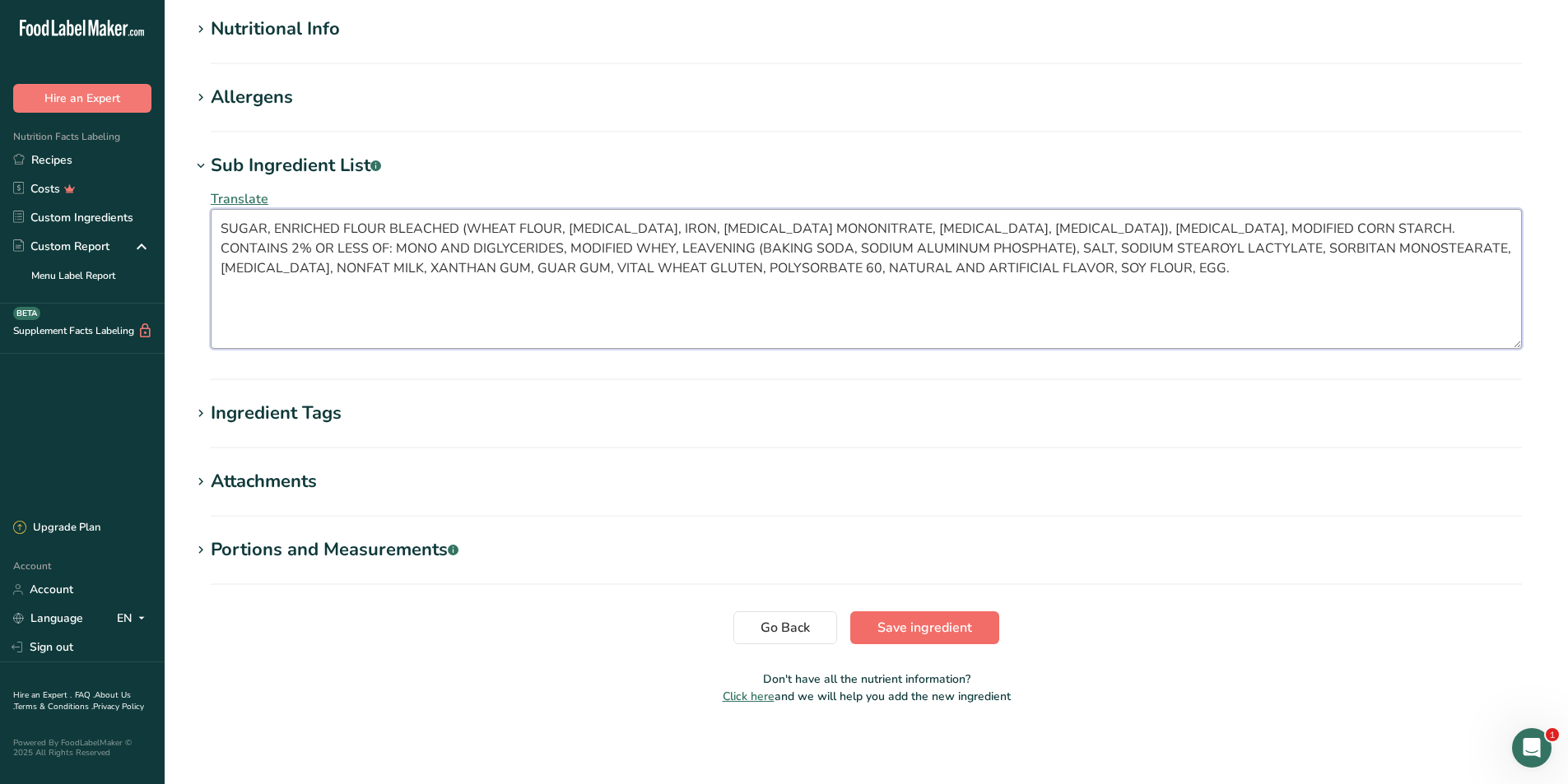 type on "SUGAR, ENRICHED FLOUR BLEACHED (WHEAT FLOUR, NIACIN, IRON, THIAMIN MONONITRATE, RIBOFLAVIN, FOLIC ACID), SOYBEAN OIL, MODIFIED CORN STARCH. CONTAINS 2% OR LESS OF: MONO AND DIGLYCERIDES, MODIFIED WHEY, LEAVENING (BAKING SODA, SODIUM ALUMINUM PHOSPHATE), SALT, SODIUM STEAROYL LACTYLATE, SORBITAN MONOSTEARATE, CALCIUM ACETATE, NONFAT MILK, XANTHAN GUM, GUAR GUM, VITAL WHEAT GLUTEN, POLYSORBATE 60, NATURAL AND ARTIFICIAL FLAVOR, SOY FLOUR, EGG." 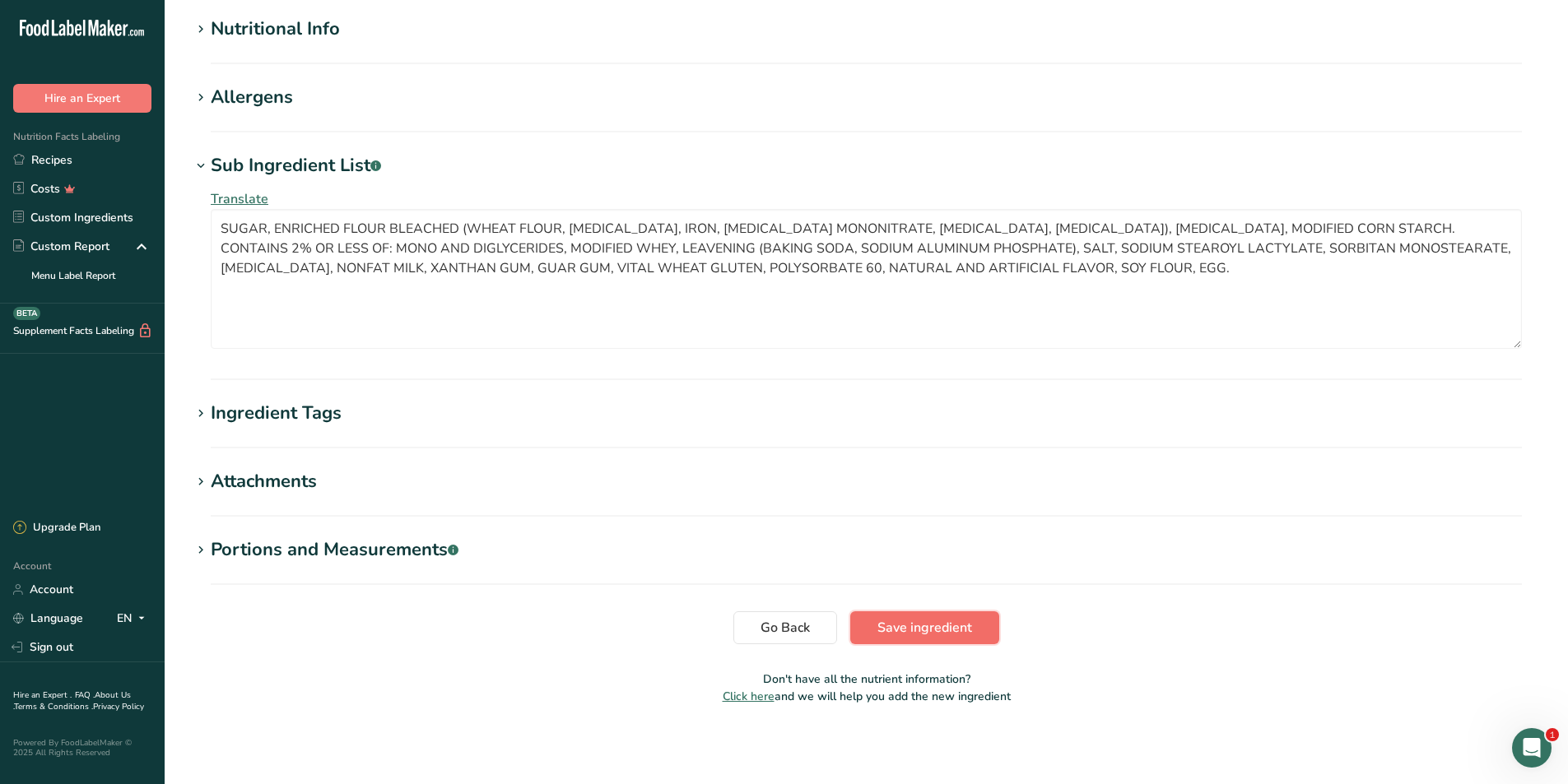 click on "Save ingredient" at bounding box center [924, 628] 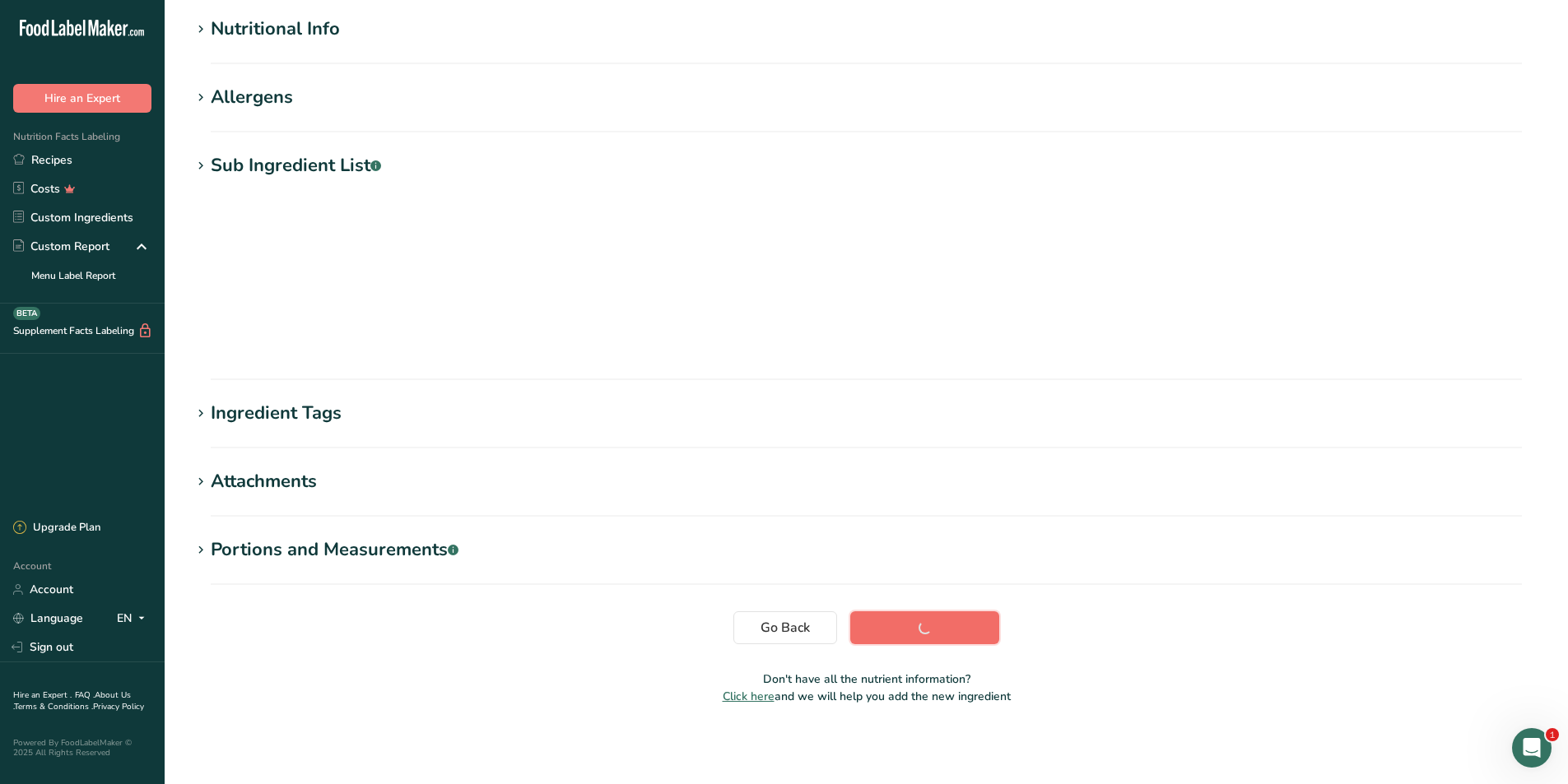 scroll, scrollTop: 18, scrollLeft: 0, axis: vertical 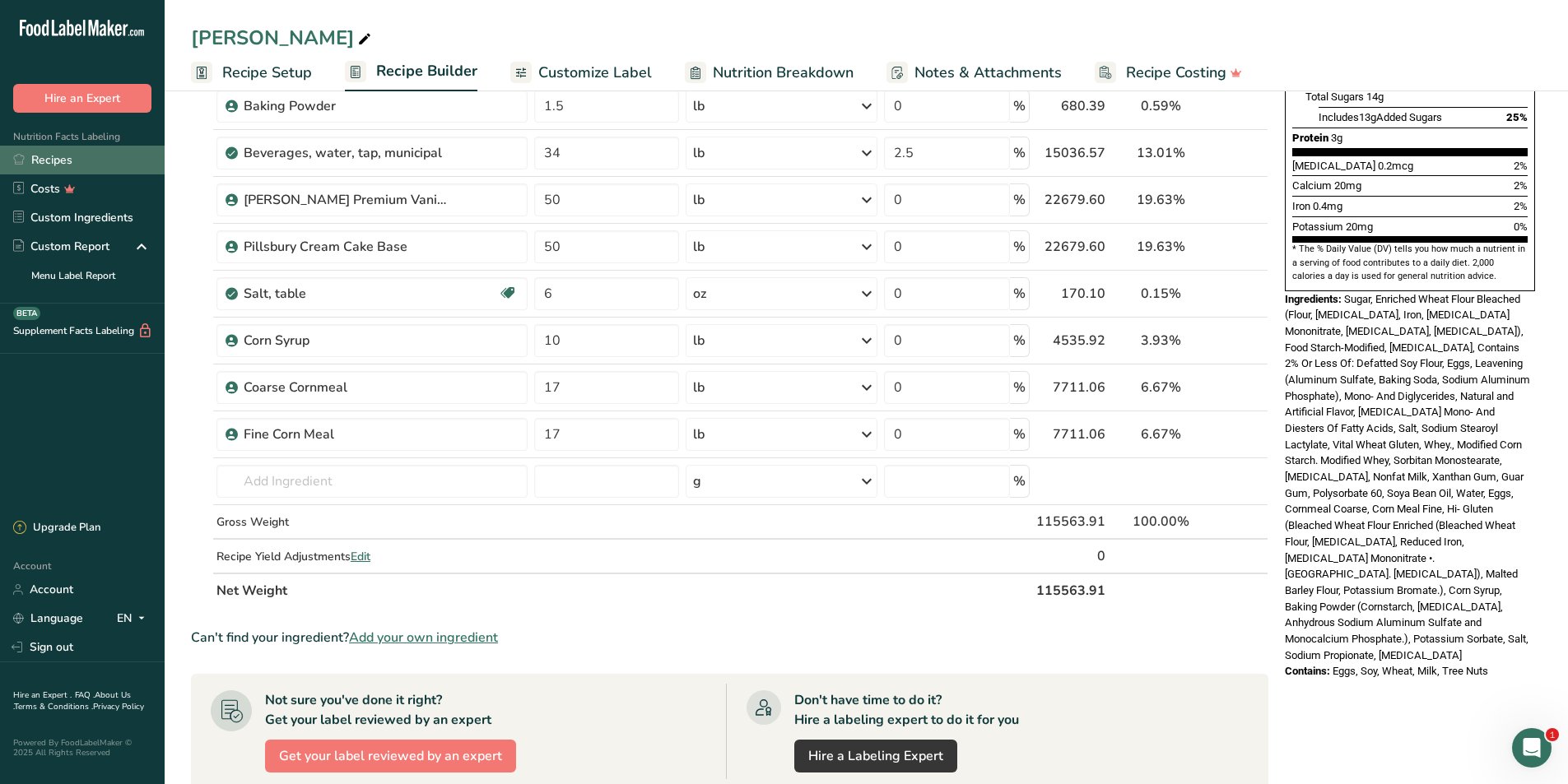 click on "Recipes" at bounding box center [82, 160] 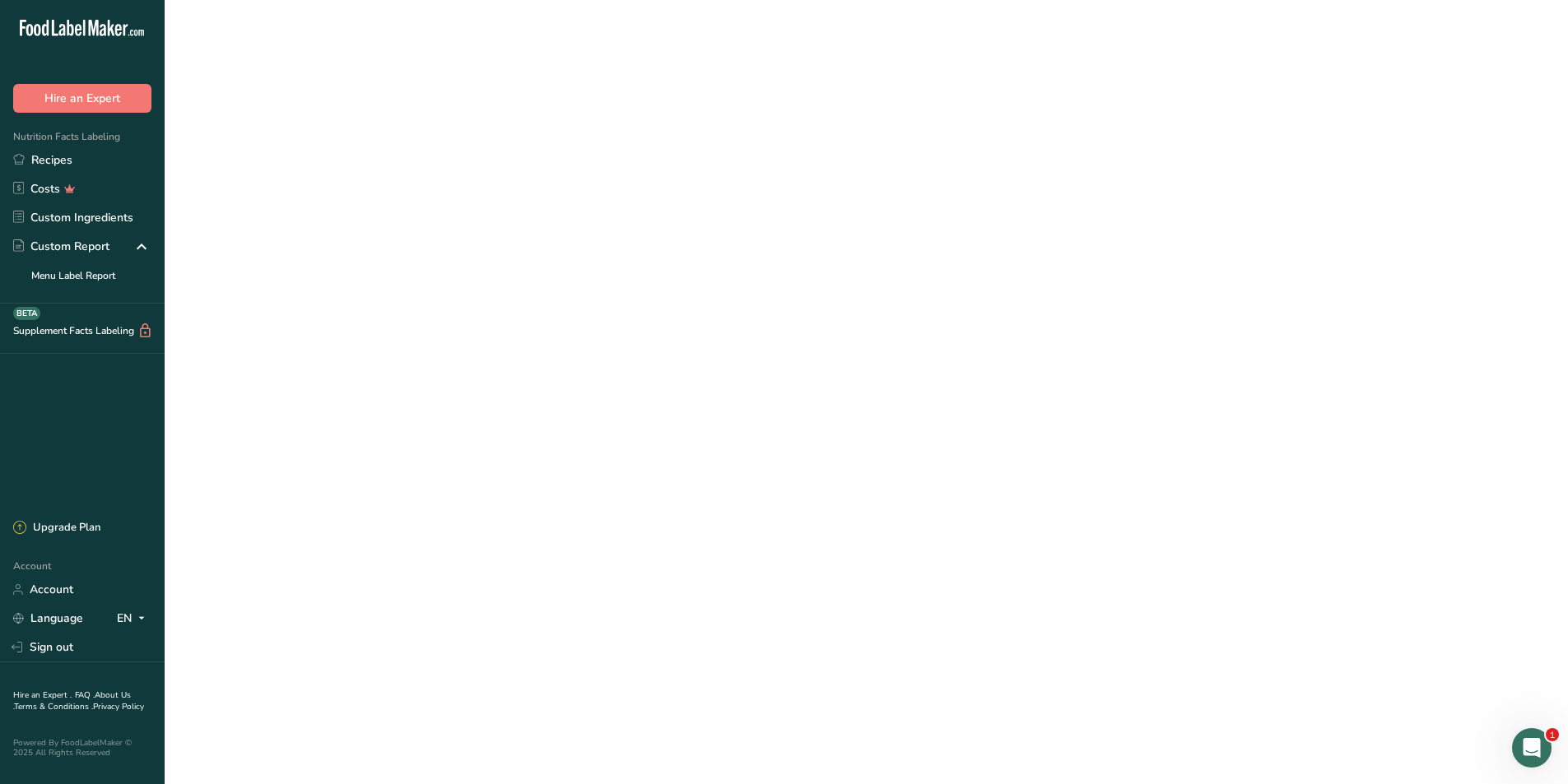 scroll, scrollTop: 0, scrollLeft: 0, axis: both 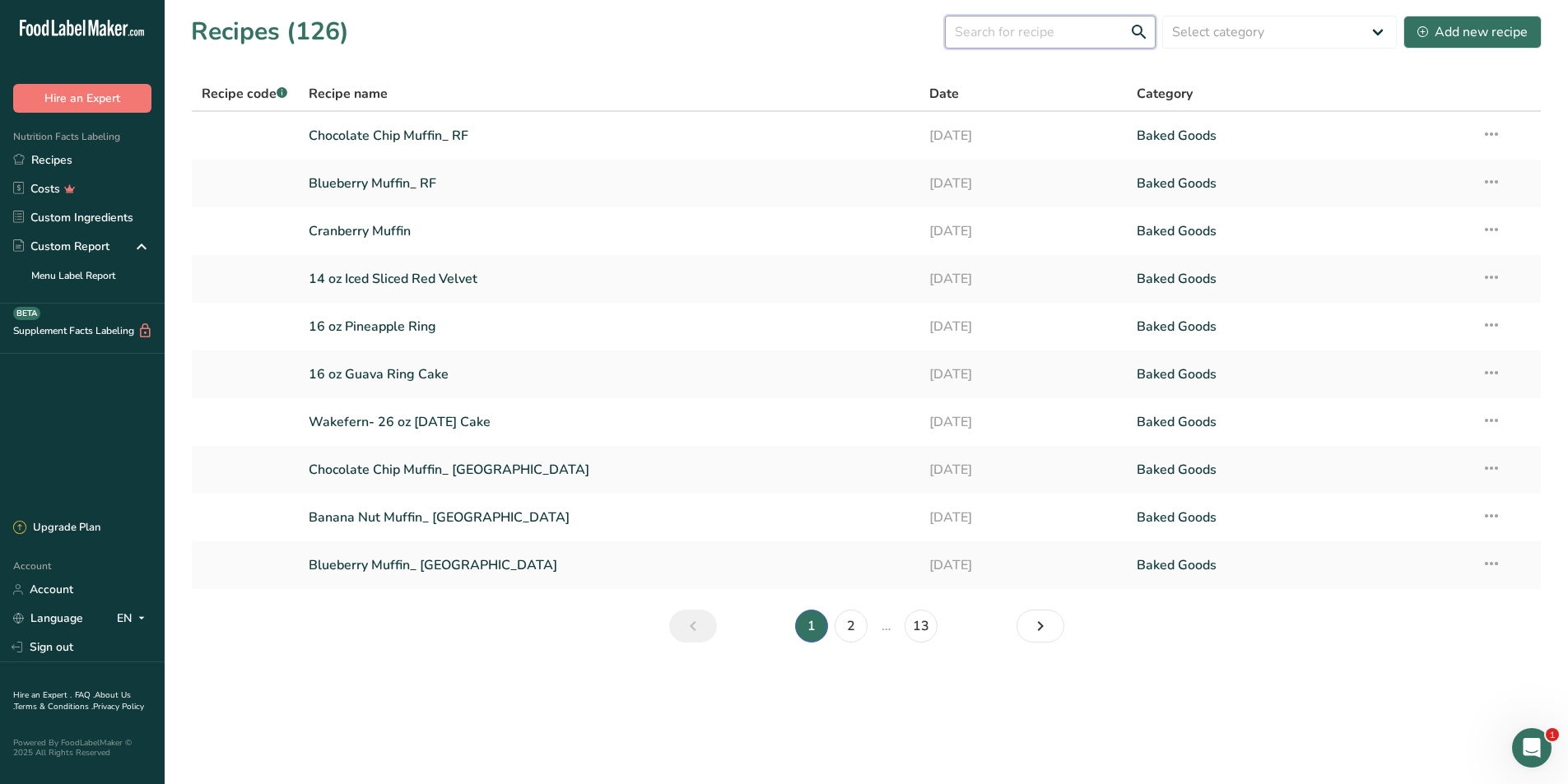 click at bounding box center (1050, 32) 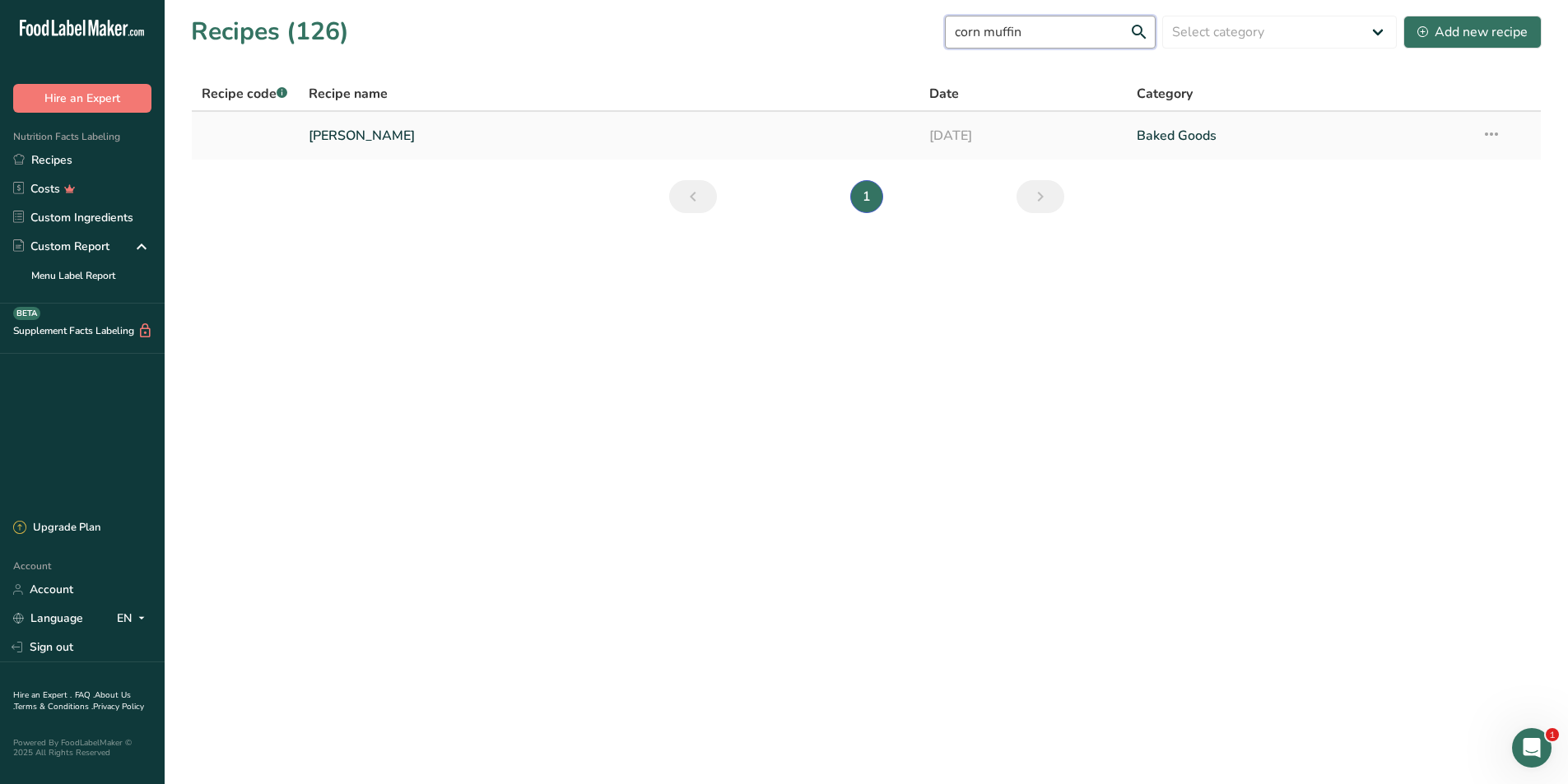 type on "corn muffin" 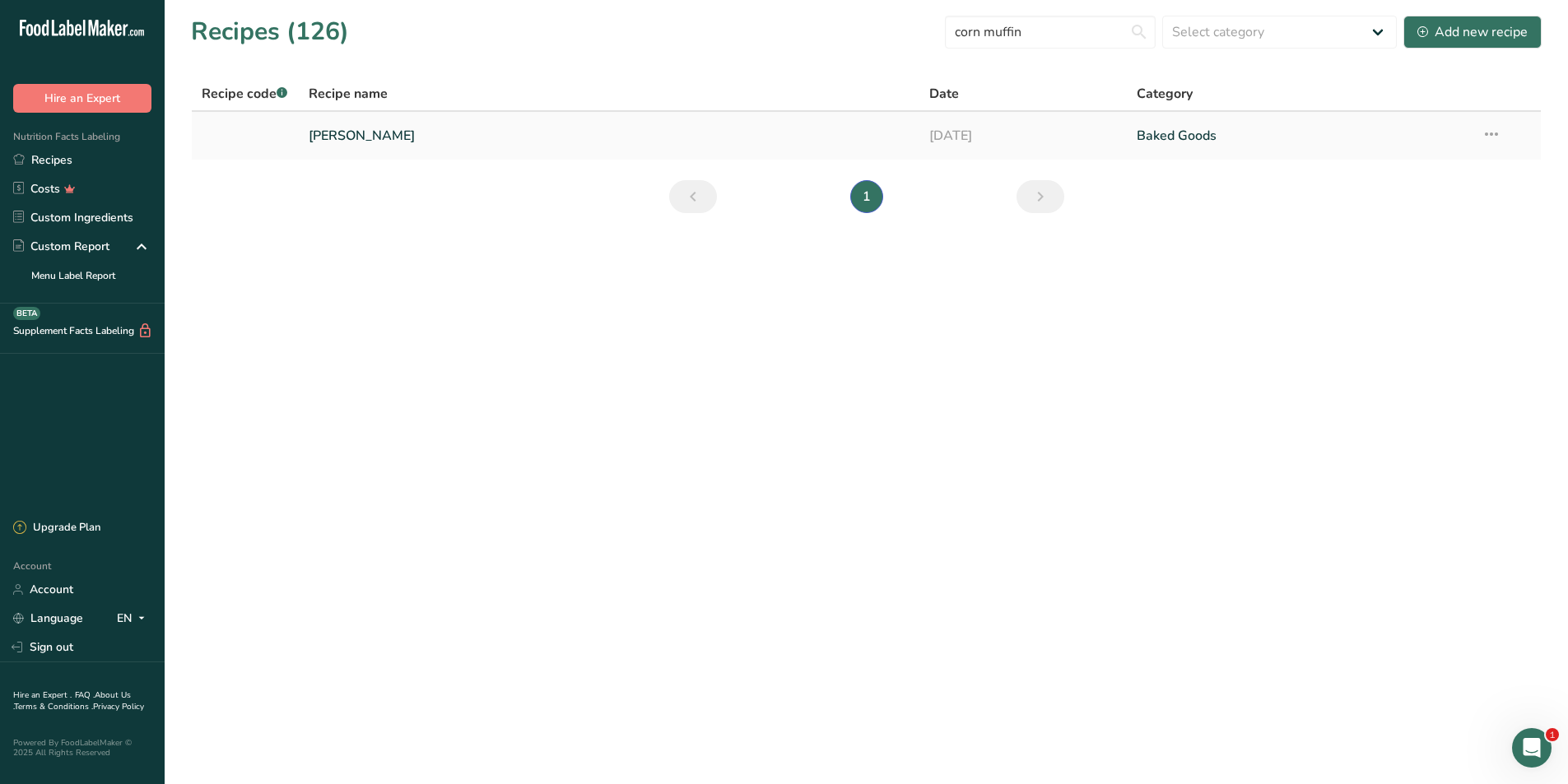 click on "Corn Muffin" at bounding box center [609, 136] 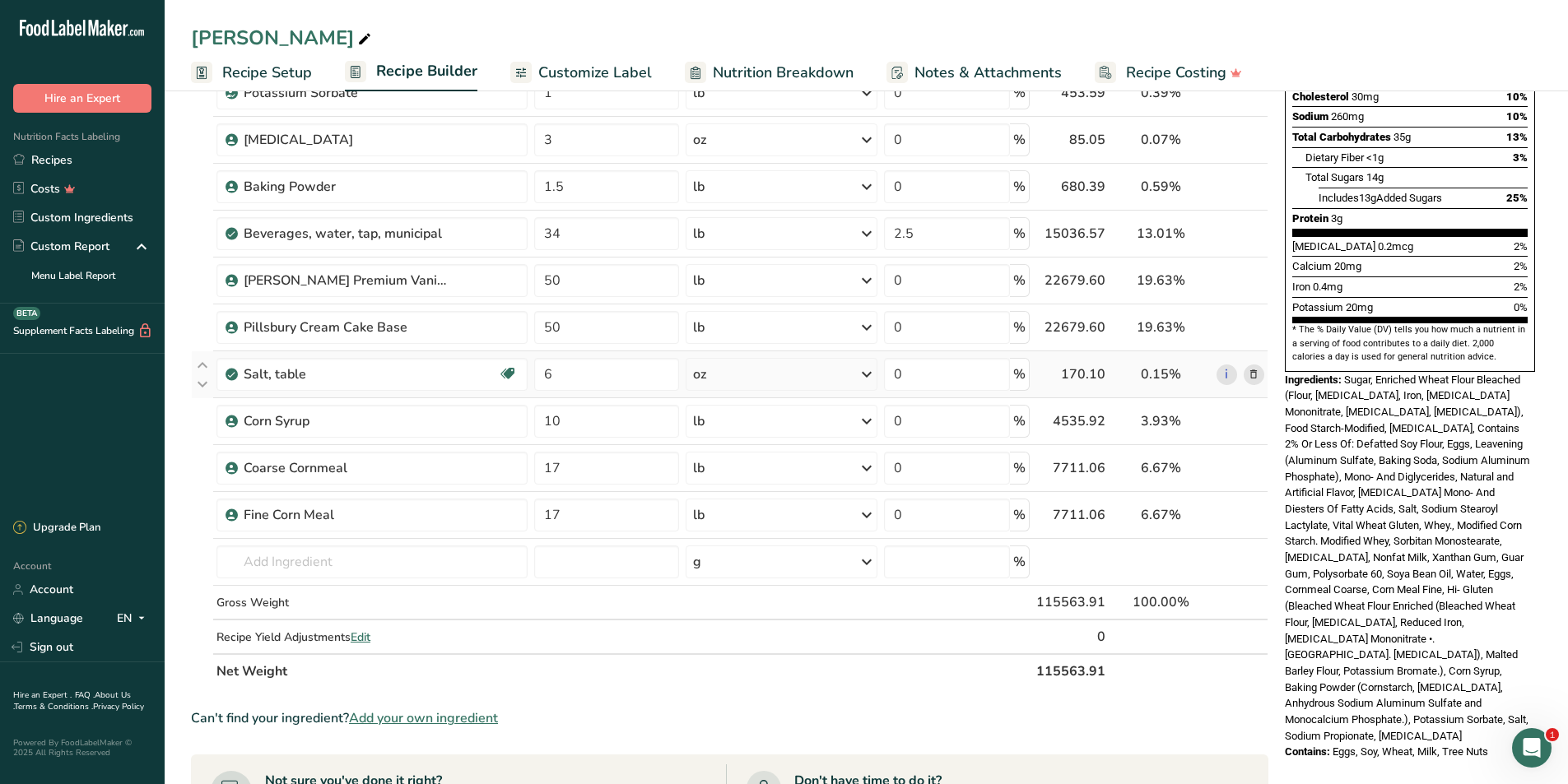 scroll, scrollTop: 329, scrollLeft: 0, axis: vertical 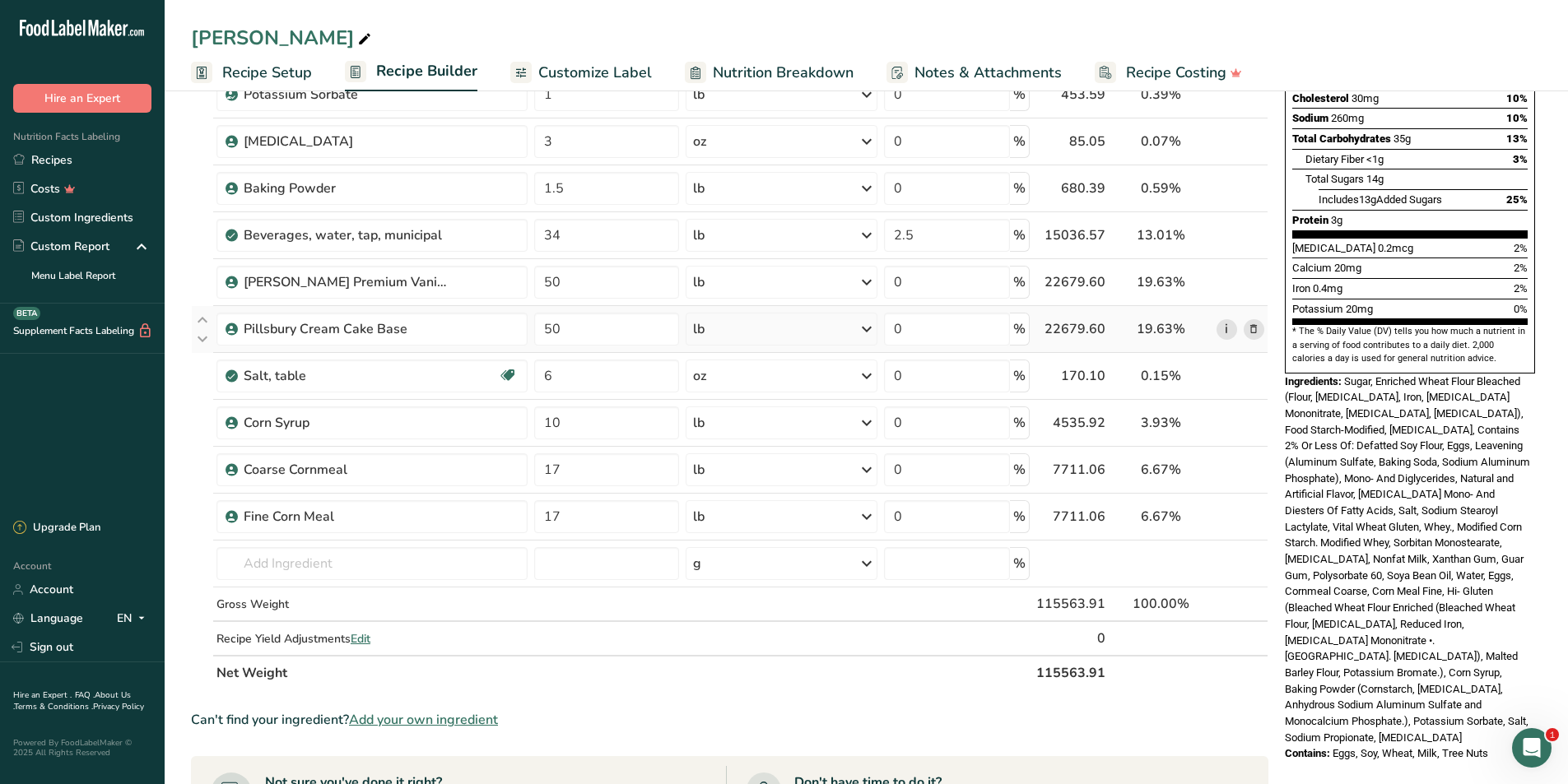 click on "i" at bounding box center [1226, 329] 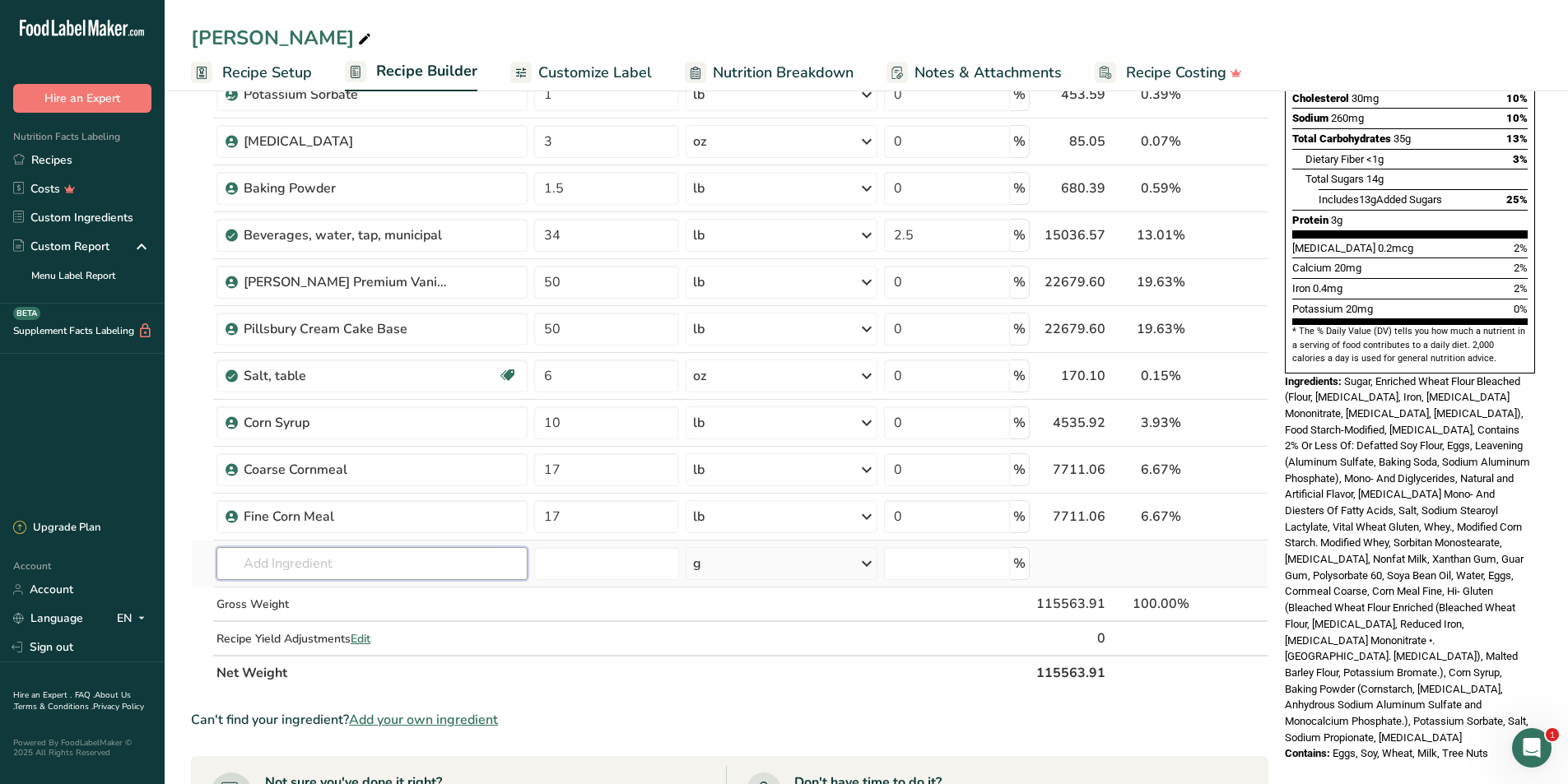click at bounding box center [372, 564] 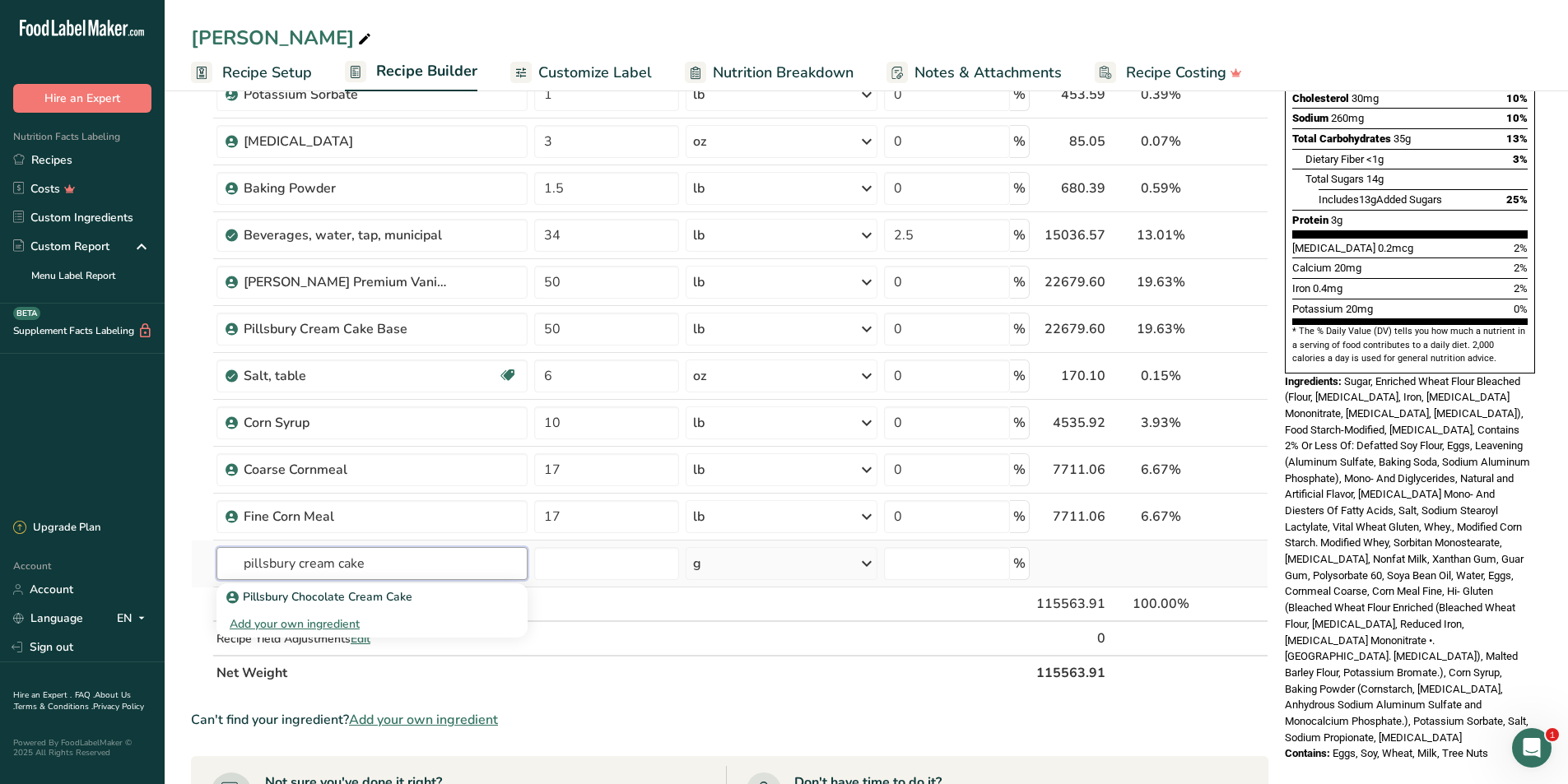 click on "pillsbury cream cake" at bounding box center (372, 564) 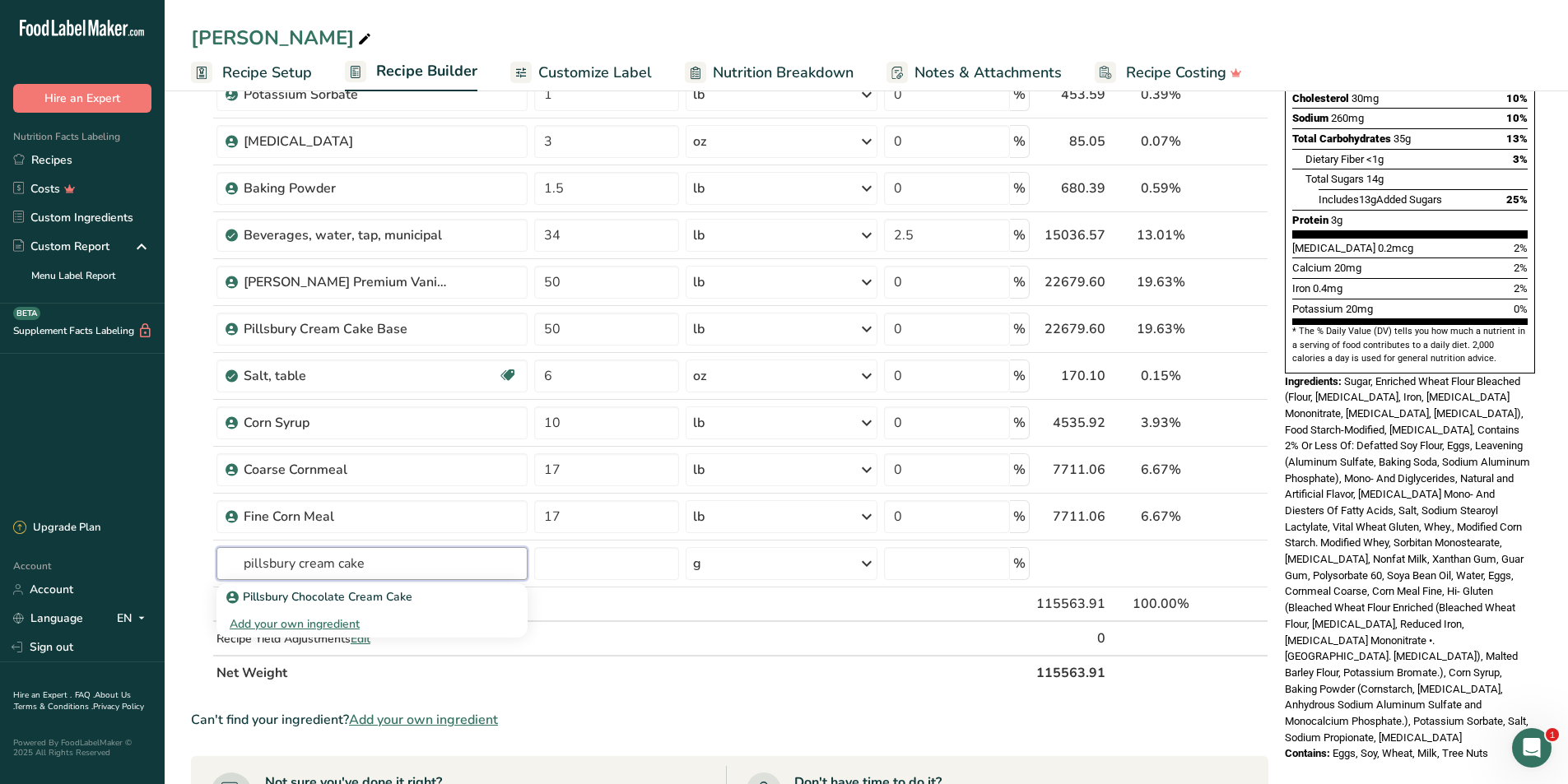 drag, startPoint x: 365, startPoint y: 559, endPoint x: 111, endPoint y: 558, distance: 254.002 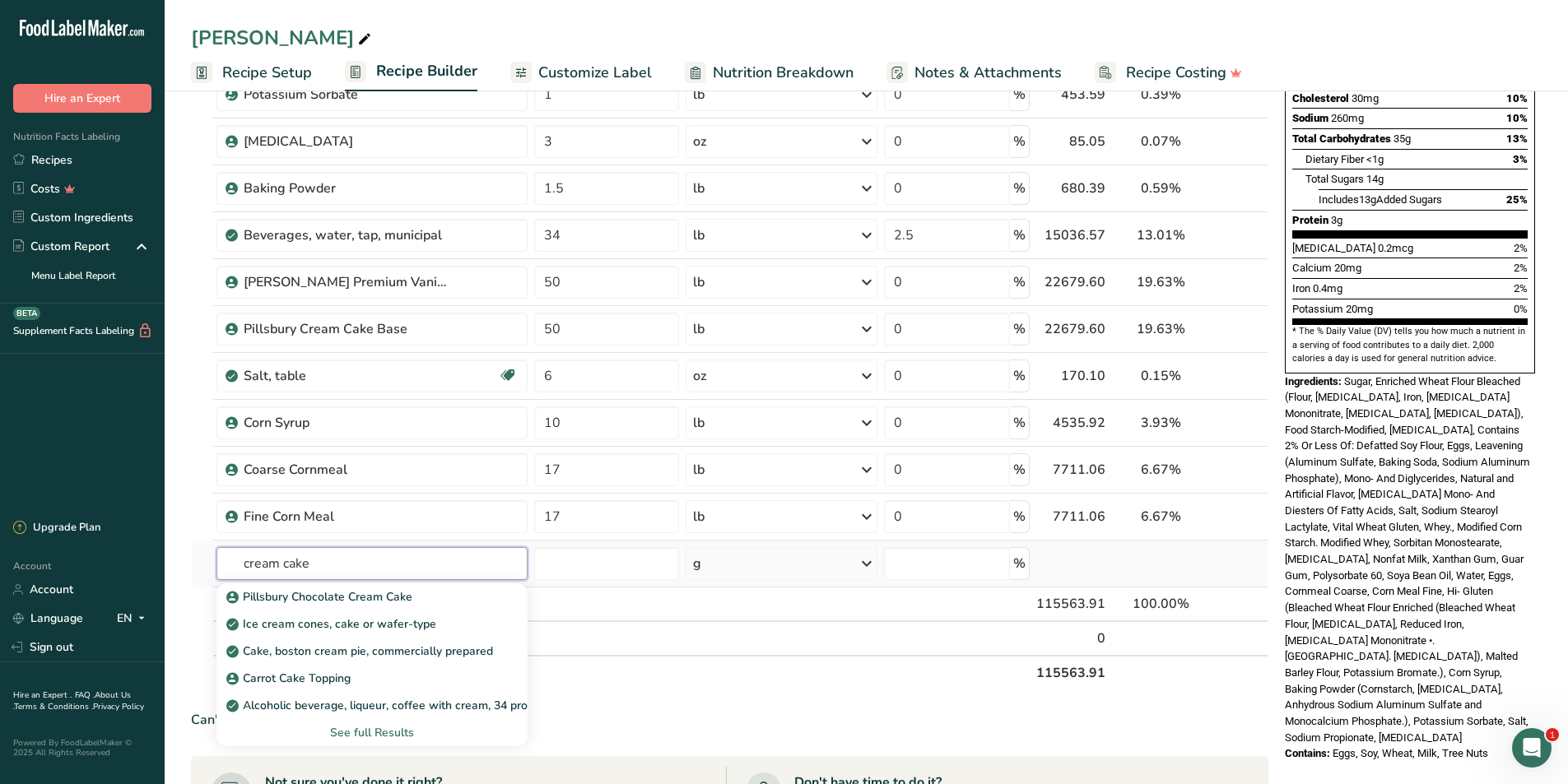 type on "cream cake" 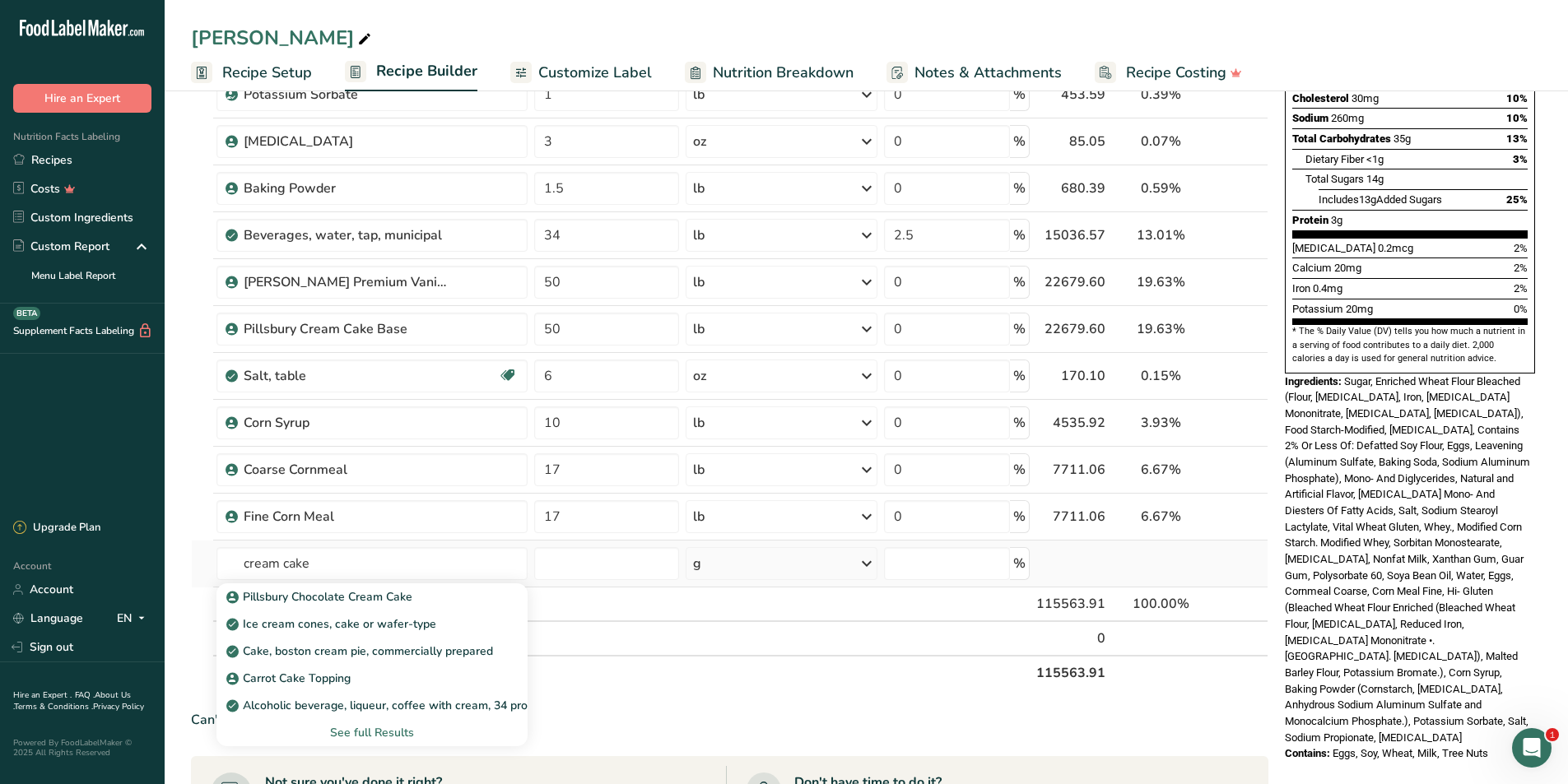 type 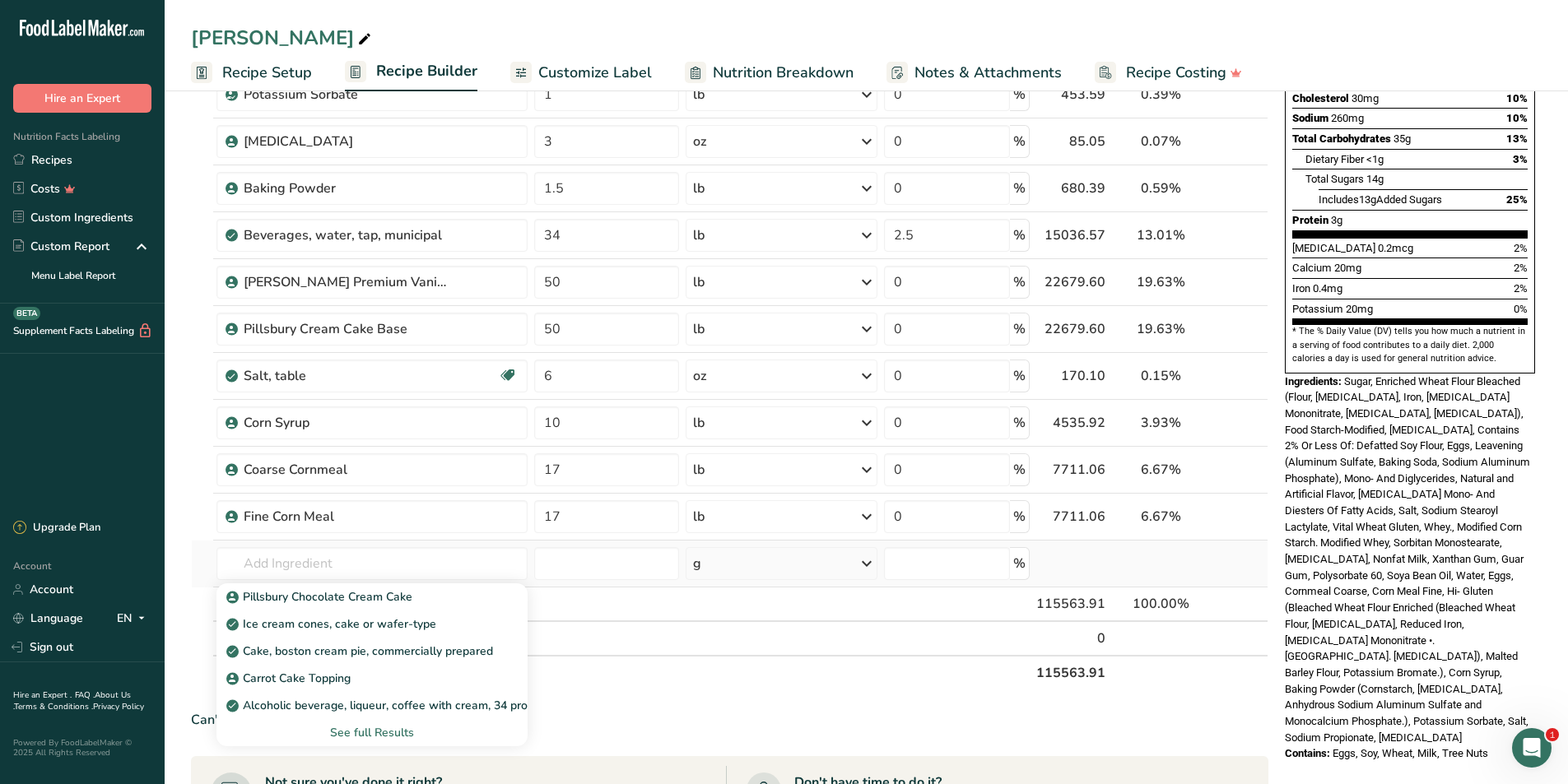 click on "See full Results" at bounding box center [372, 732] 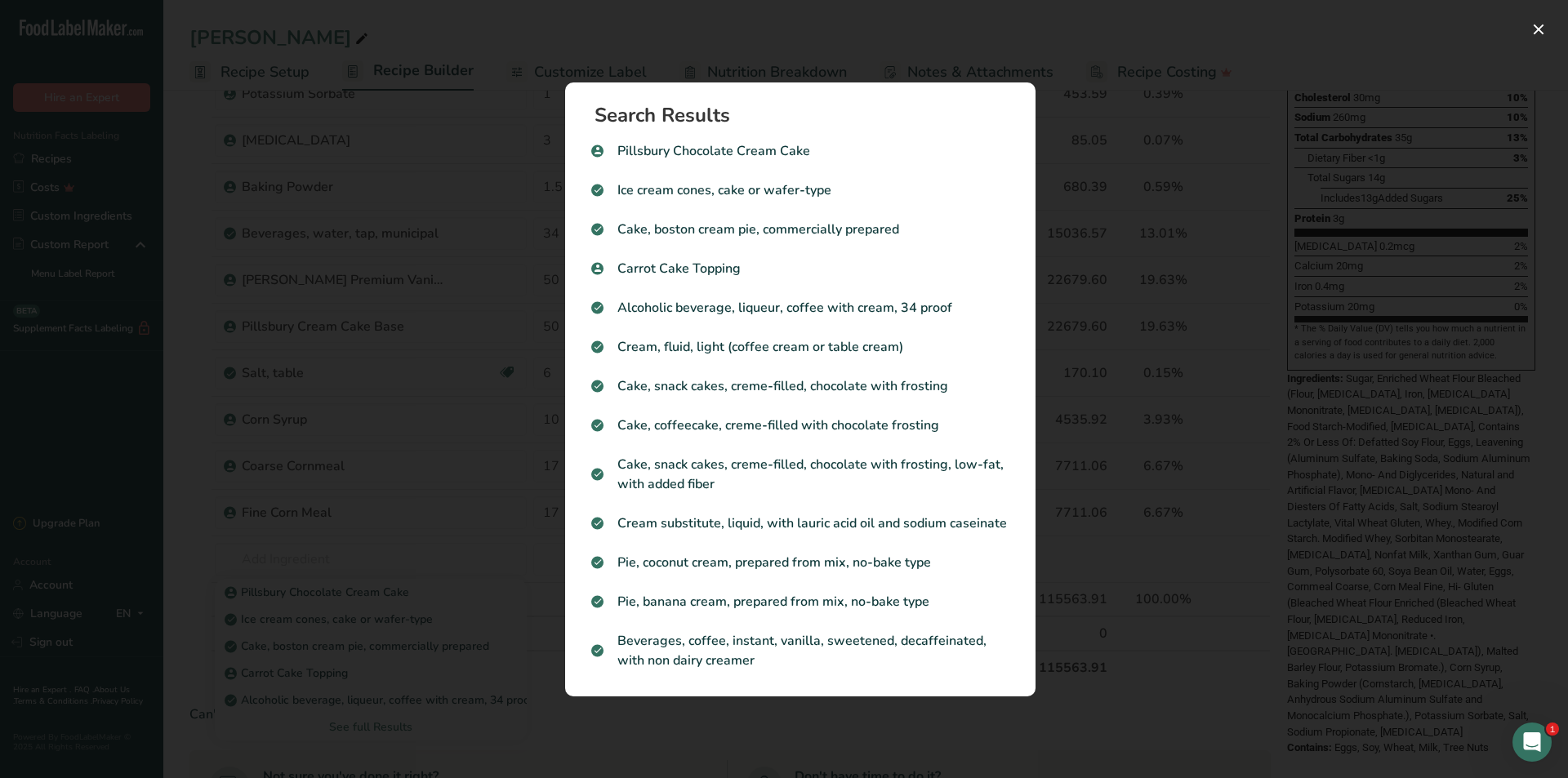 click at bounding box center (784, 389) 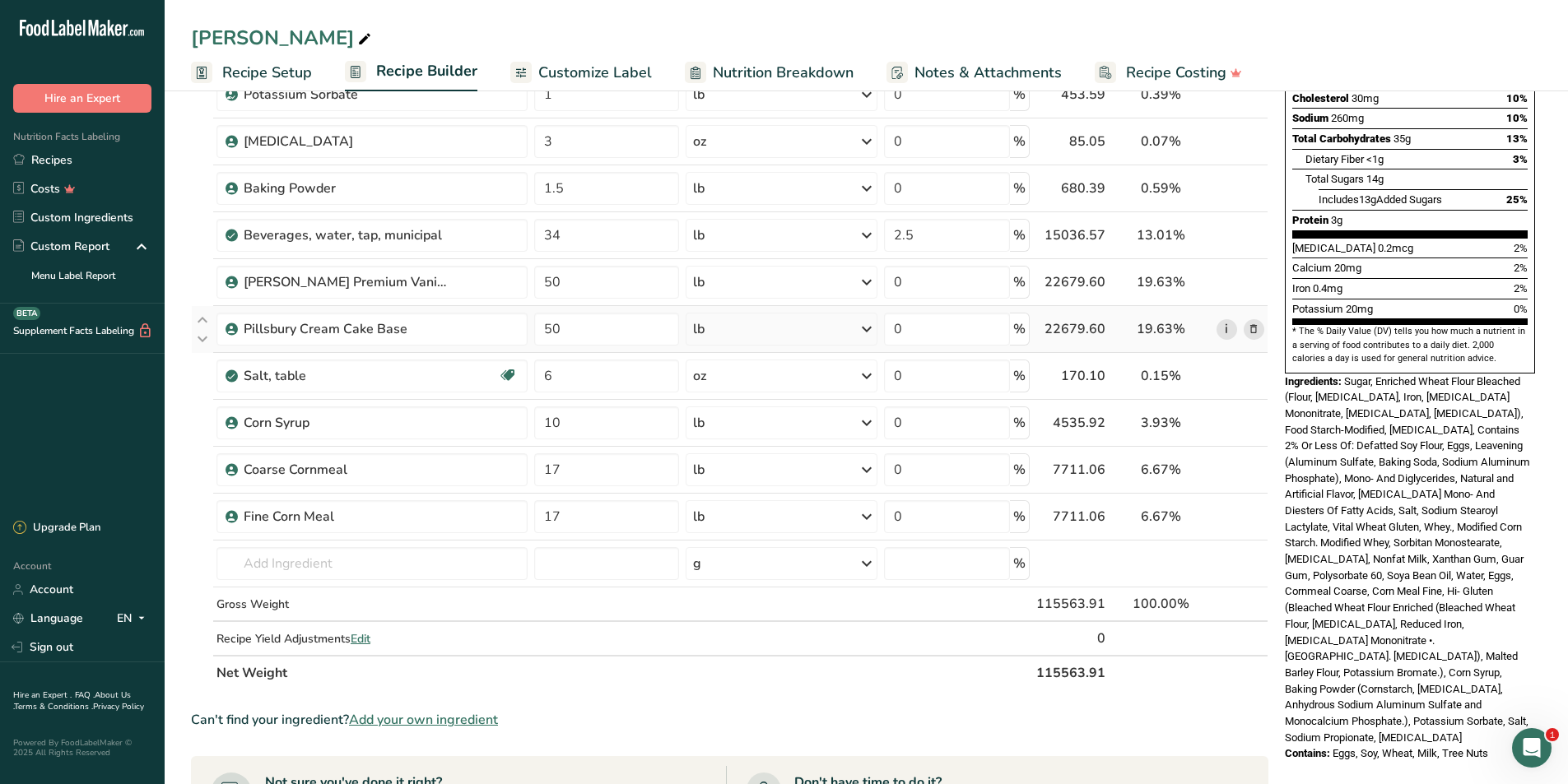 click on "i" at bounding box center [1226, 329] 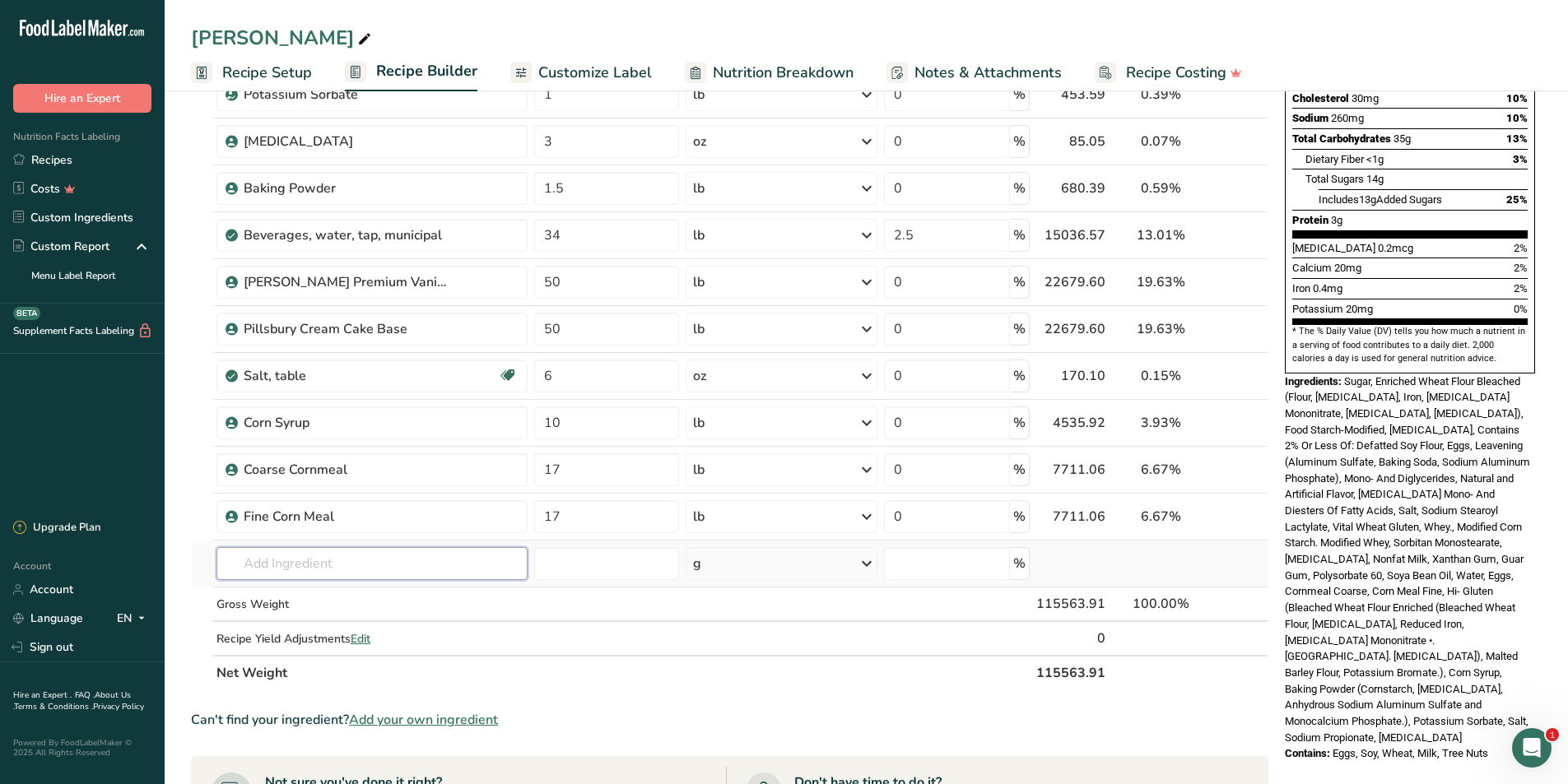 click at bounding box center (372, 564) 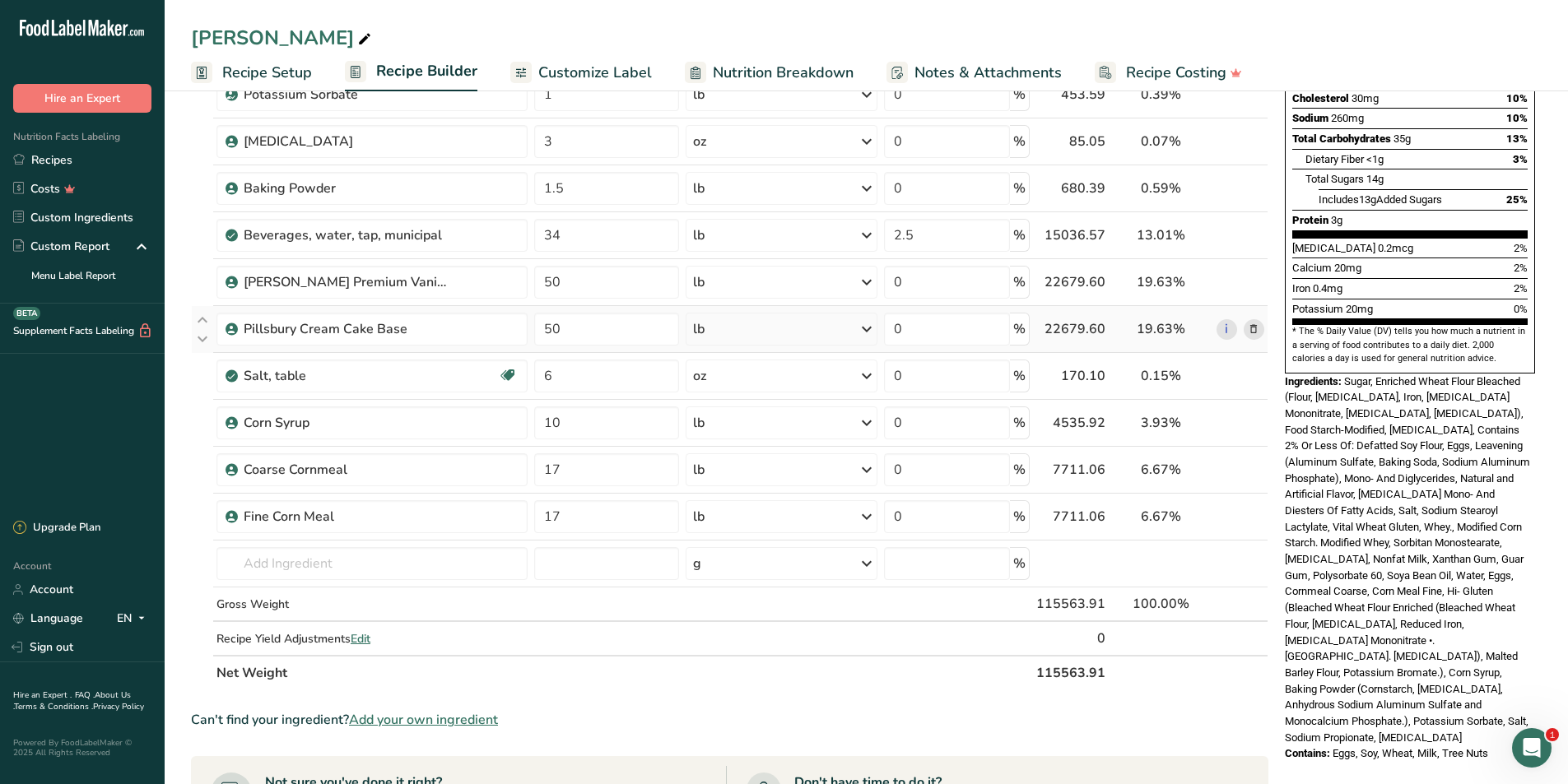 click at bounding box center (1254, 329) 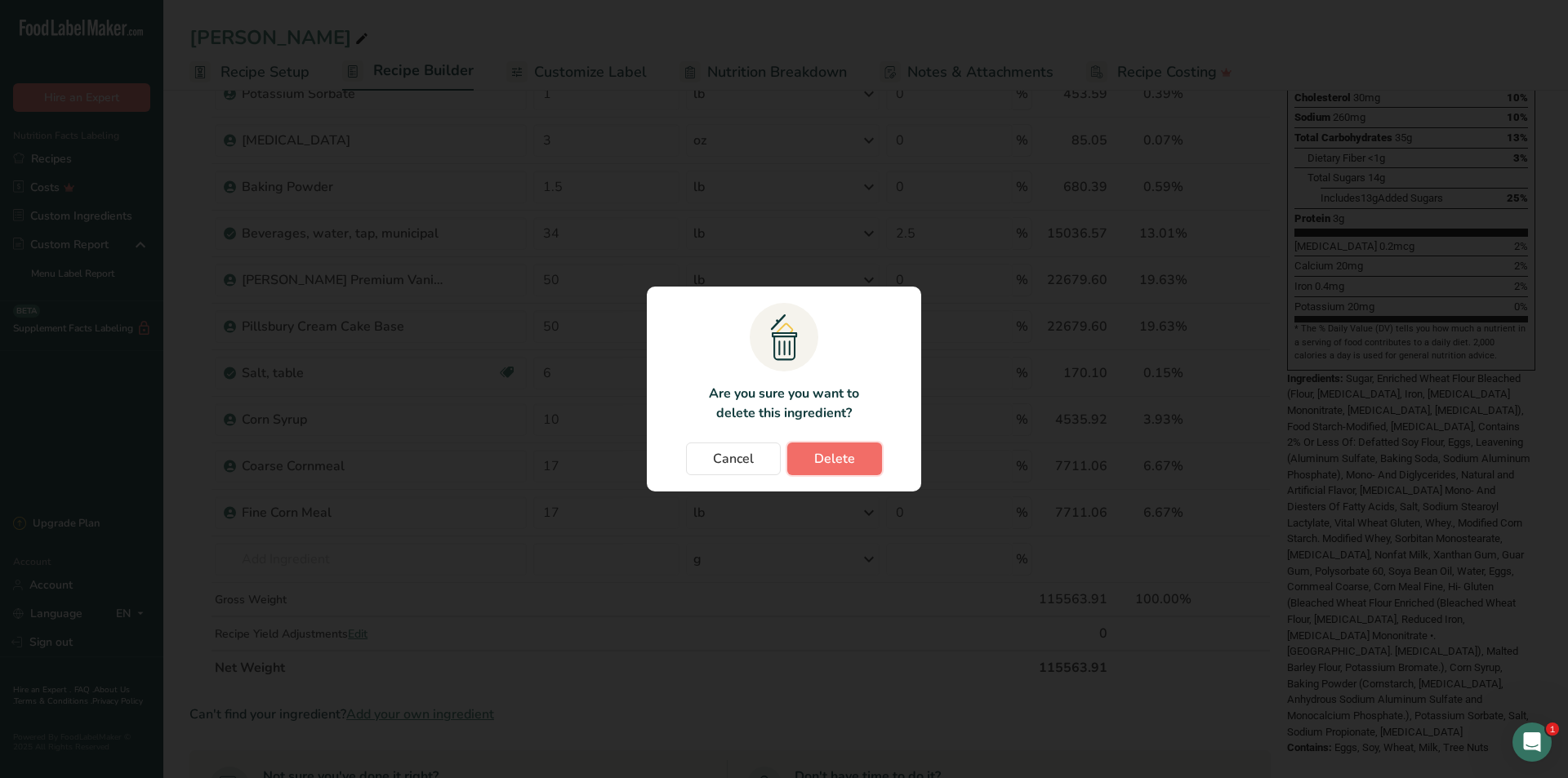 click on "Delete" at bounding box center (835, 459) 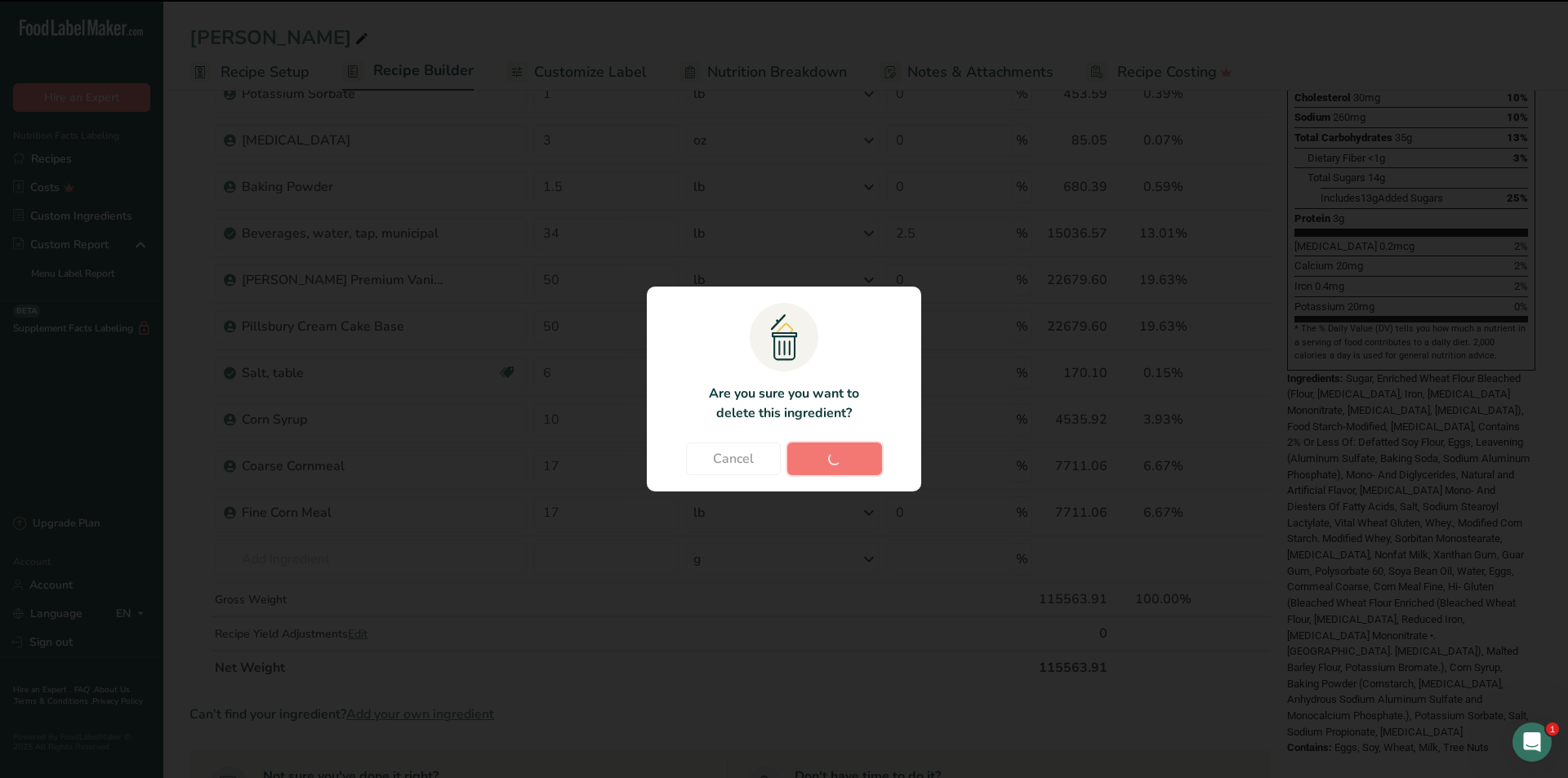 type on "6" 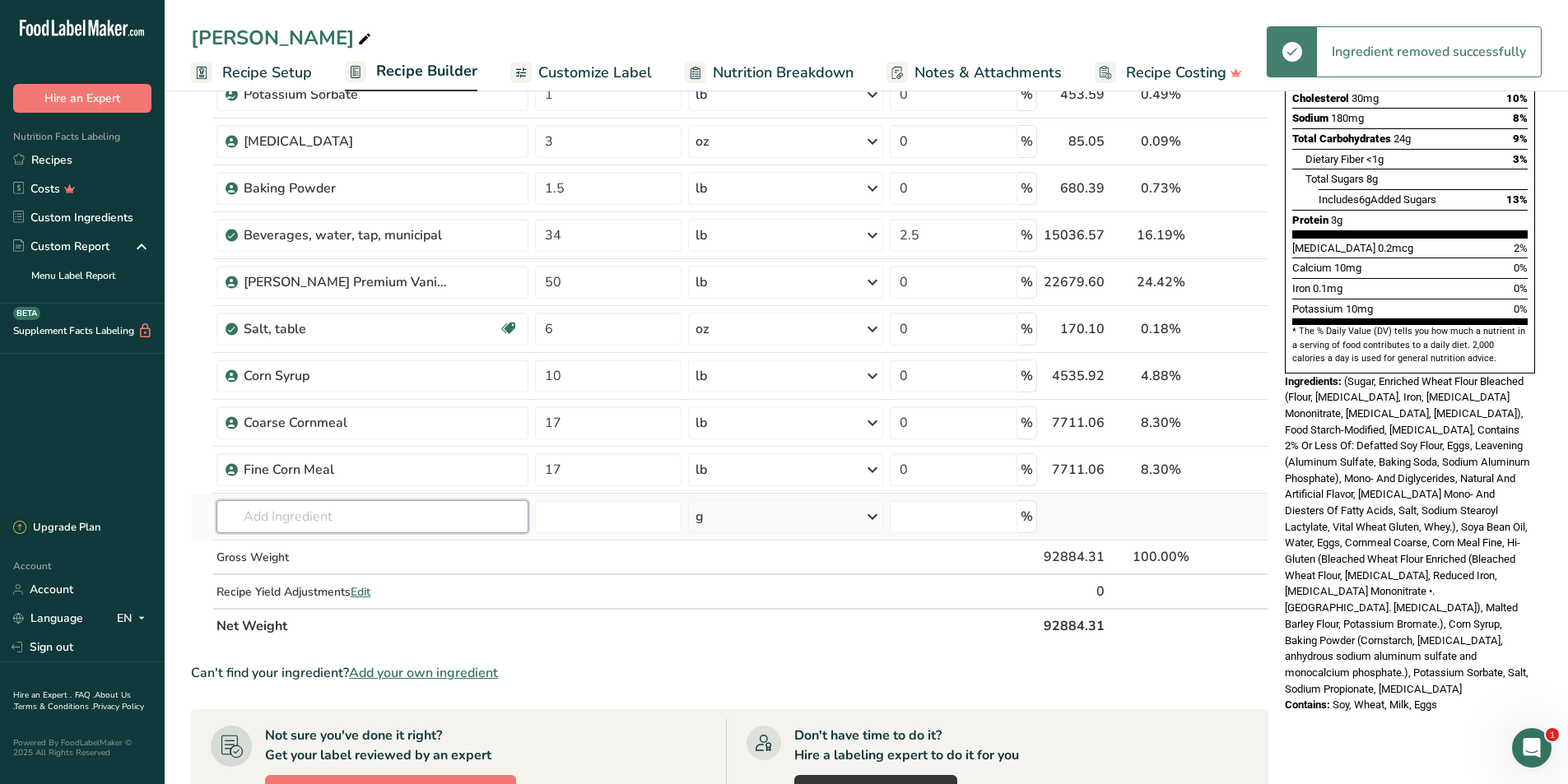 click at bounding box center [372, 517] 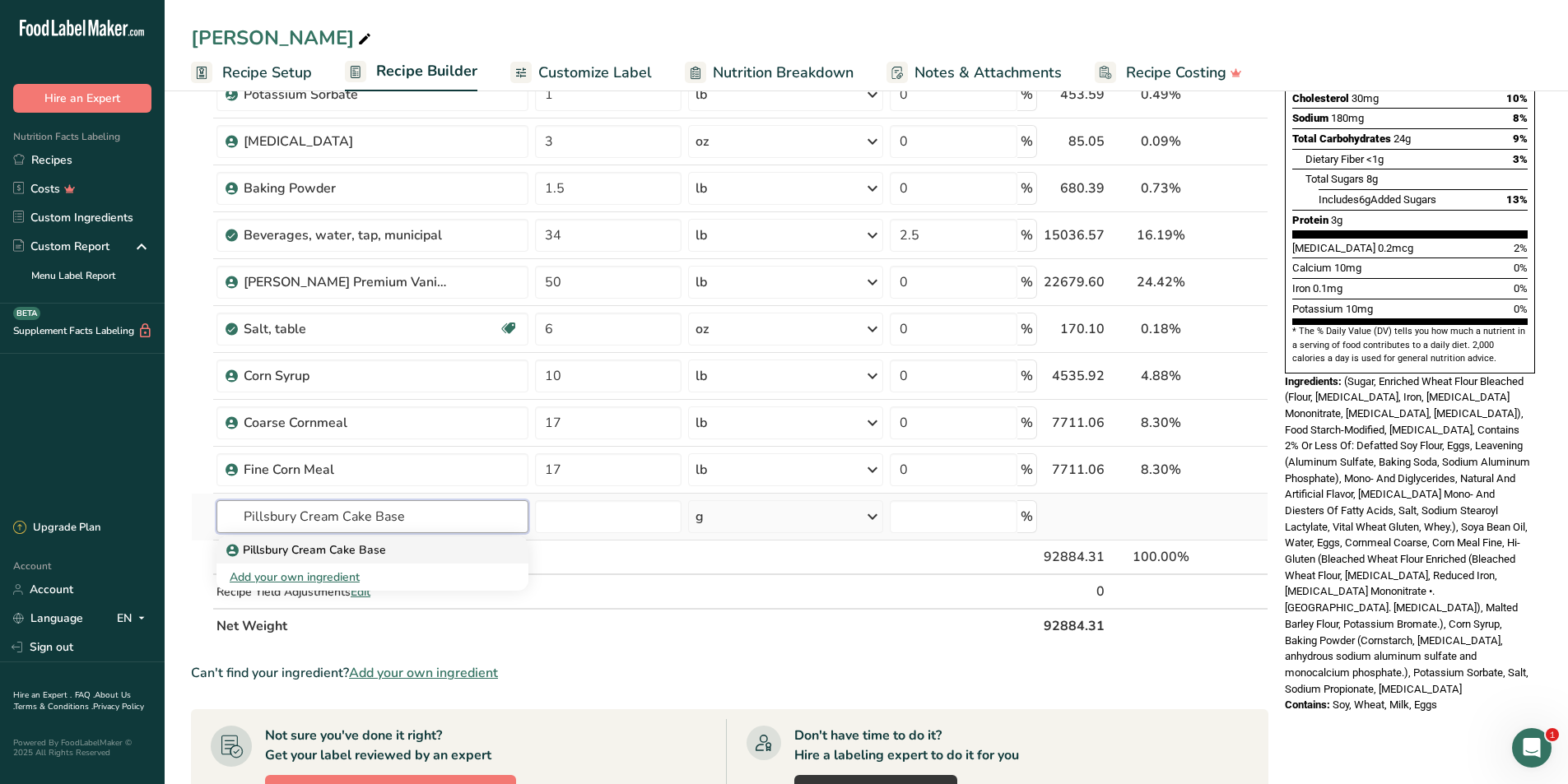 type on "Pillsbury Cream Cake Base" 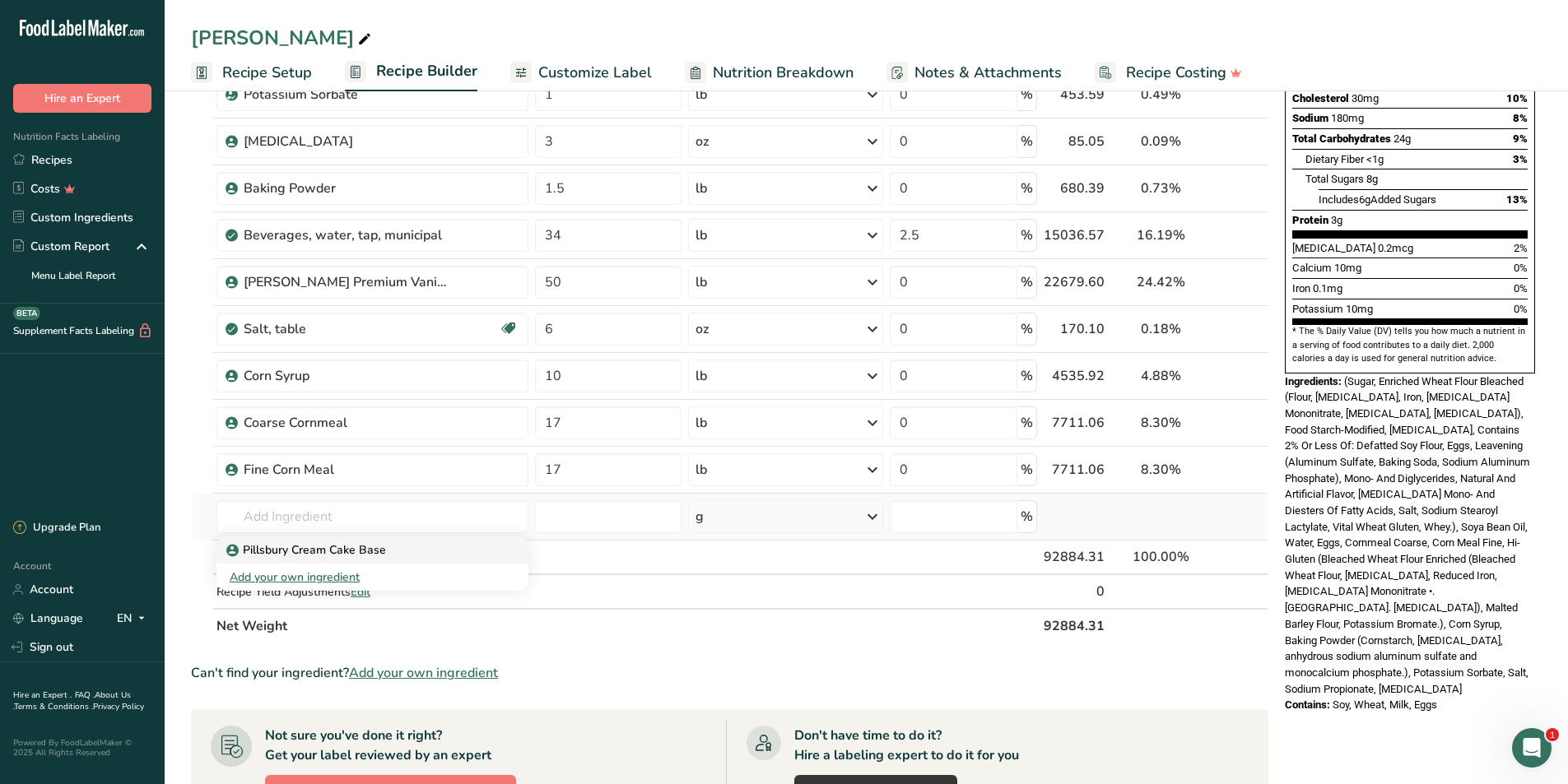 click on "Pillsbury Cream Cake Base" at bounding box center (308, 550) 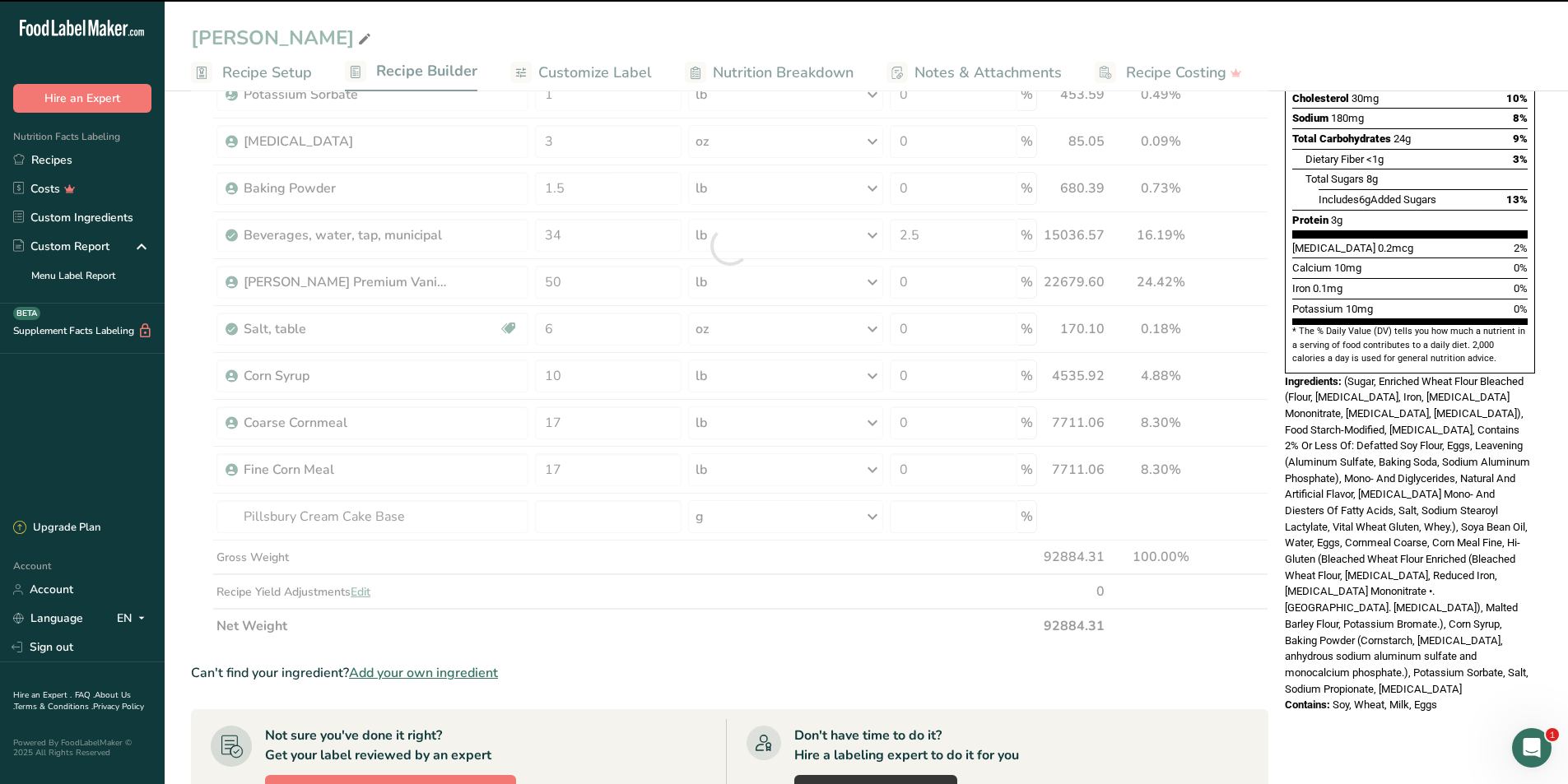 type on "0" 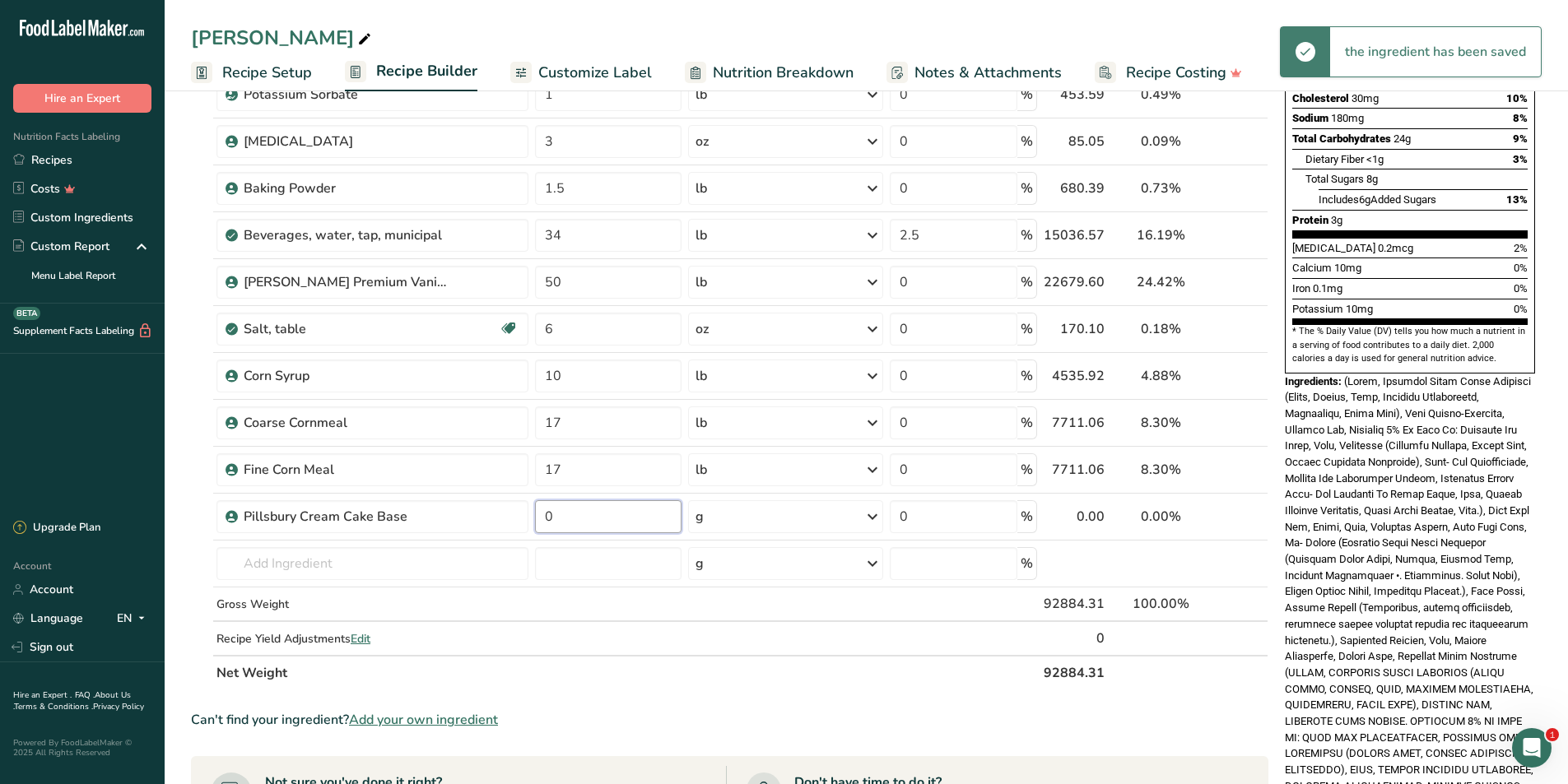 click on "0" at bounding box center [608, 517] 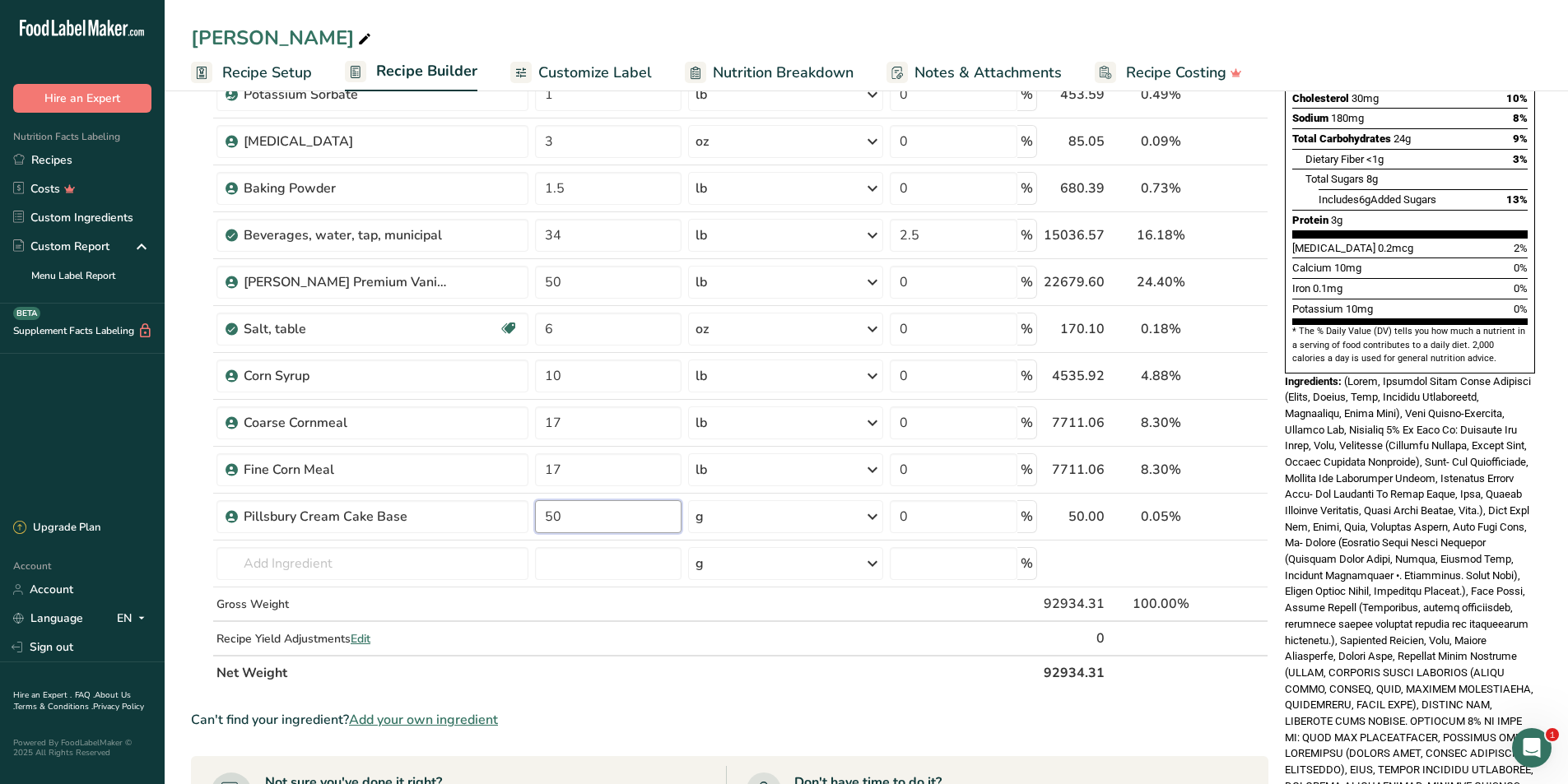 type on "50" 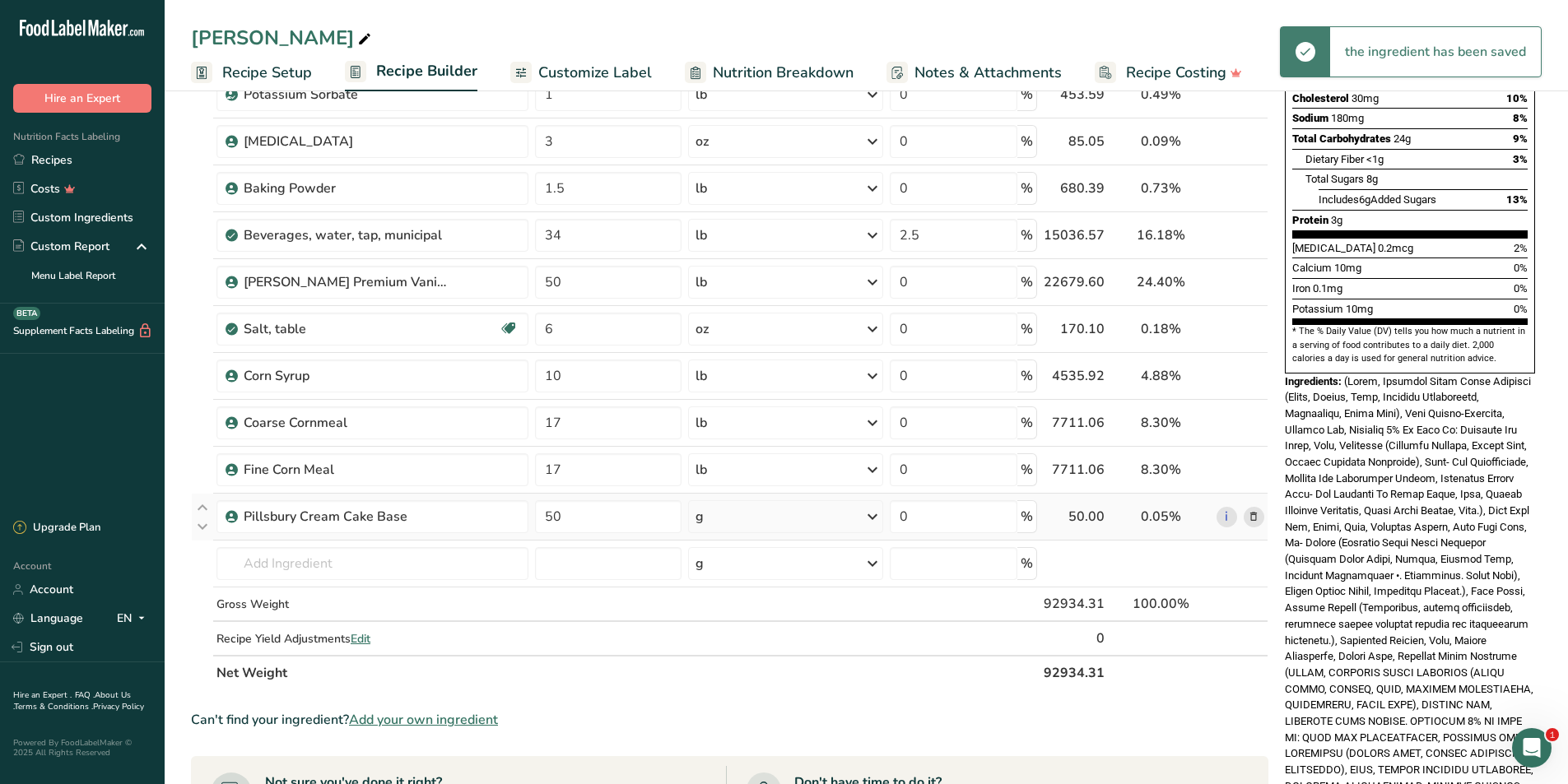 click at bounding box center (872, 517) 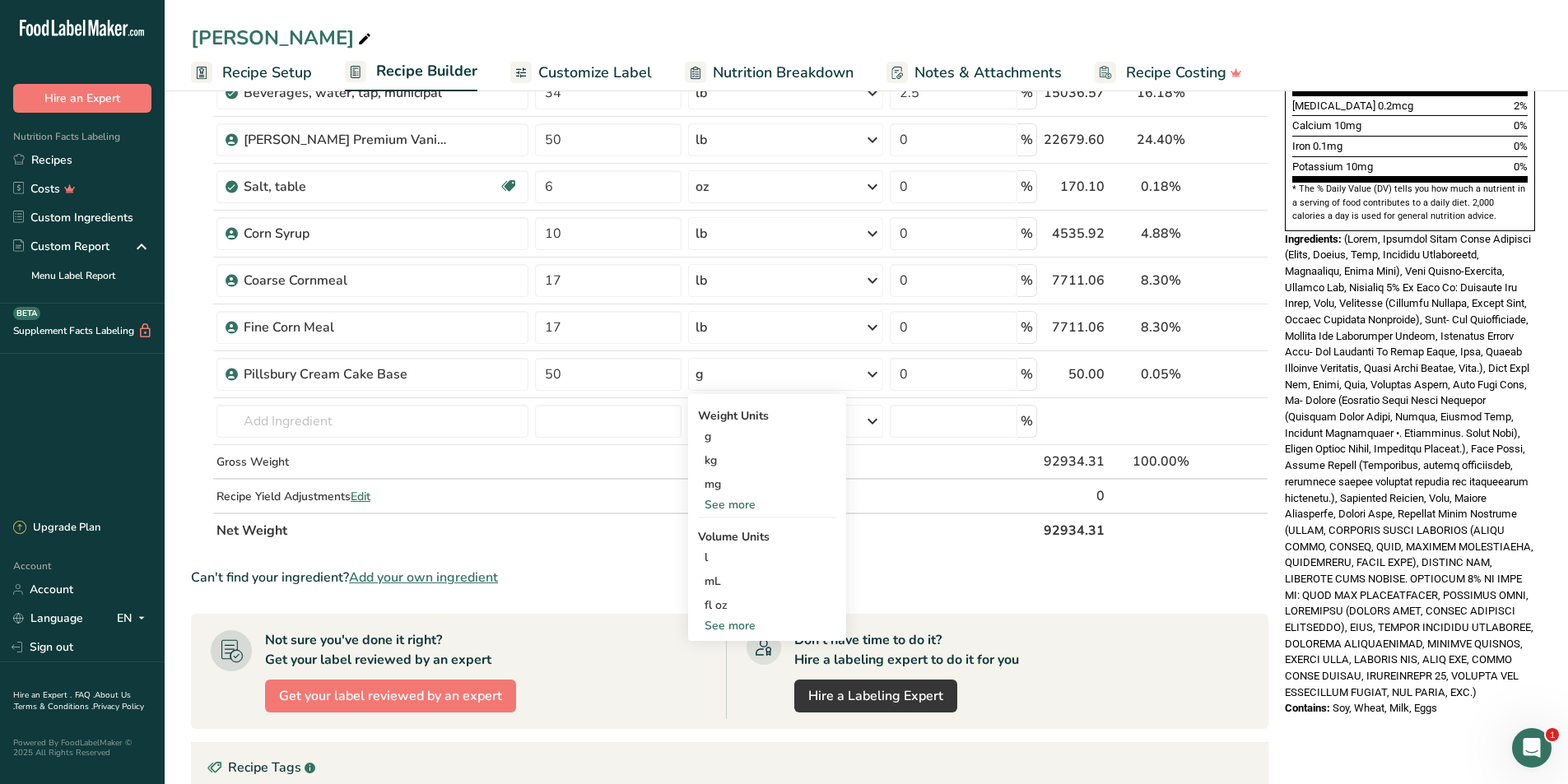 scroll, scrollTop: 494, scrollLeft: 0, axis: vertical 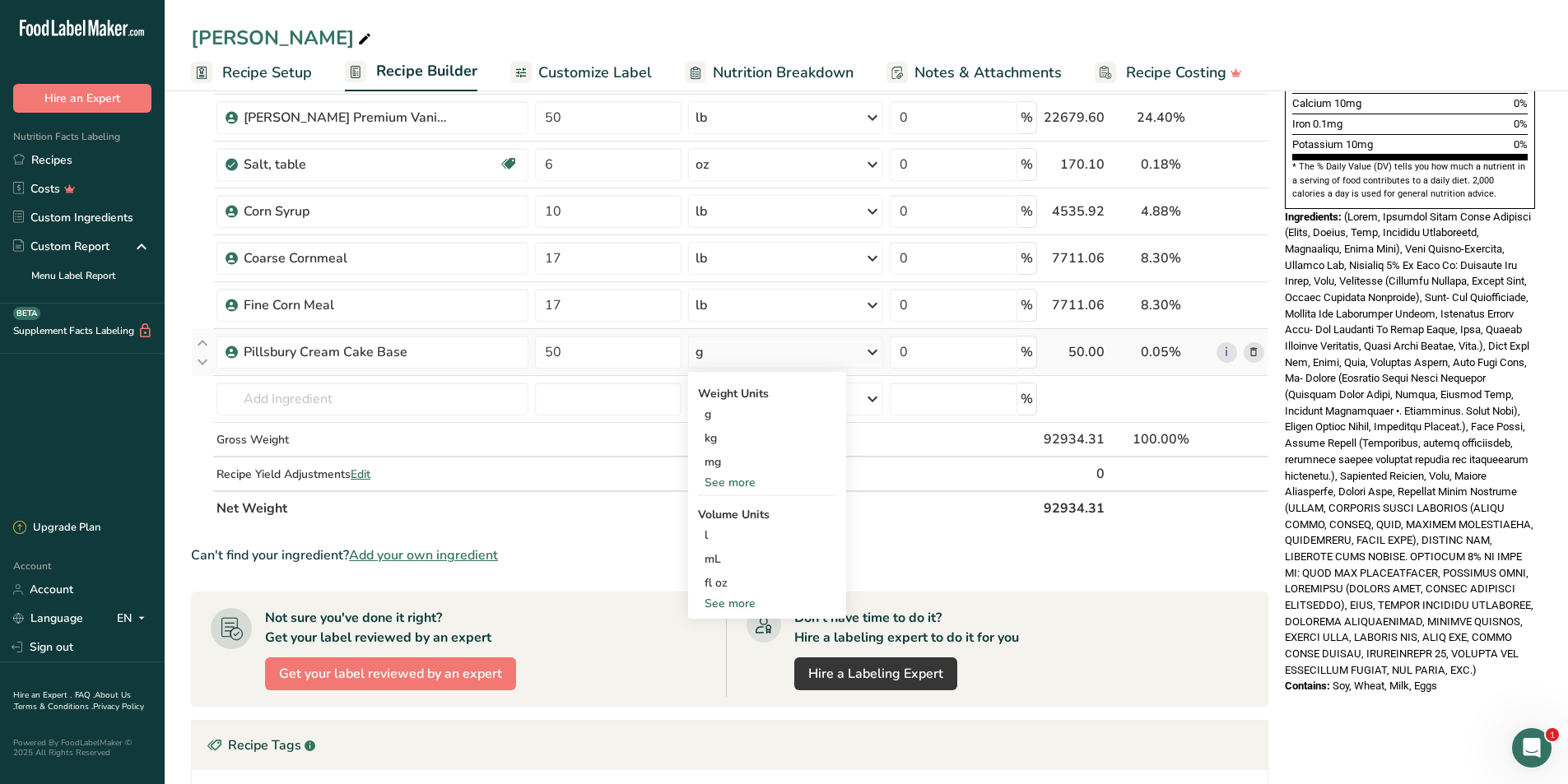 click on "See more" at bounding box center (767, 482) 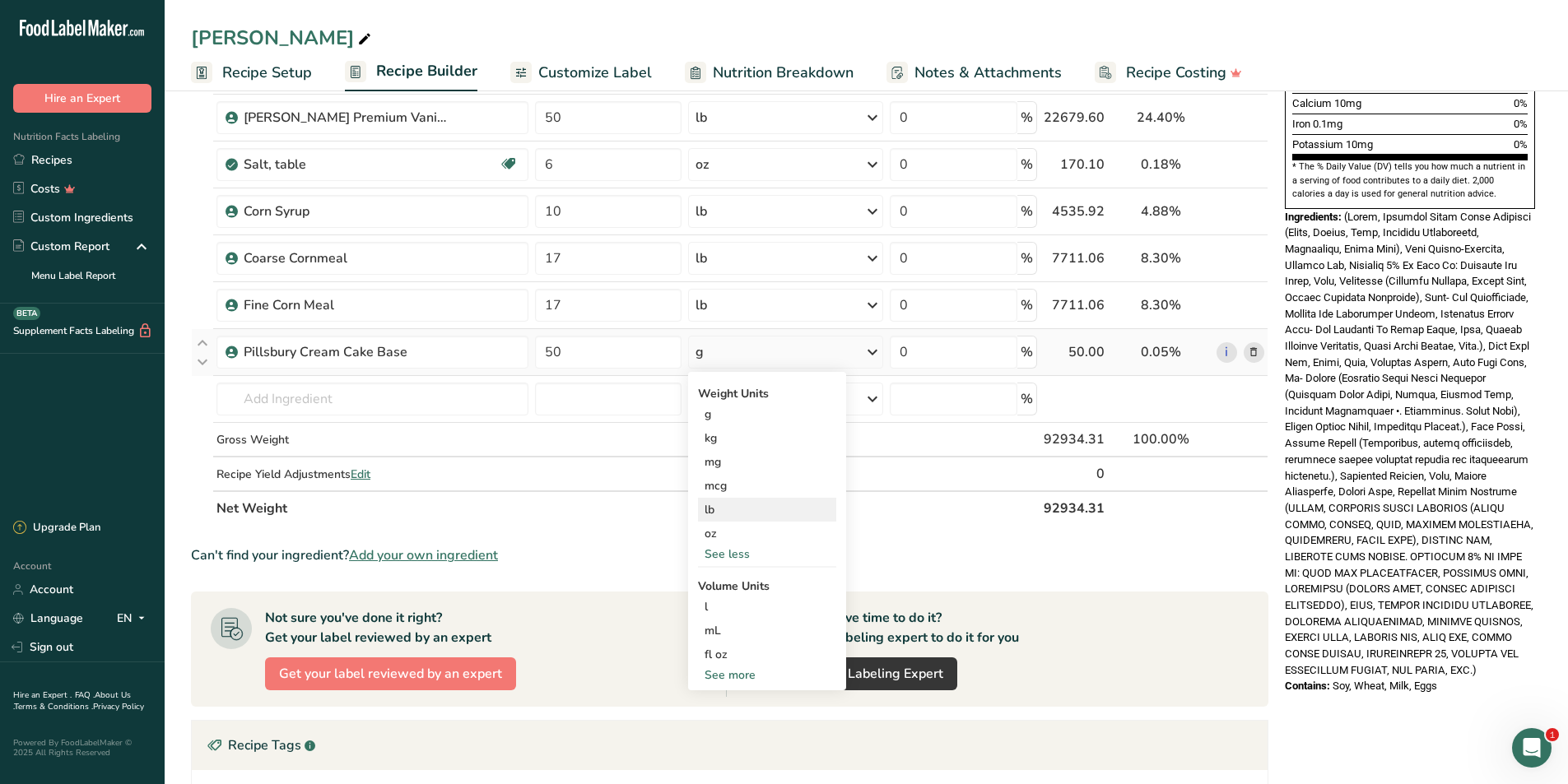 click on "lb" at bounding box center [767, 509] 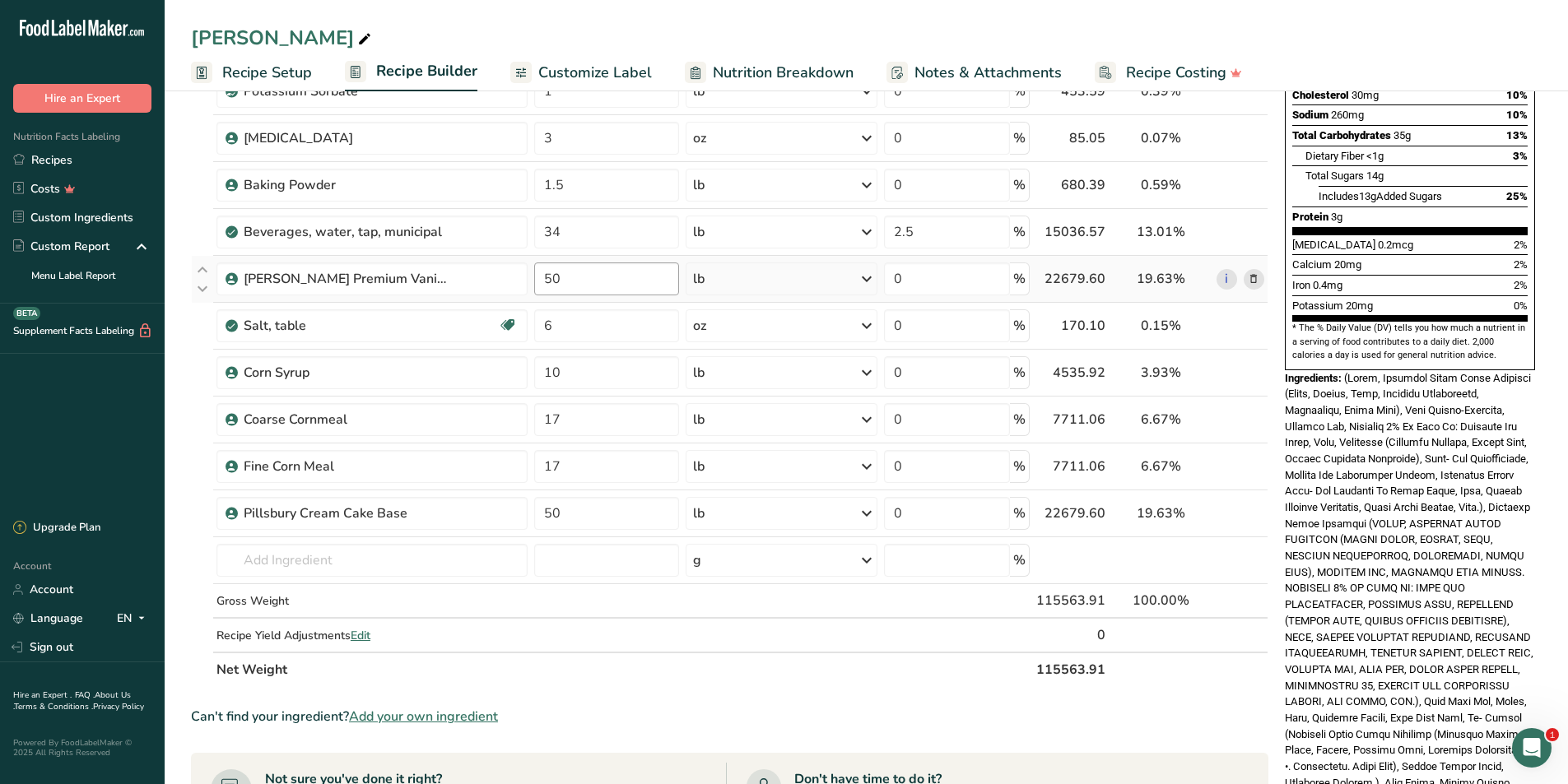 scroll, scrollTop: 329, scrollLeft: 0, axis: vertical 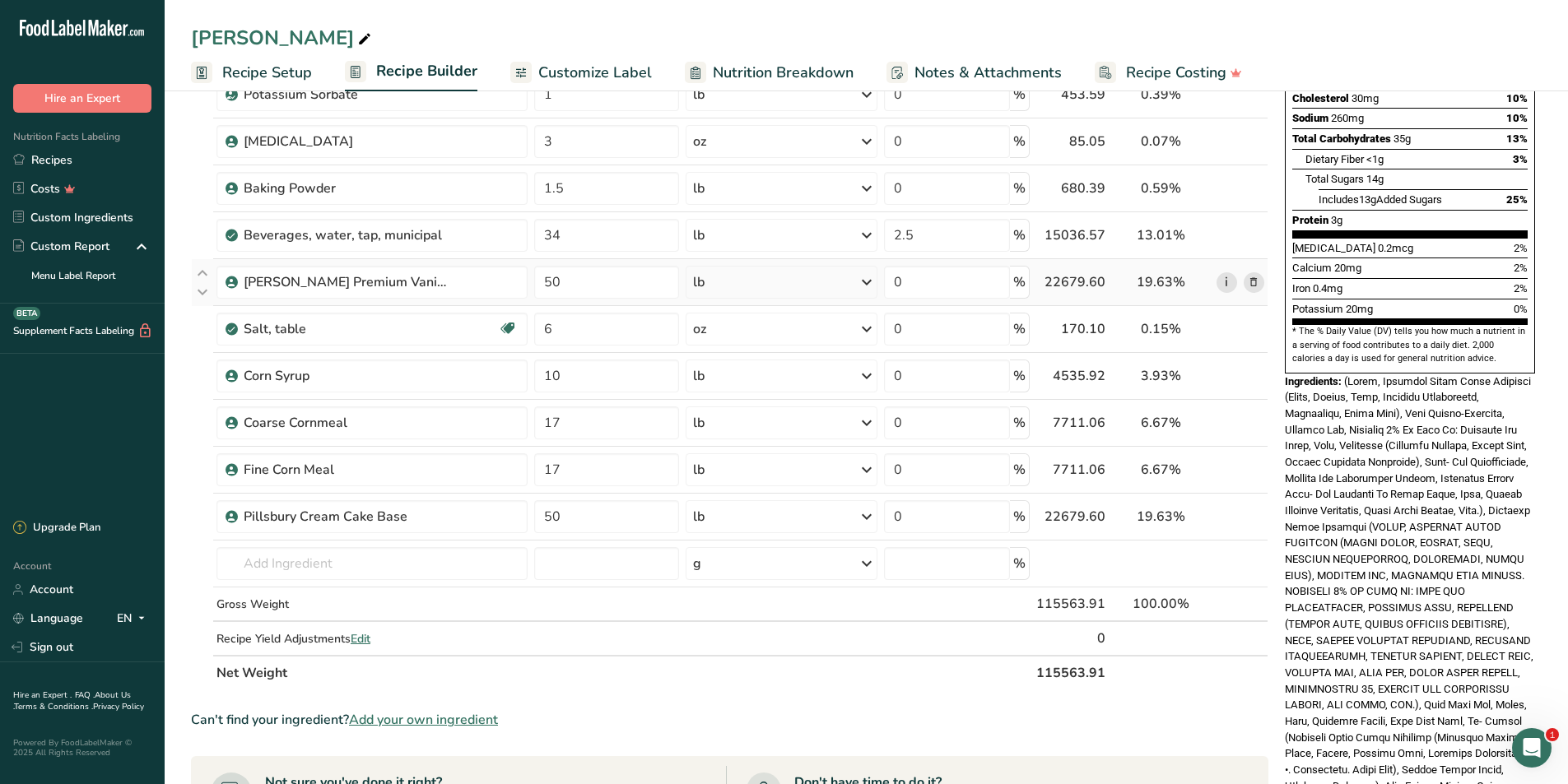 click on "i" at bounding box center (1226, 282) 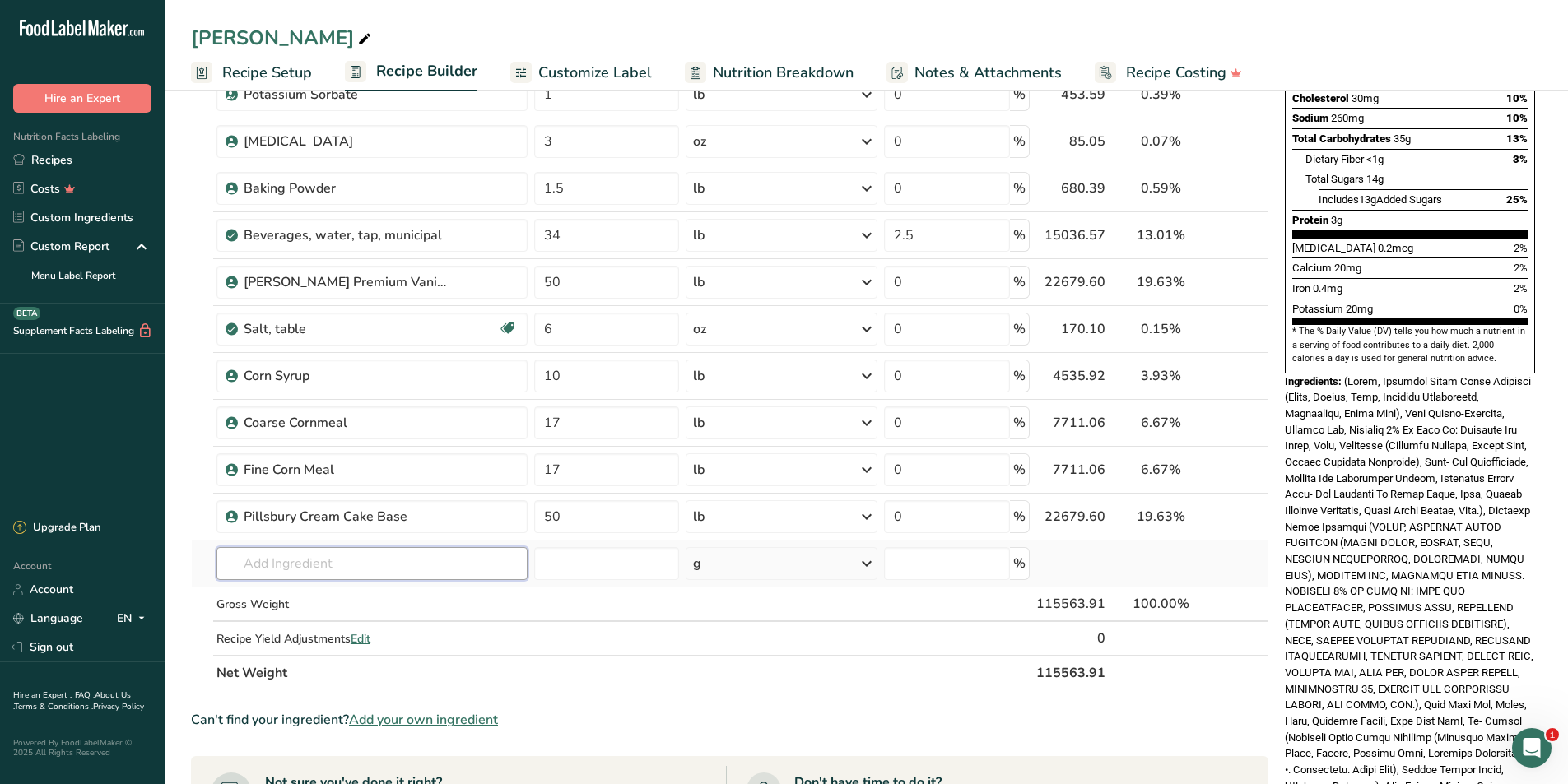 click at bounding box center (372, 564) 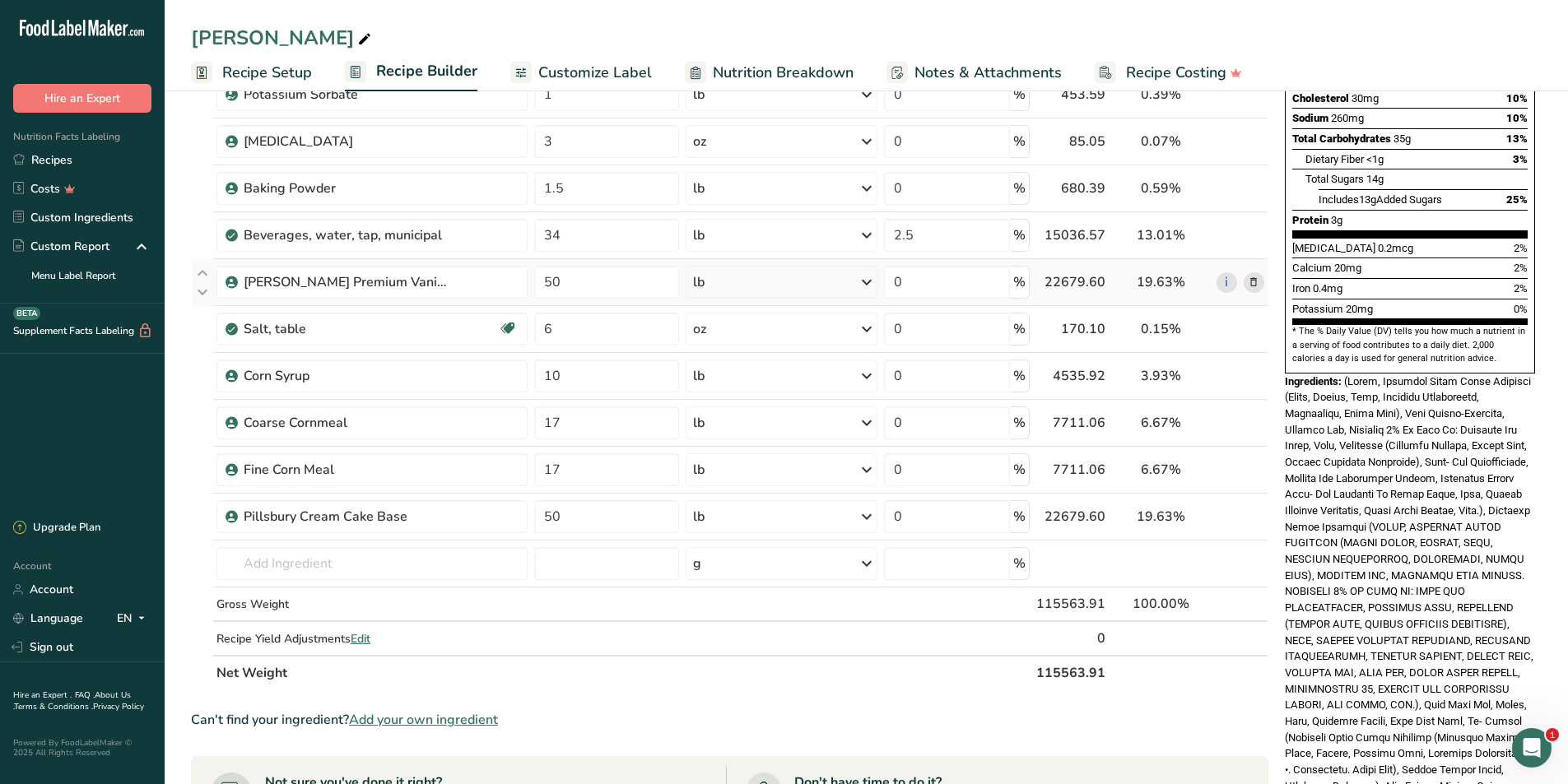 click at bounding box center [1254, 282] 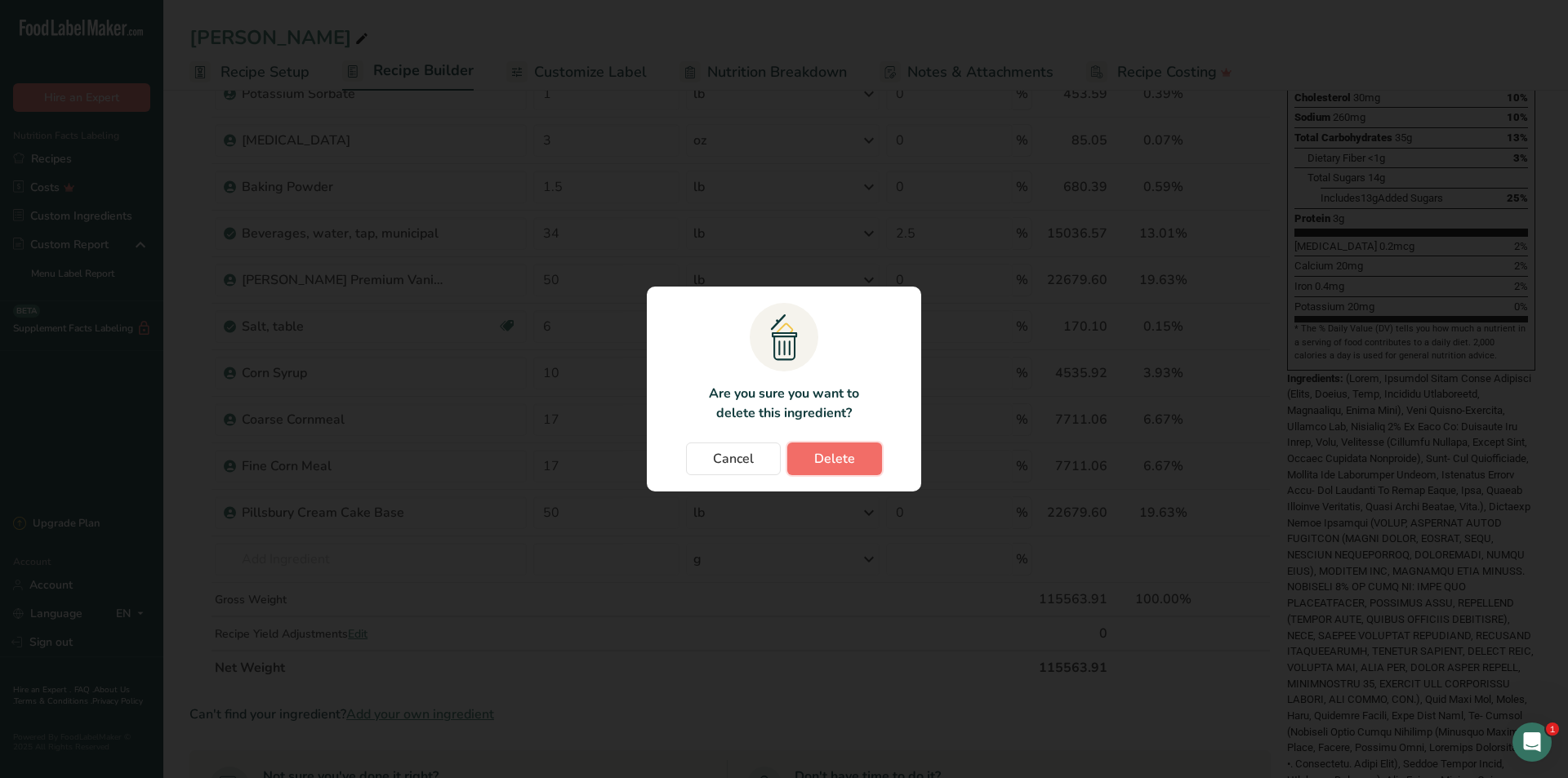click on "Delete" at bounding box center [835, 459] 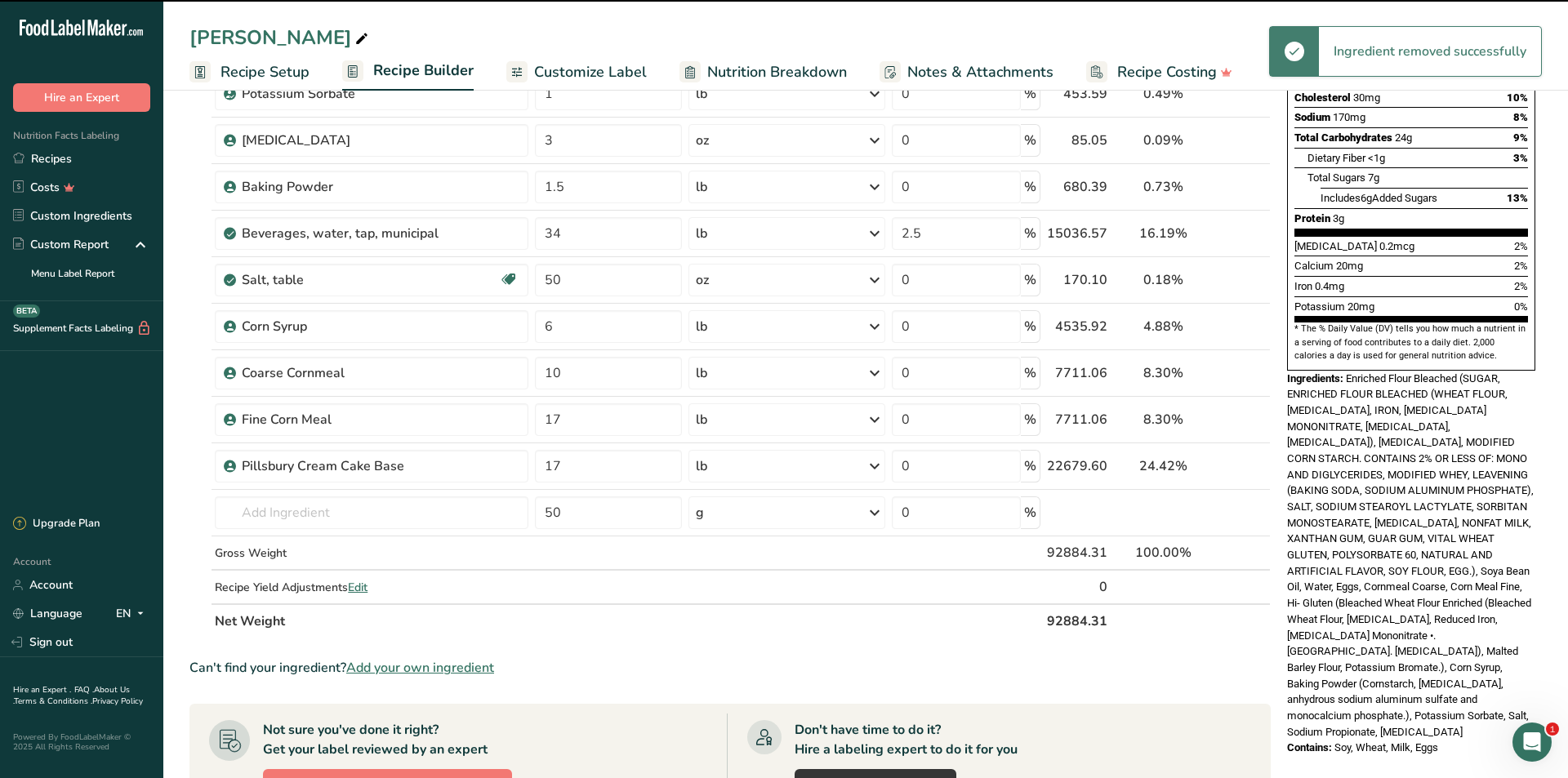type on "6" 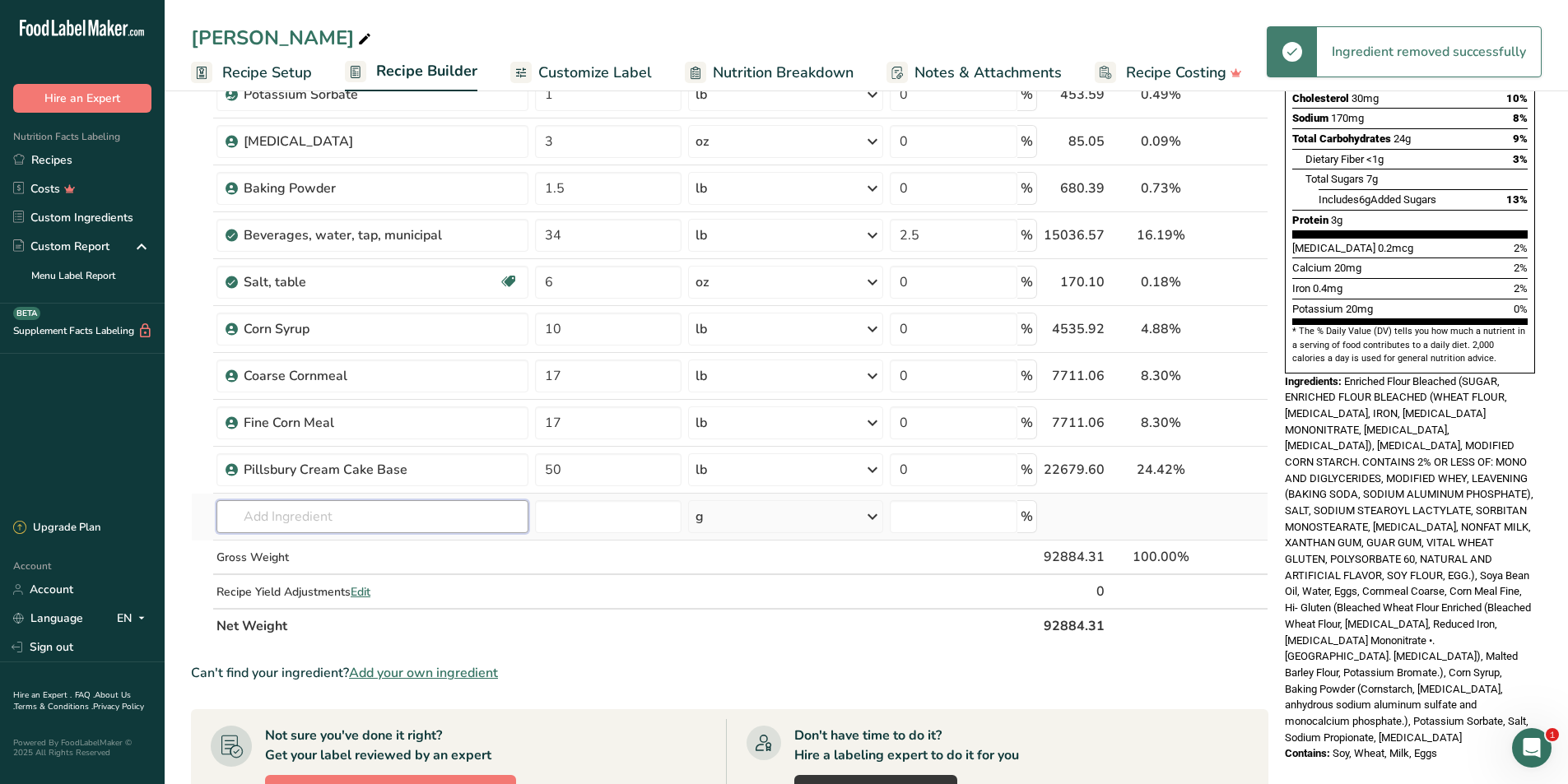 click at bounding box center [372, 517] 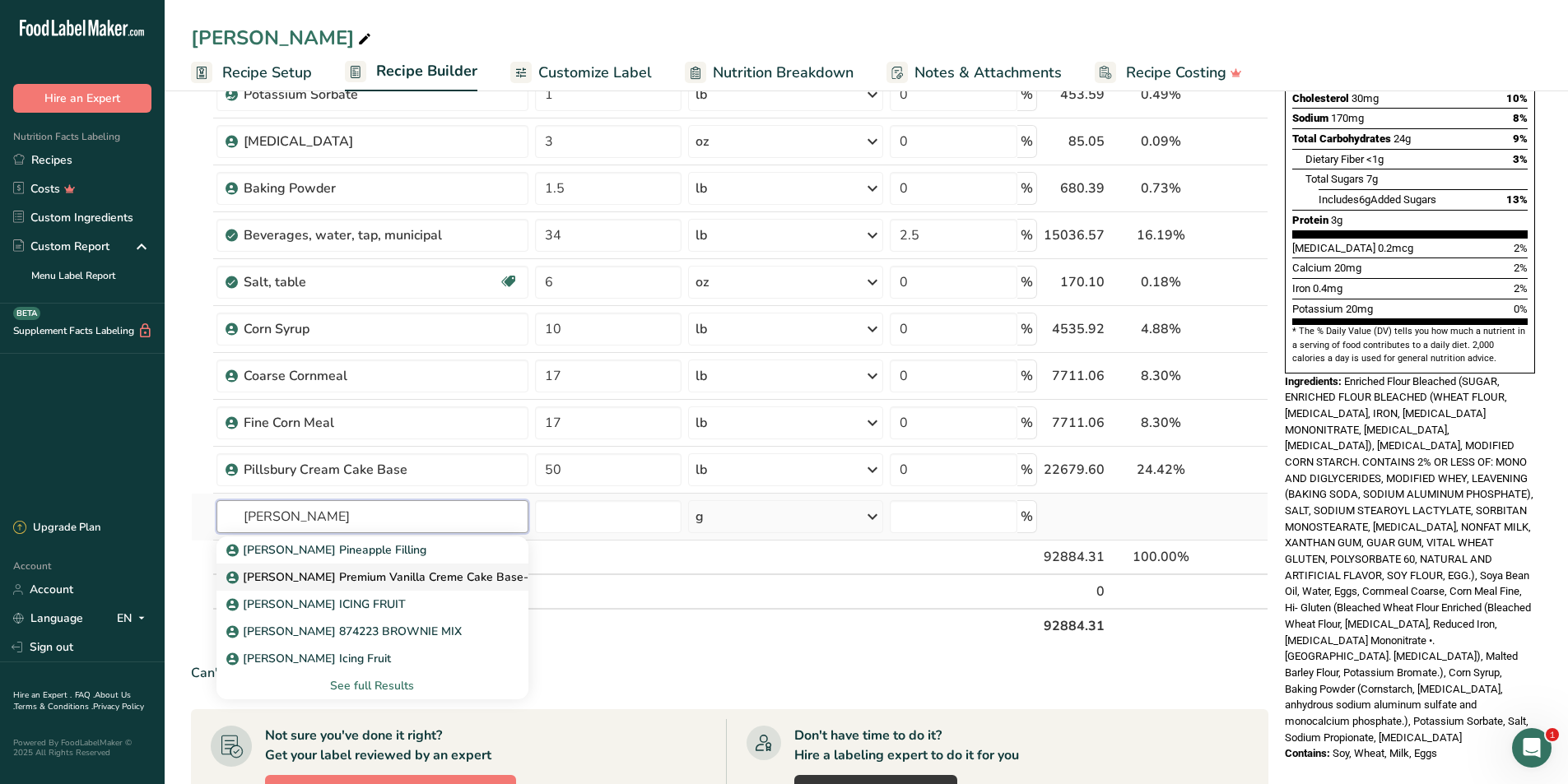 type on "Dawn" 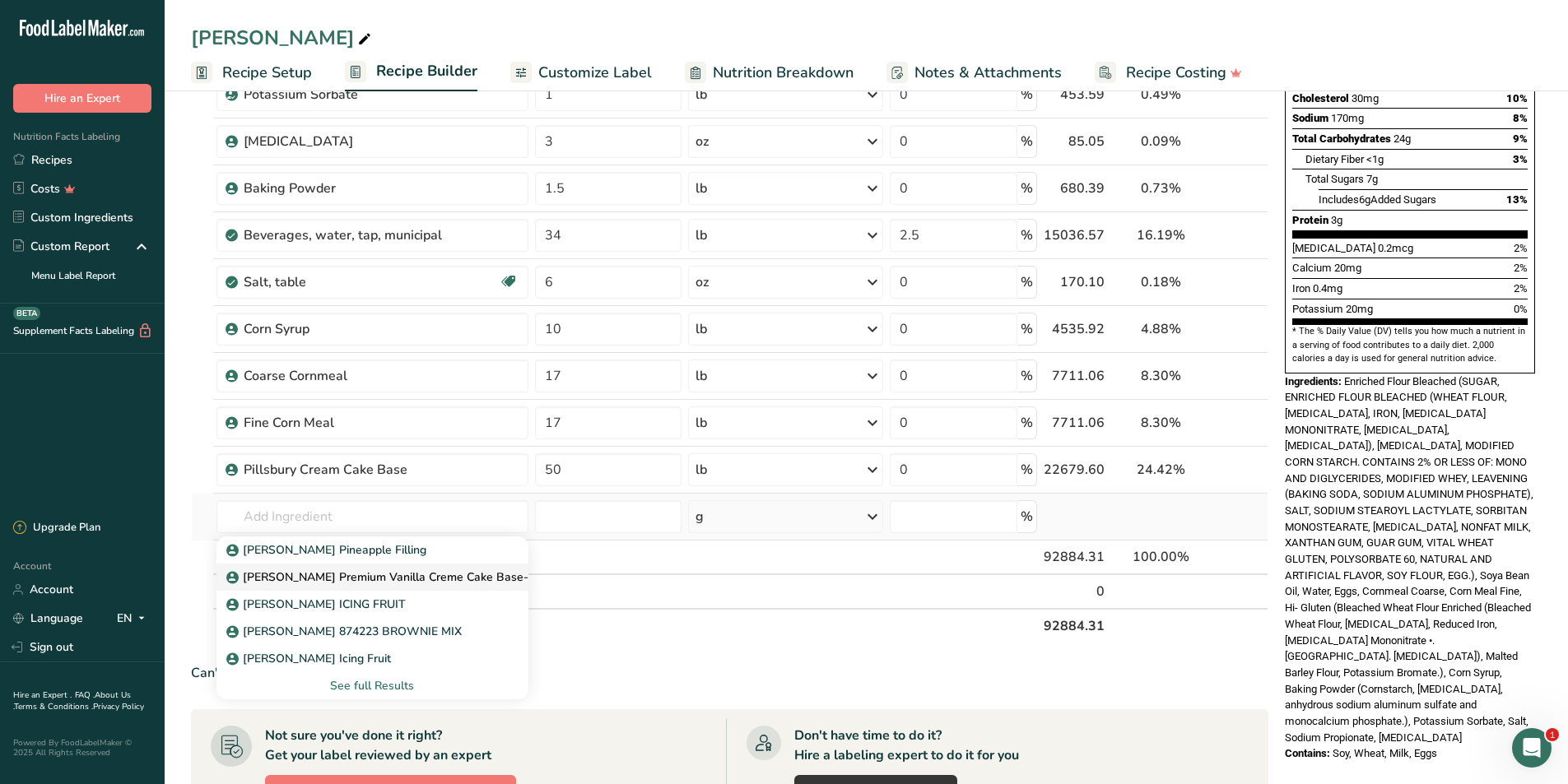 click on "[PERSON_NAME] Premium Vanilla Creme Cake Base- 50 LB" at bounding box center [396, 577] 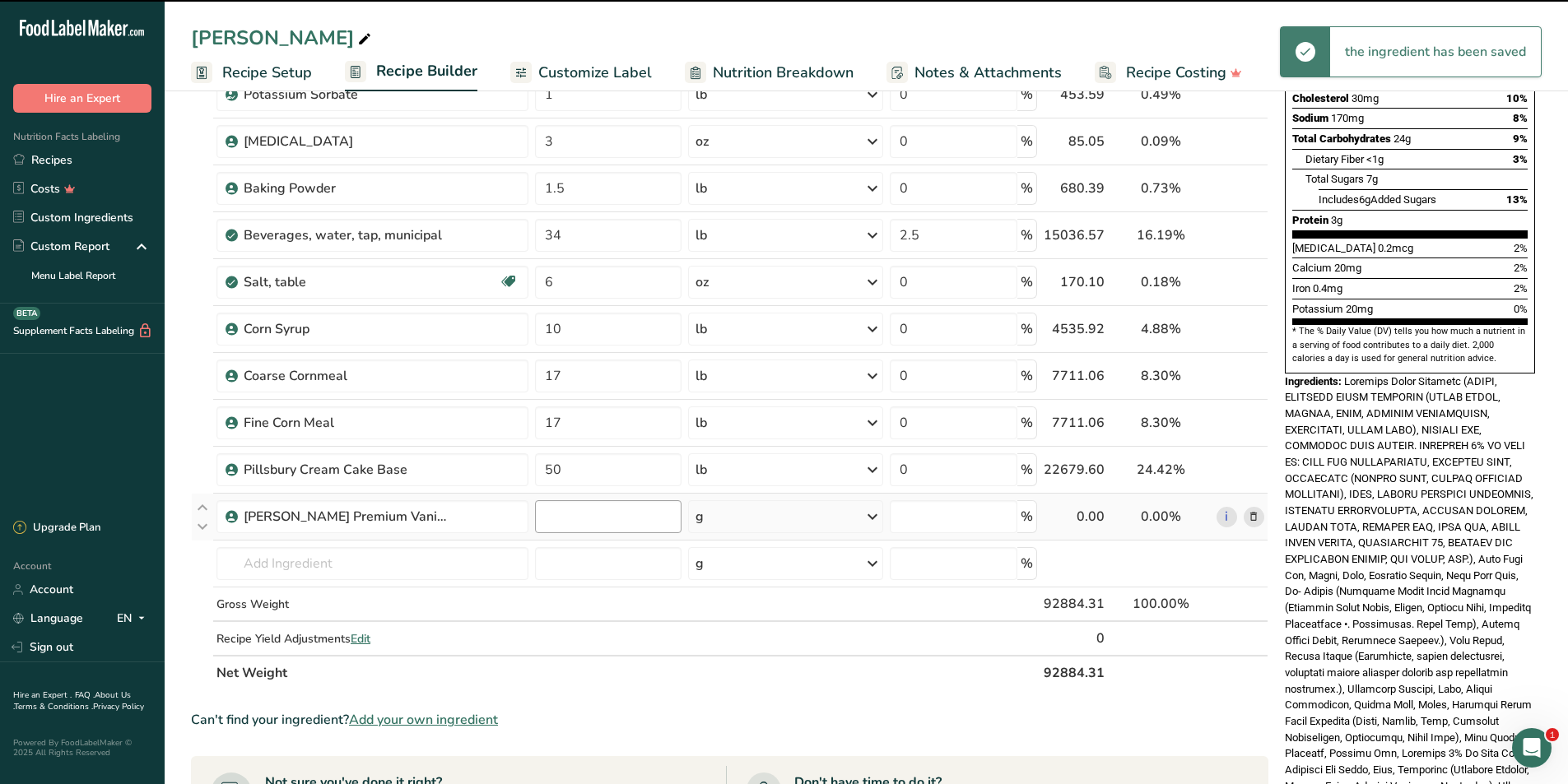 type on "0" 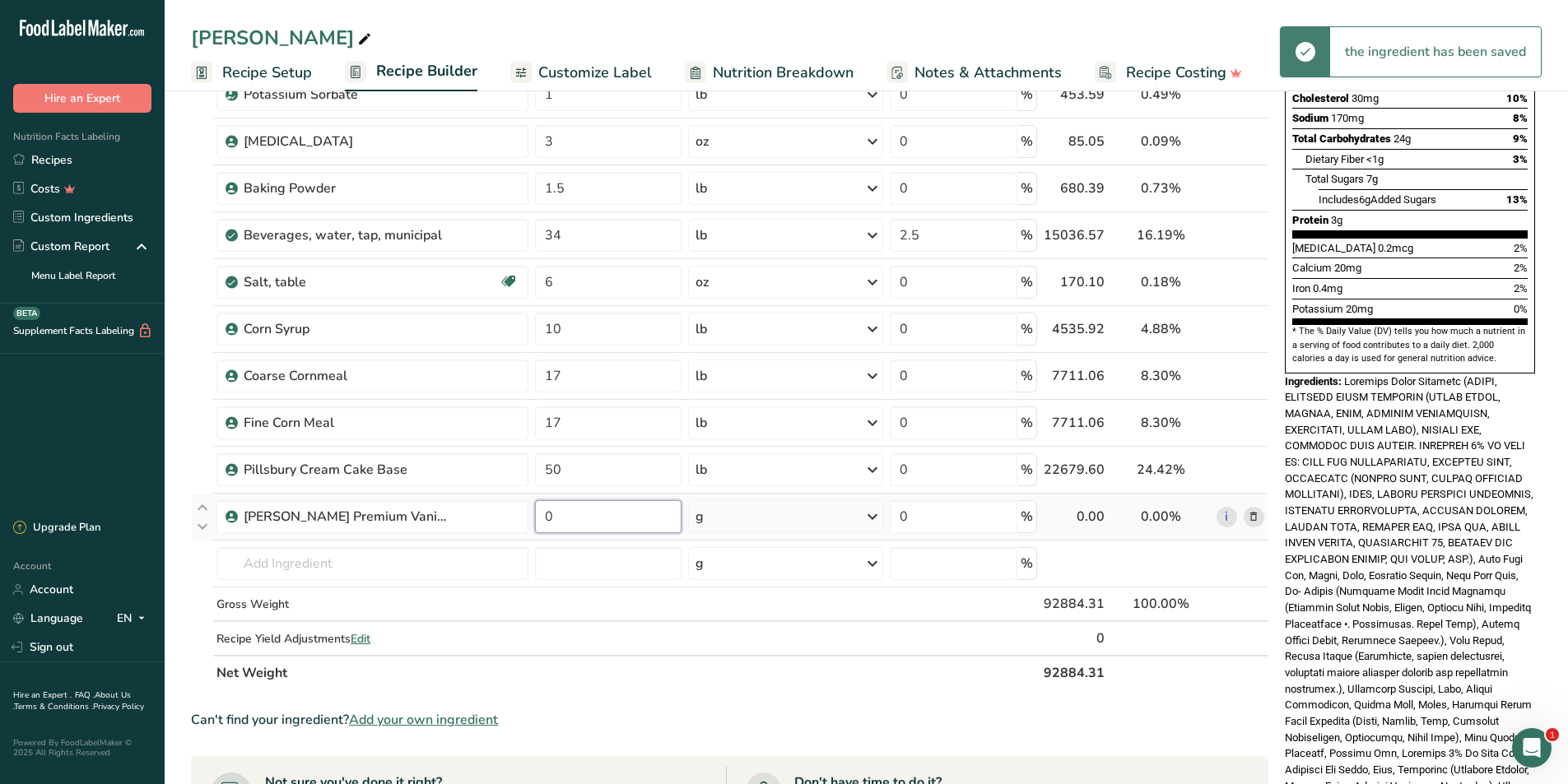 click on "0" at bounding box center [608, 517] 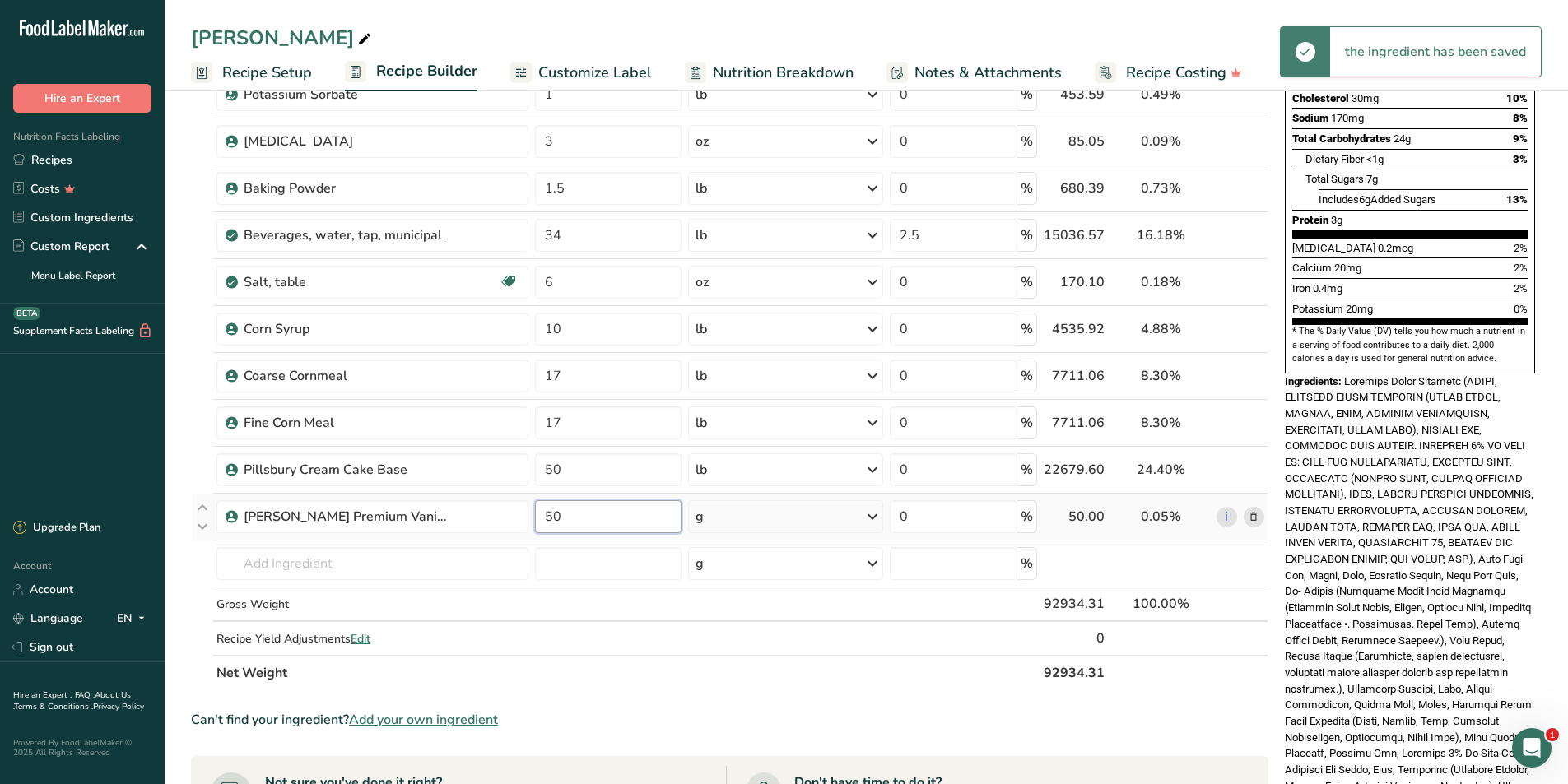 type on "50" 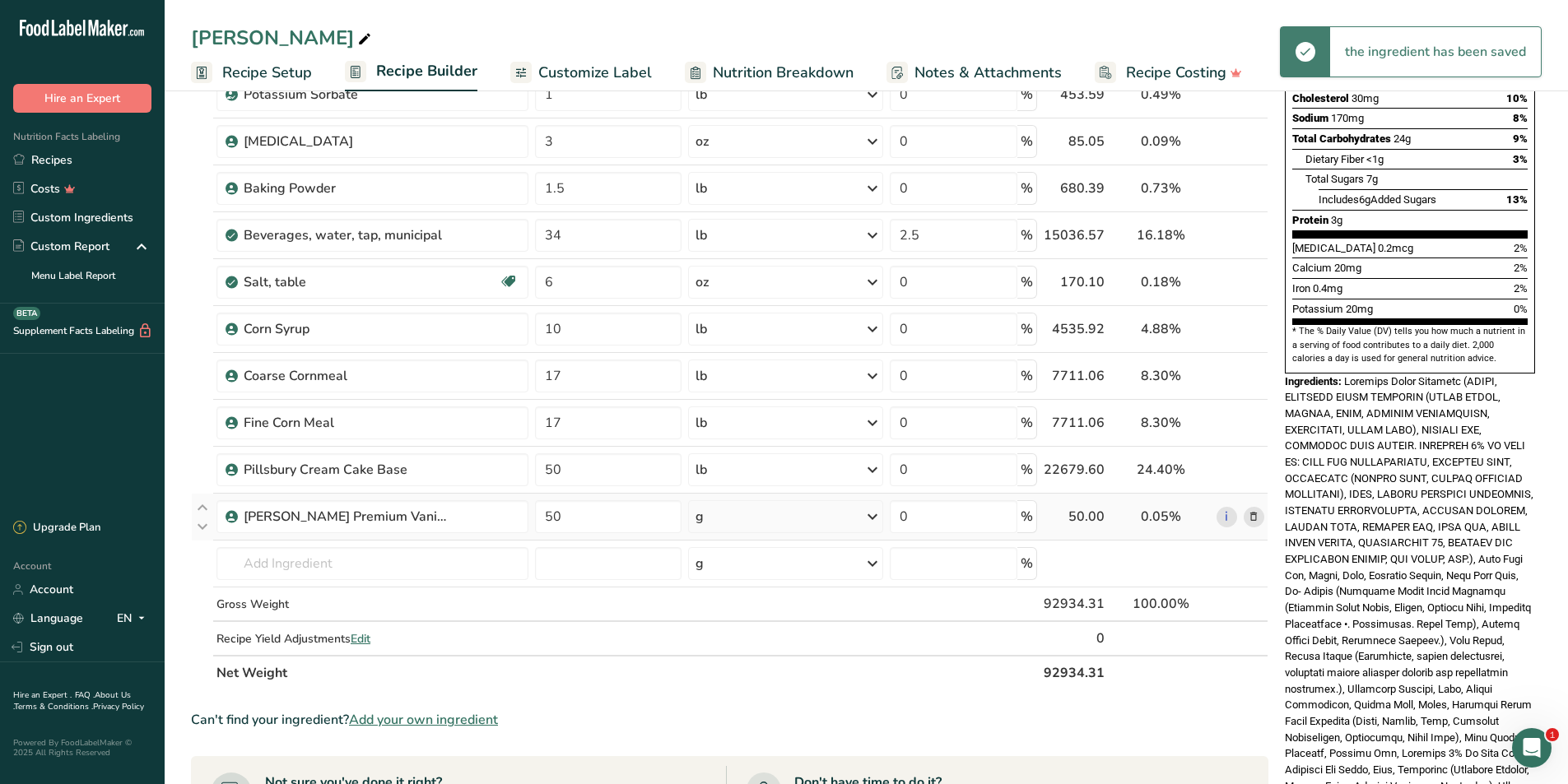 click on "Ingredient *
Amount *
Unit *
Waste *   .a-a{fill:#347362;}.b-a{fill:#fff;}          Grams
Percentage
Hi- Gluten
11
lb
Weight Units
g
kg
mg
See more
Volume Units
l
mL
fl oz
See more
0
%
4989.51
5.37%
i
Egg, whole, raw, frozen, pasteurized (Includes foods for USDA's Food Distribution Program)
Dairy free
Gluten free
Vegetarian
Soy free
30
lb
Portions
1 oz
Weight Units
g
kg
mg
See more
Volume Units" at bounding box center [729, 269] 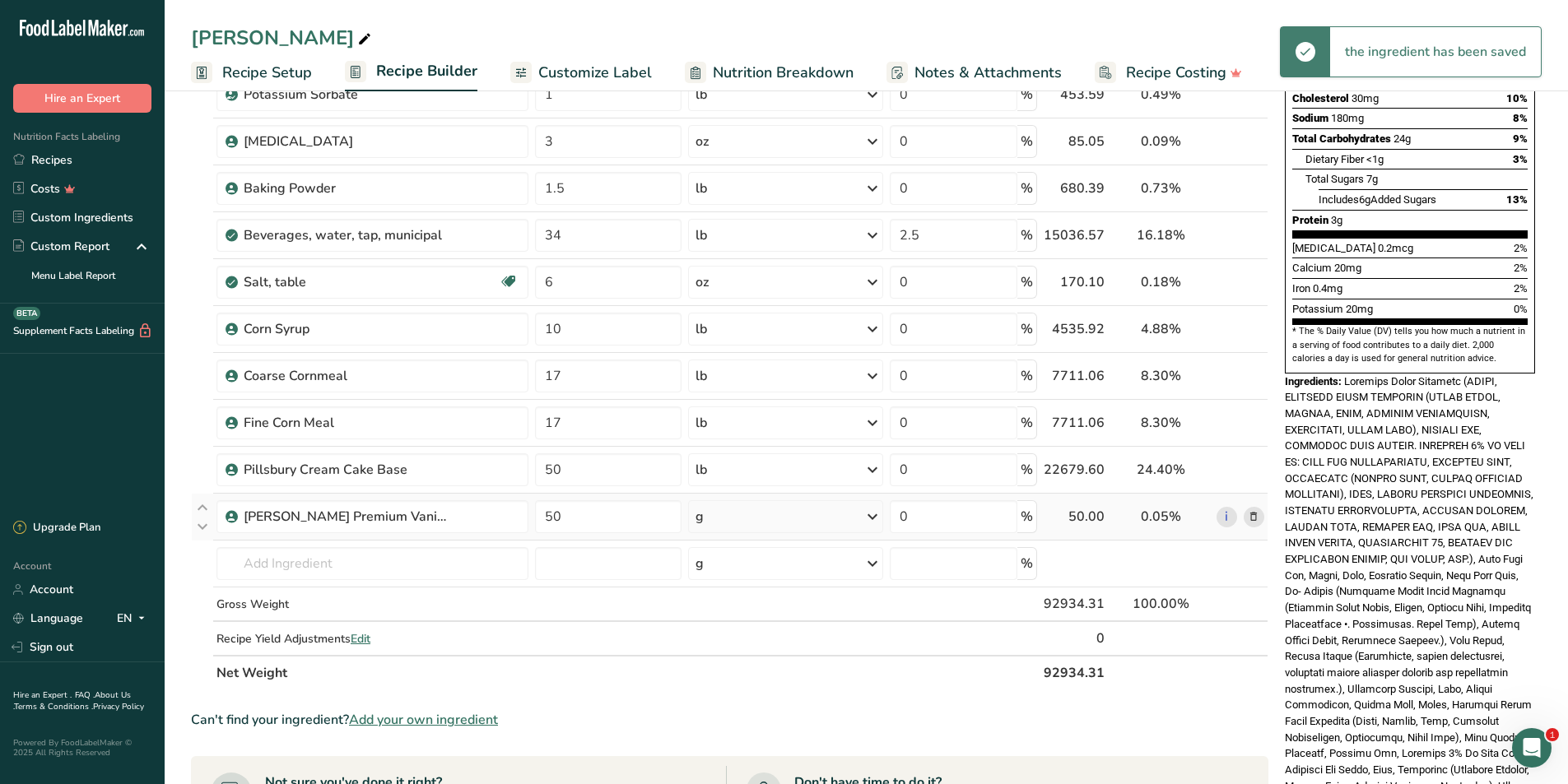 click on "g" at bounding box center [785, 517] 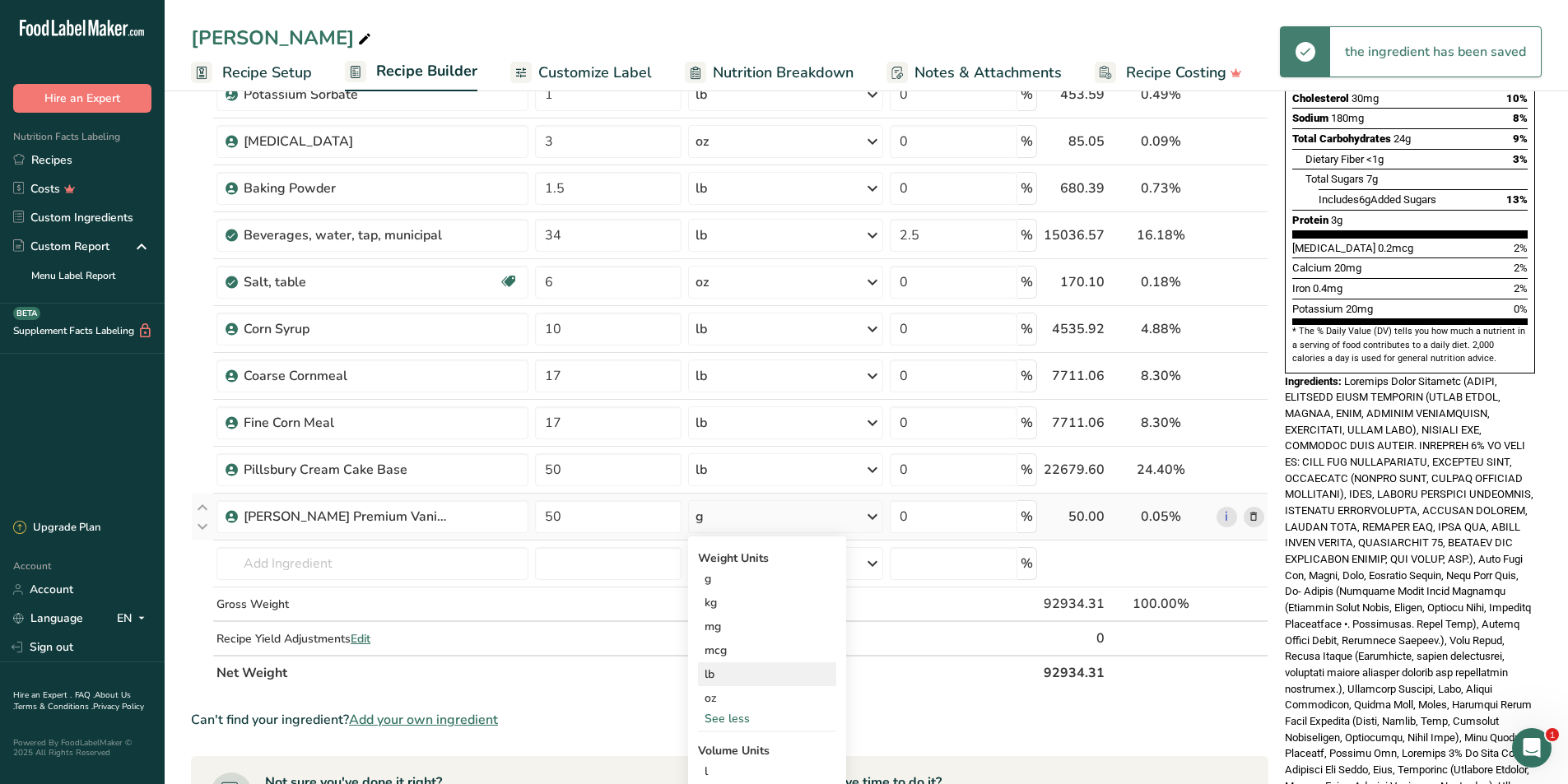 click on "lb" at bounding box center (767, 674) 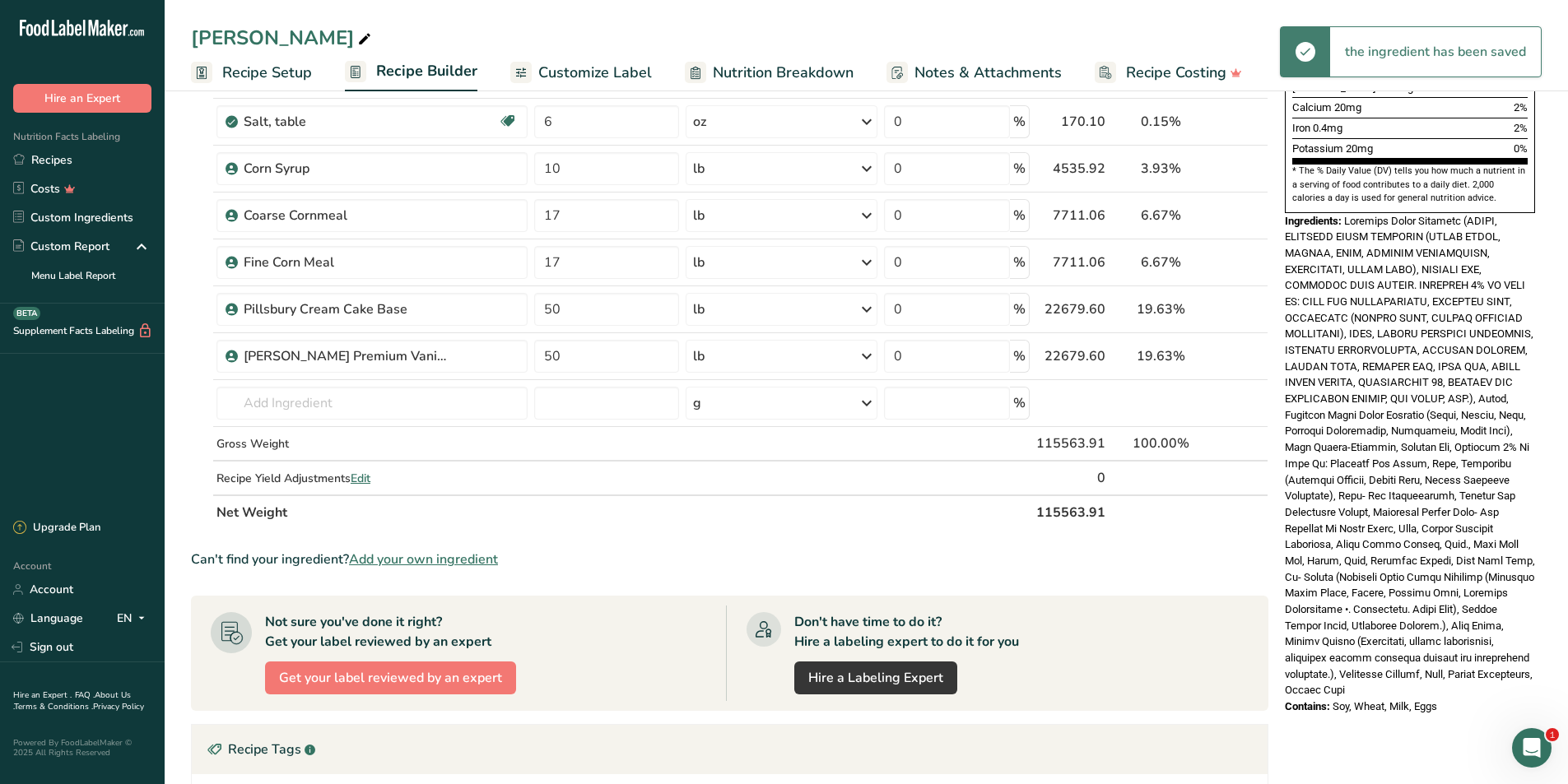 scroll, scrollTop: 494, scrollLeft: 0, axis: vertical 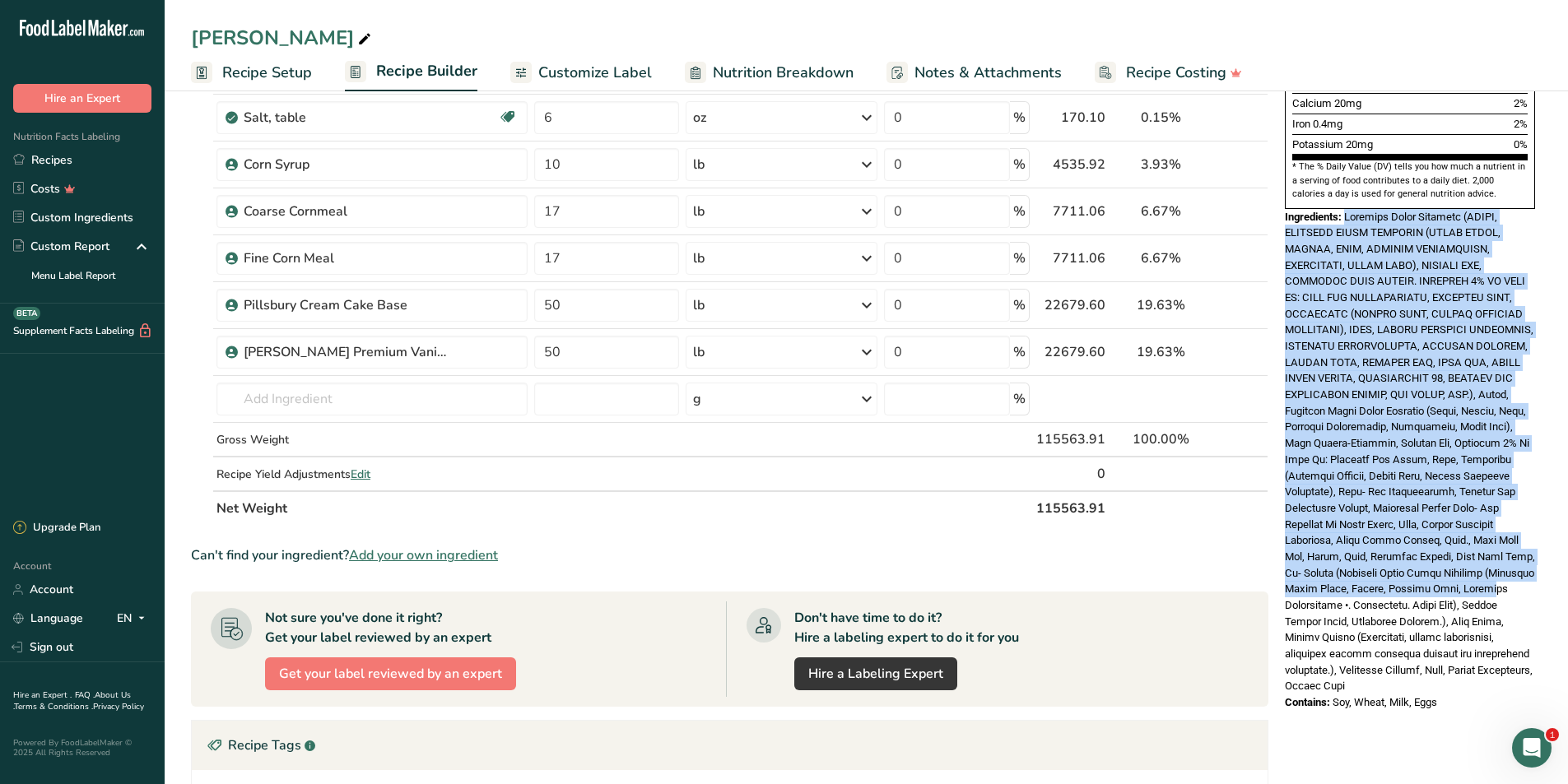 drag, startPoint x: 1348, startPoint y: 180, endPoint x: 1483, endPoint y: 554, distance: 397.61916 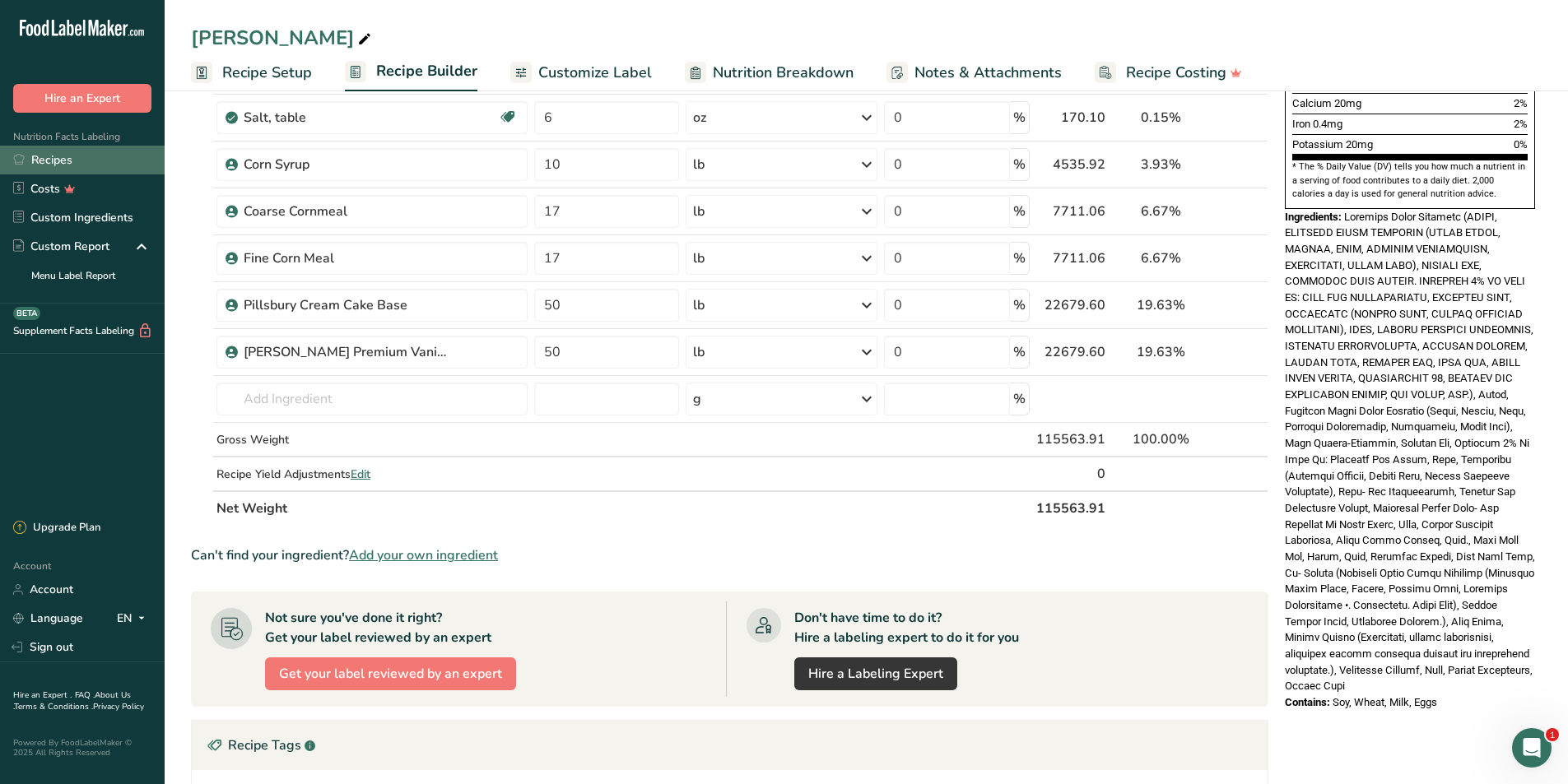 click on "Recipes" at bounding box center [82, 160] 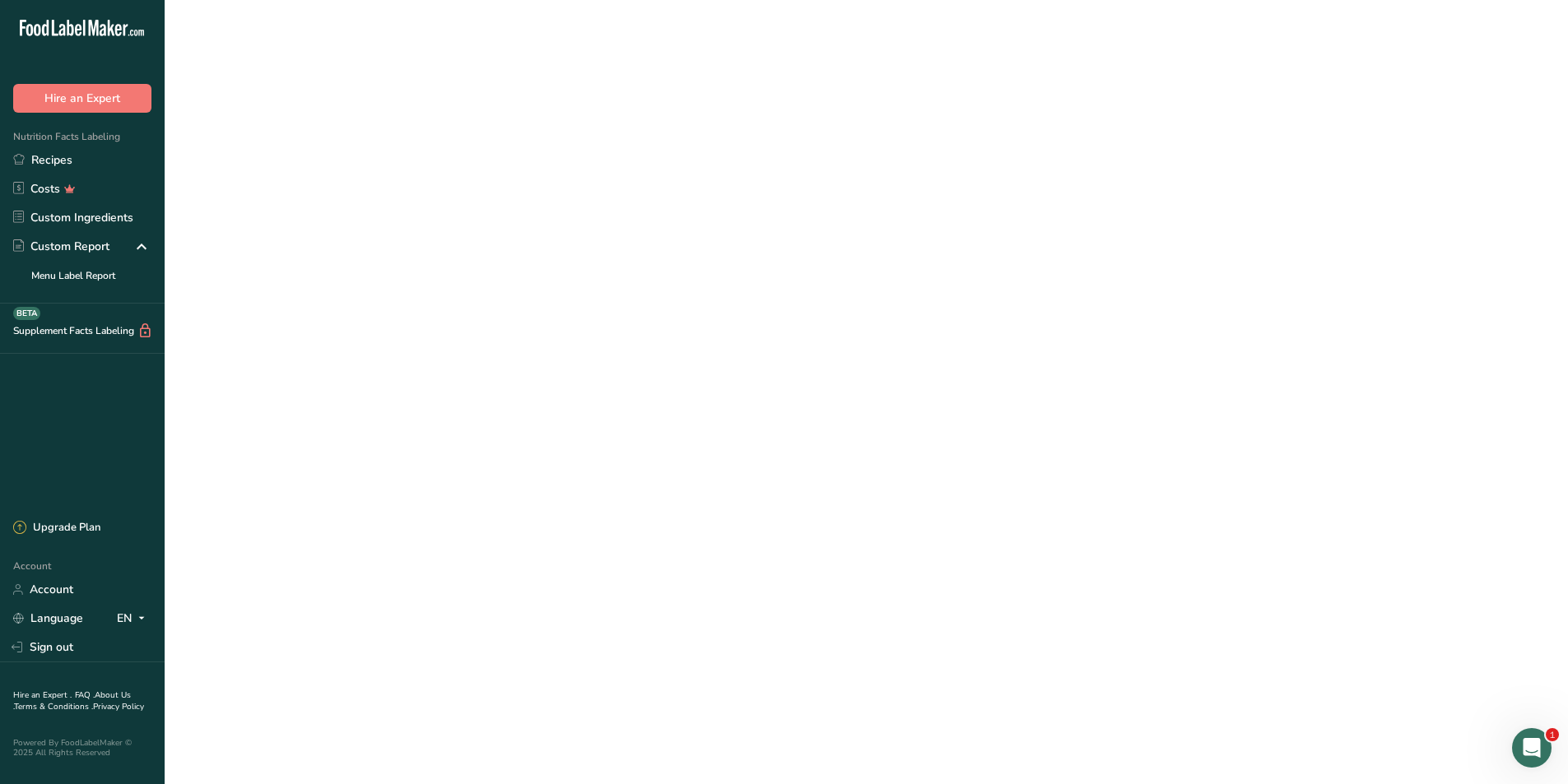 scroll, scrollTop: 0, scrollLeft: 0, axis: both 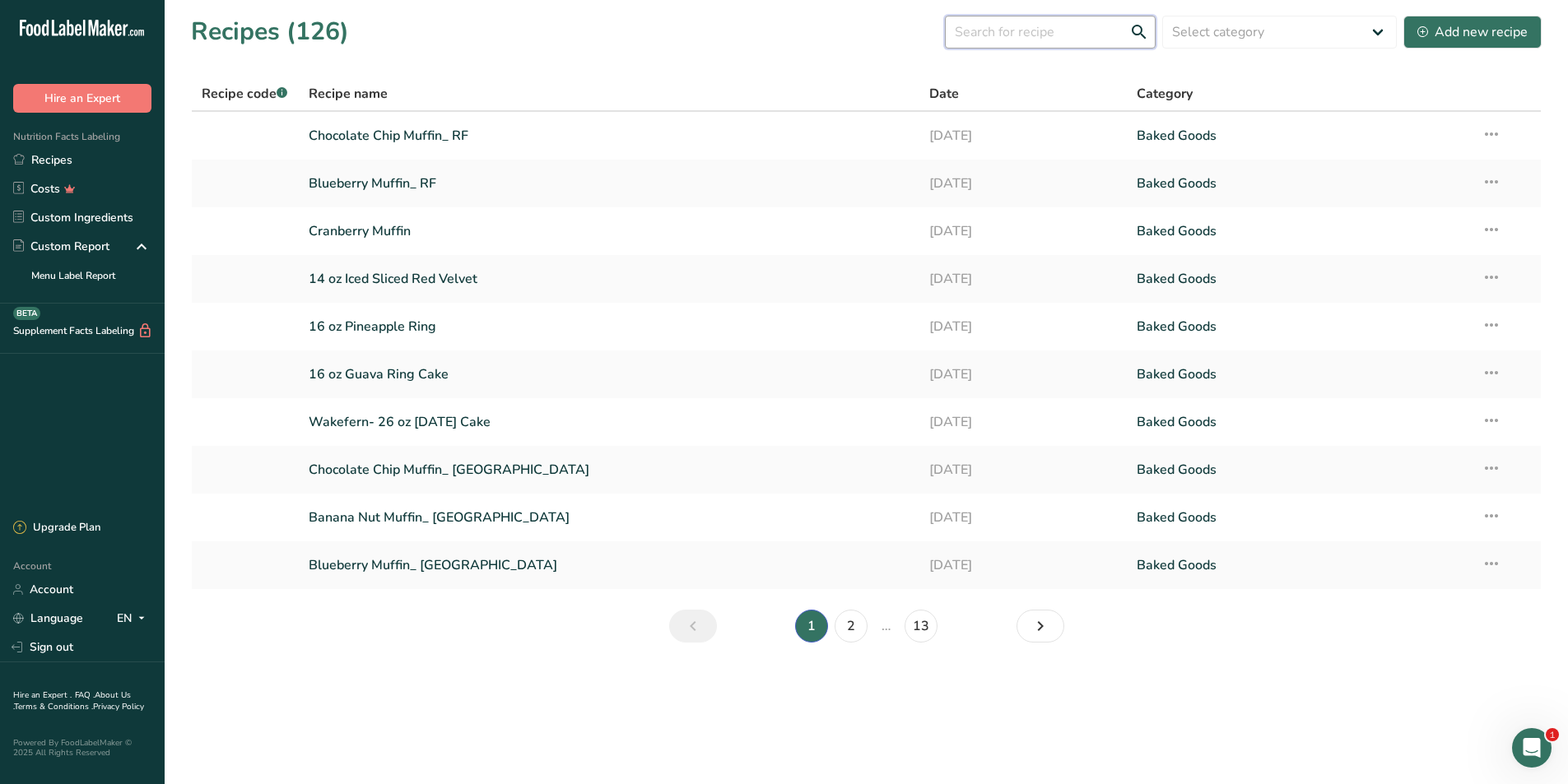 click at bounding box center [1050, 32] 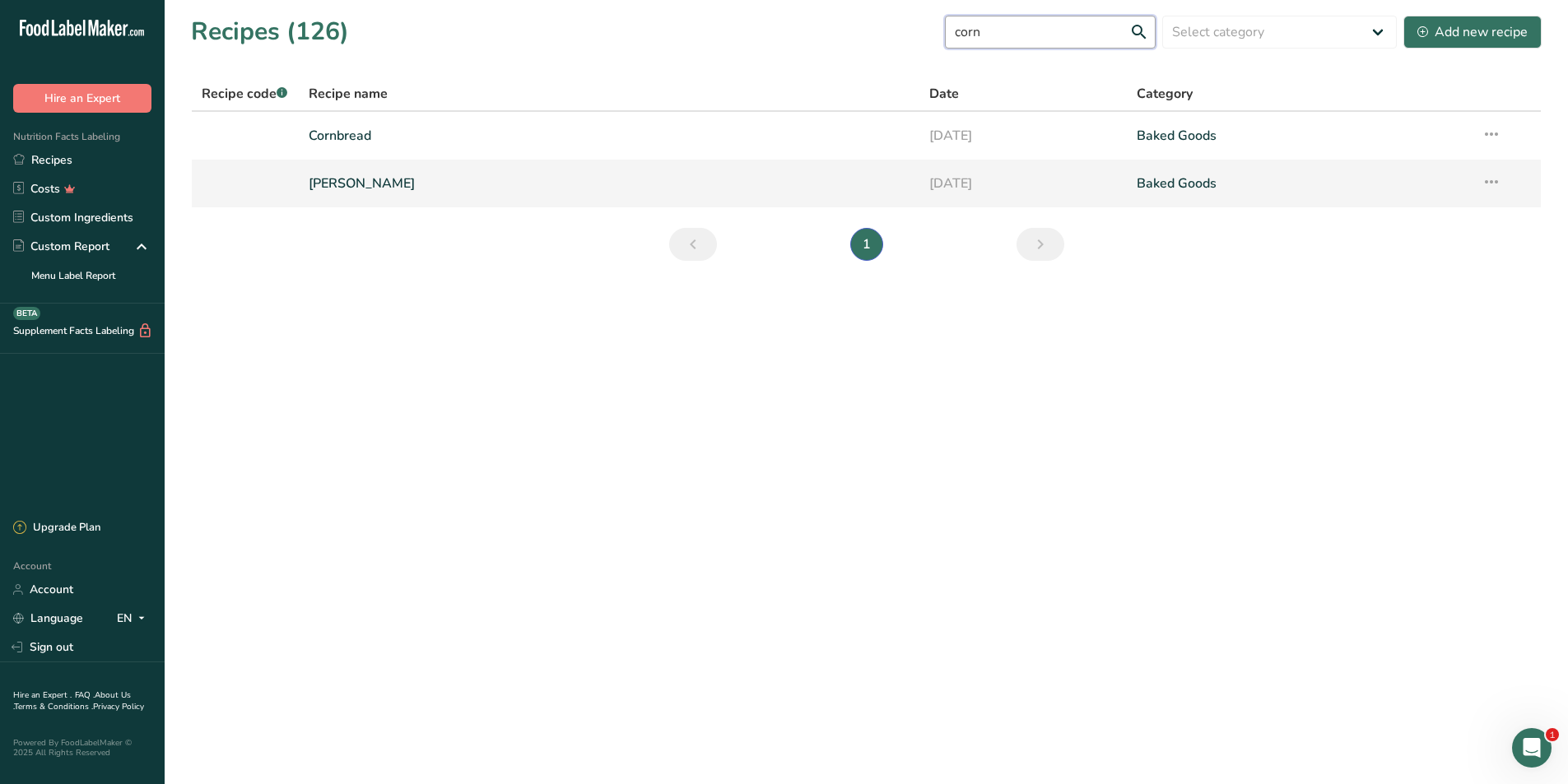 type on "corn" 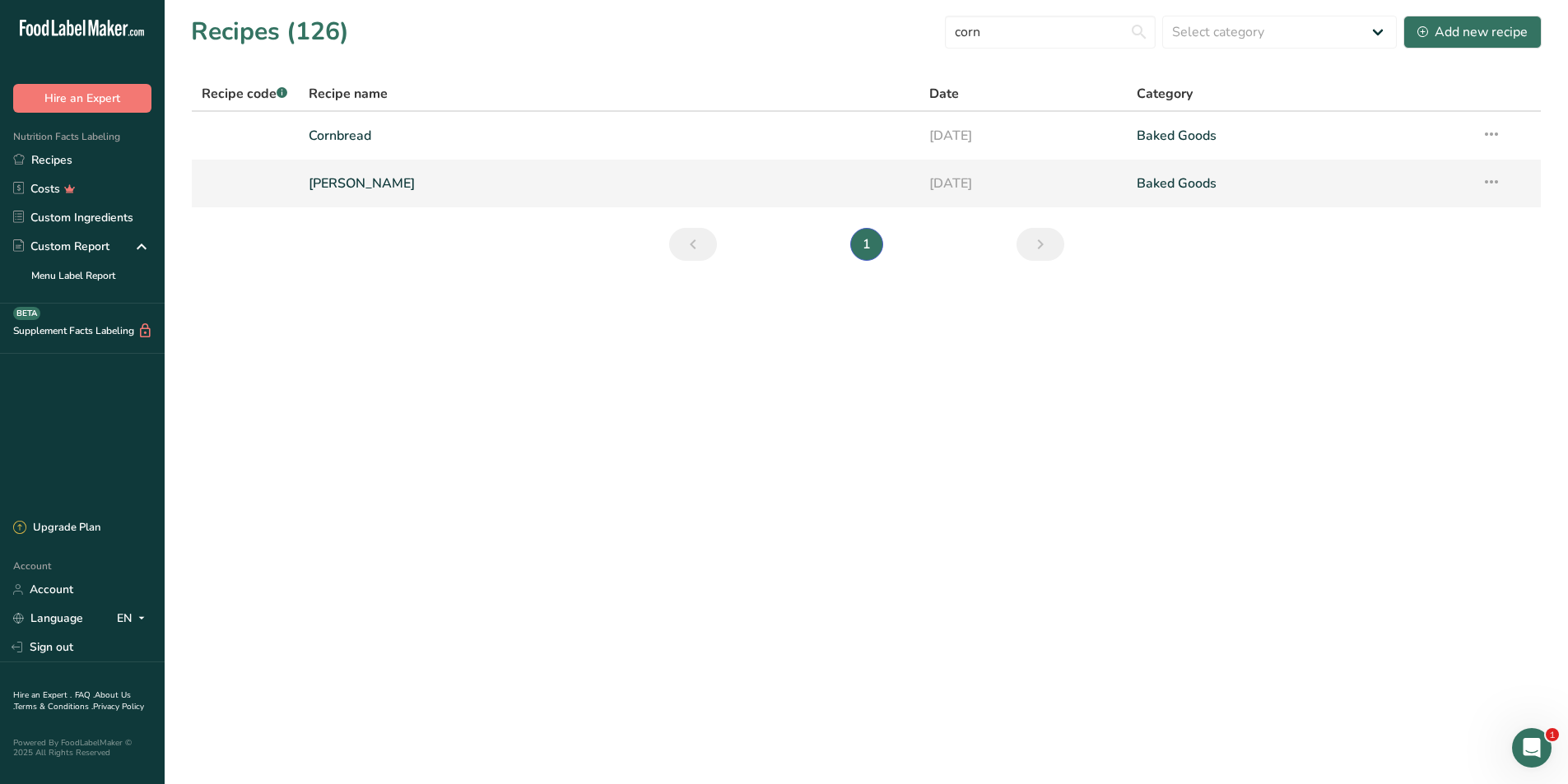 click on "Corn Muffin" at bounding box center [609, 183] 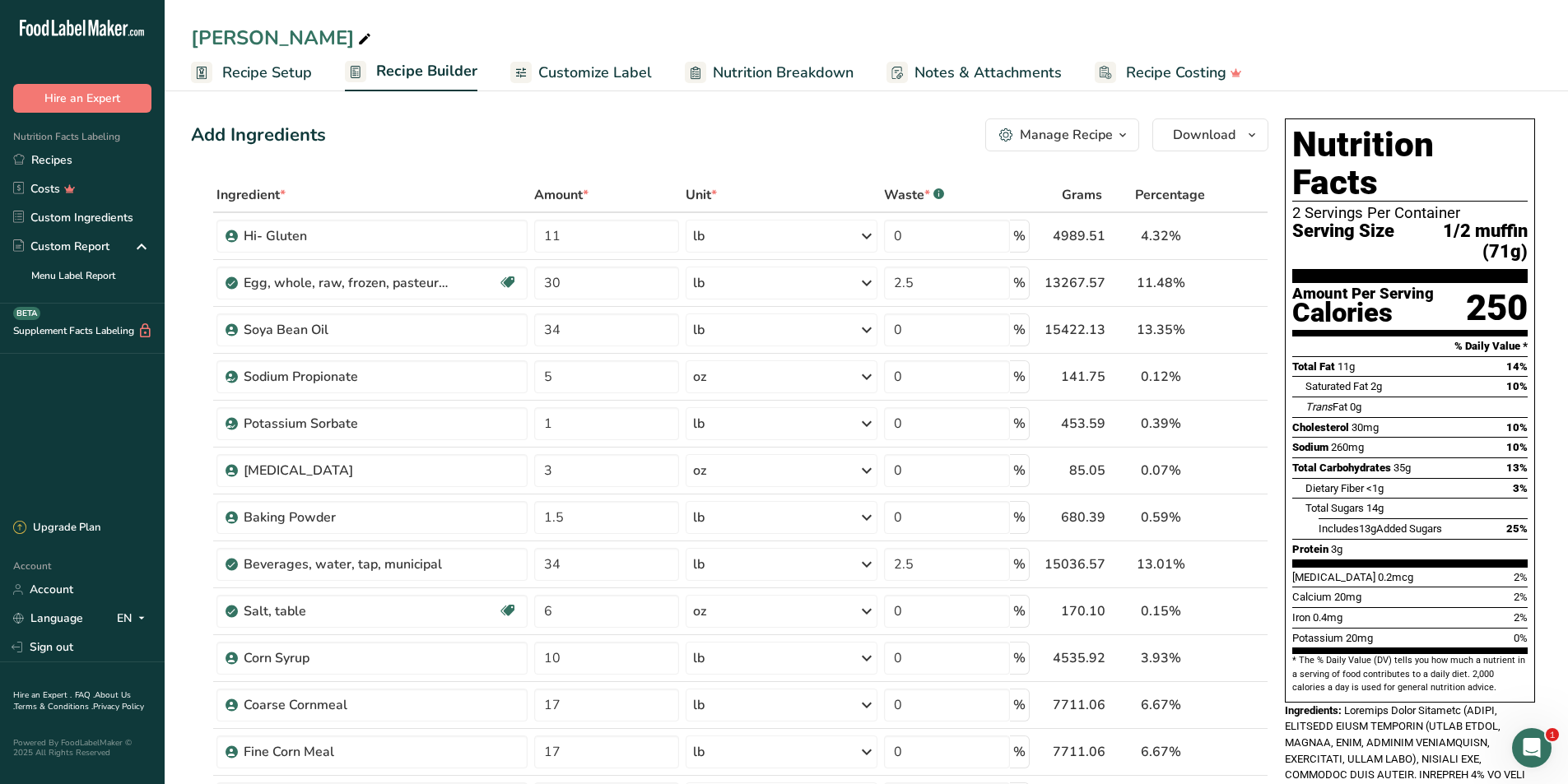 scroll, scrollTop: 411, scrollLeft: 0, axis: vertical 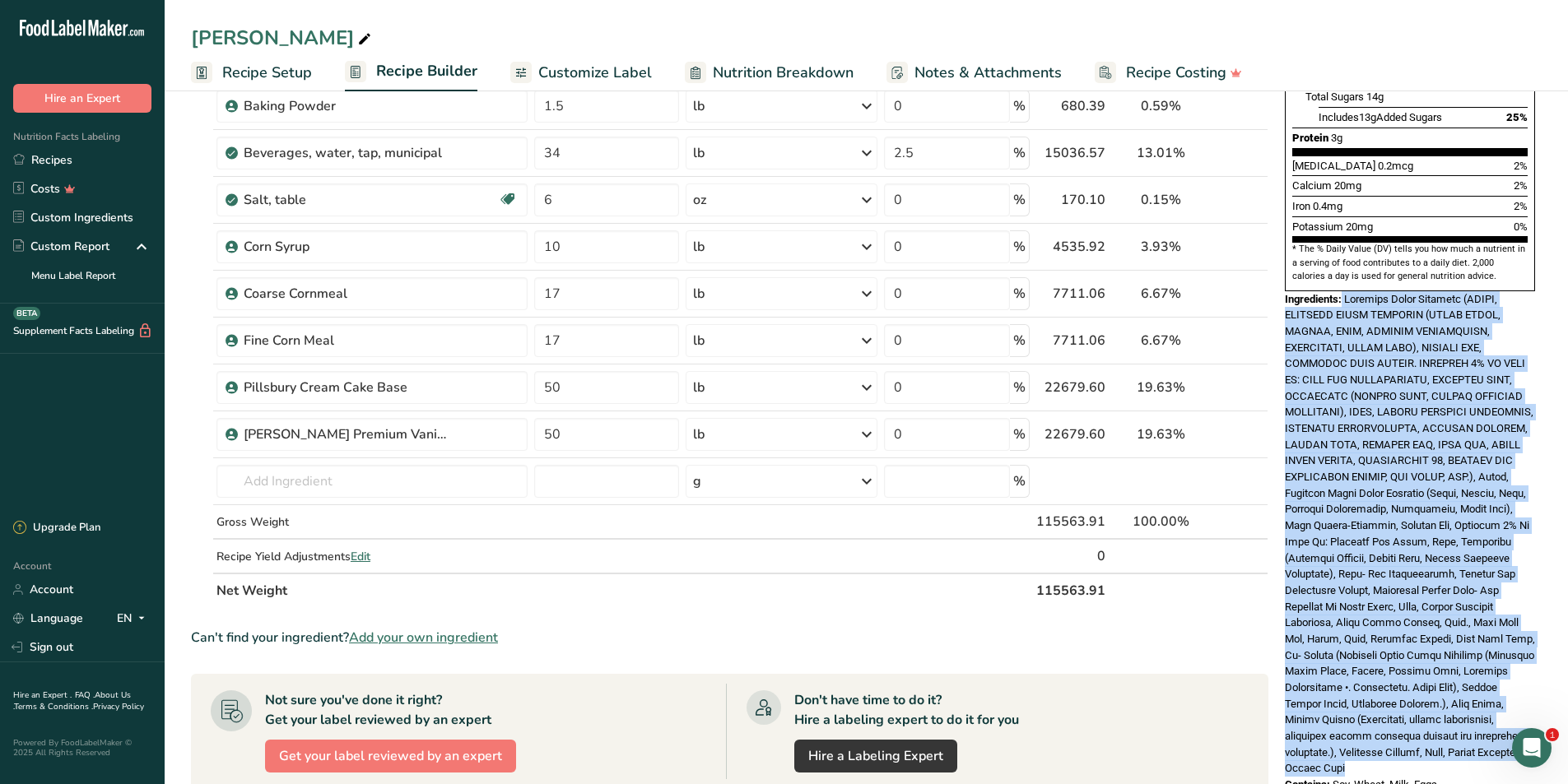 drag, startPoint x: 1344, startPoint y: 259, endPoint x: 1509, endPoint y: 733, distance: 501.8974 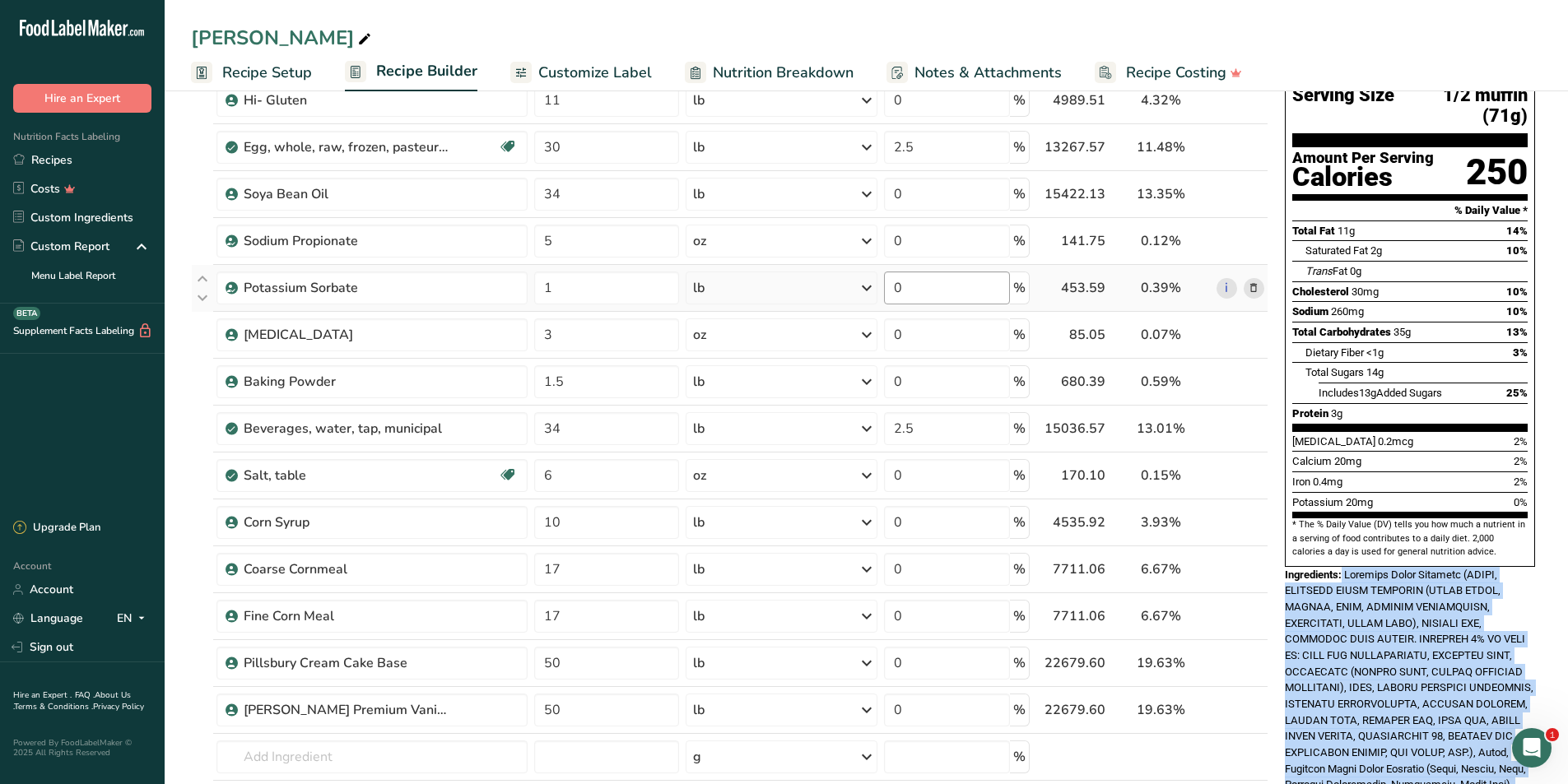 scroll, scrollTop: 165, scrollLeft: 0, axis: vertical 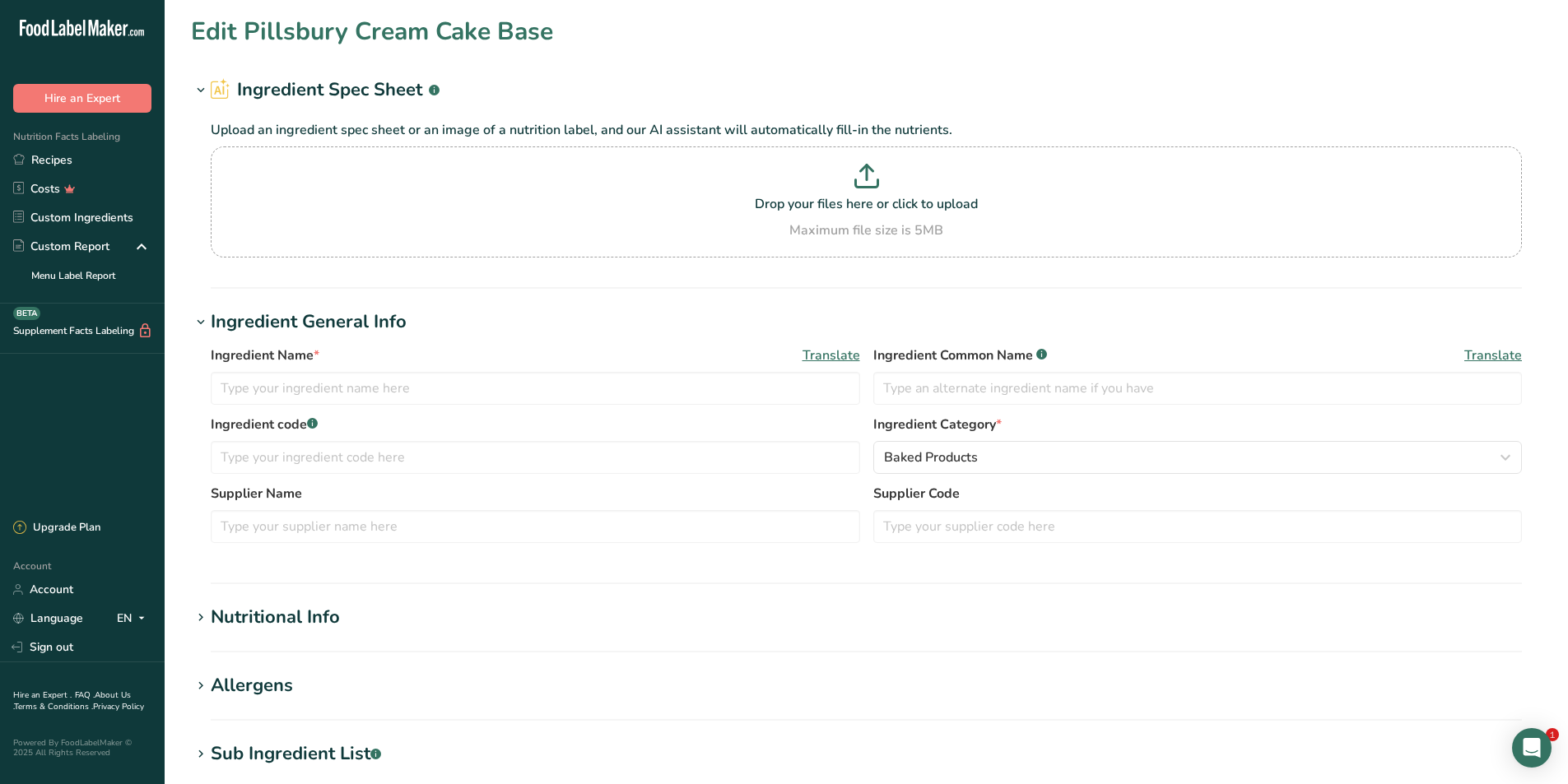 type on "Pillsbury Cream Cake Base" 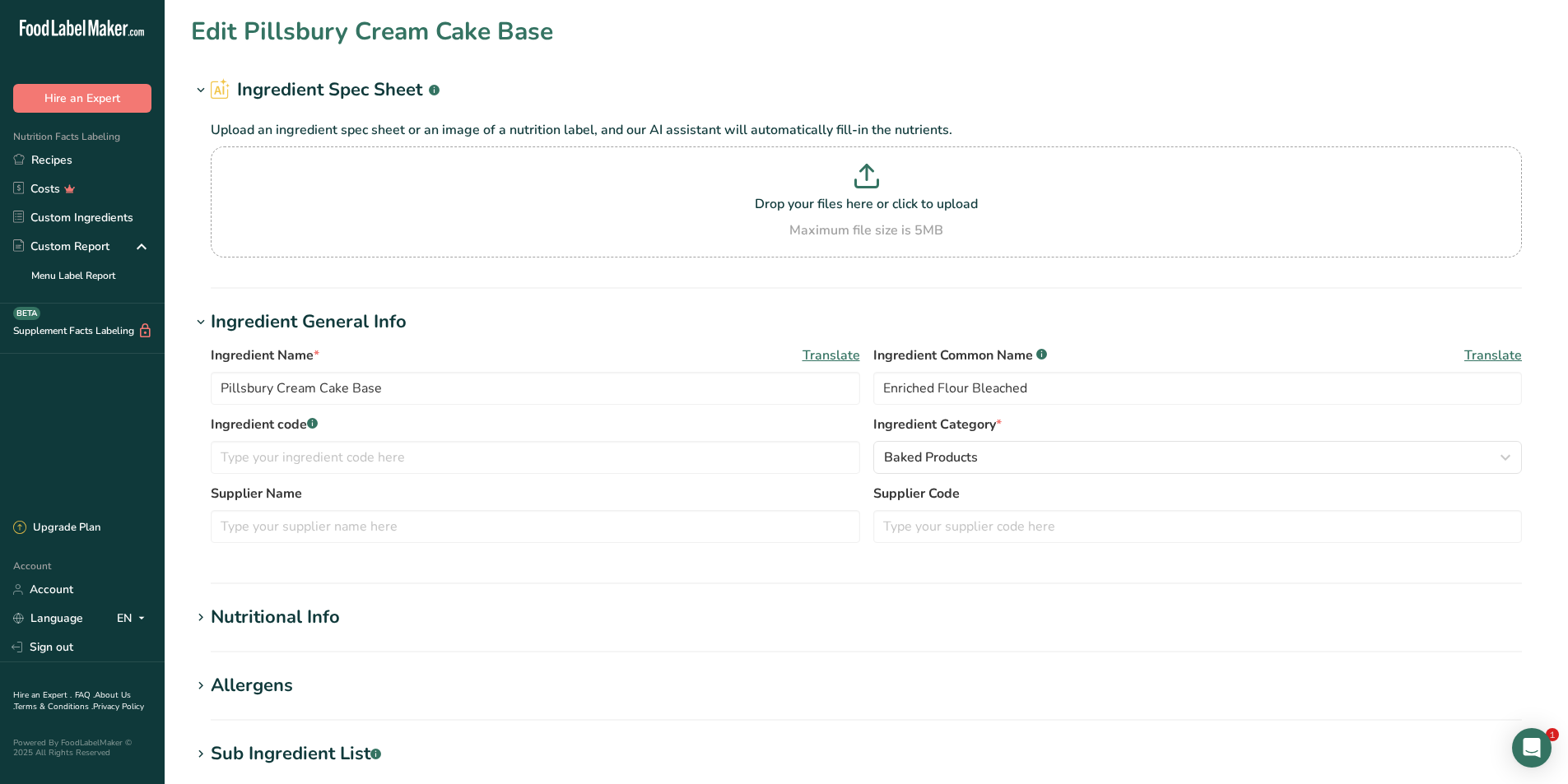 scroll, scrollTop: 409, scrollLeft: 0, axis: vertical 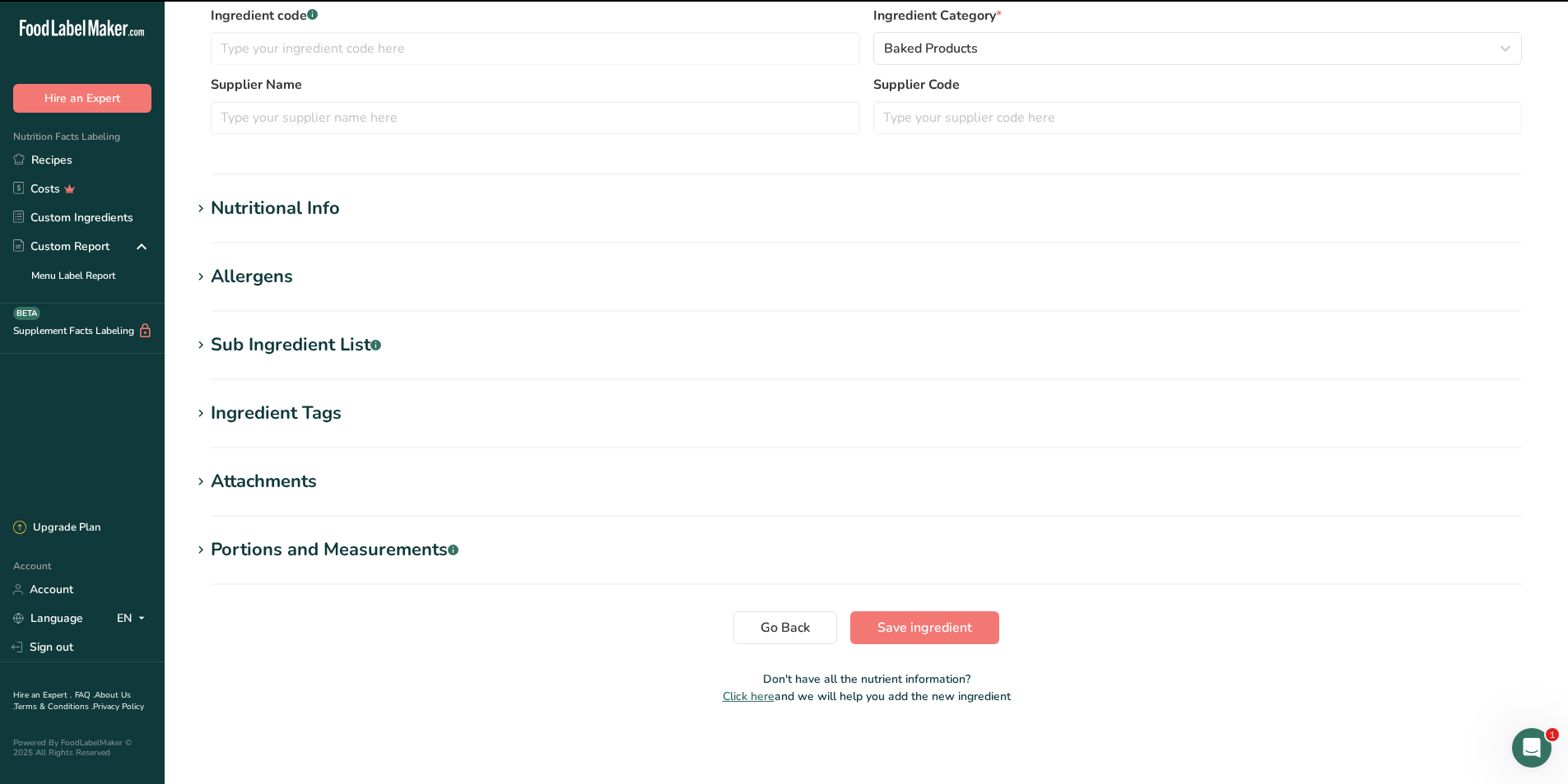 click at bounding box center (201, 346) 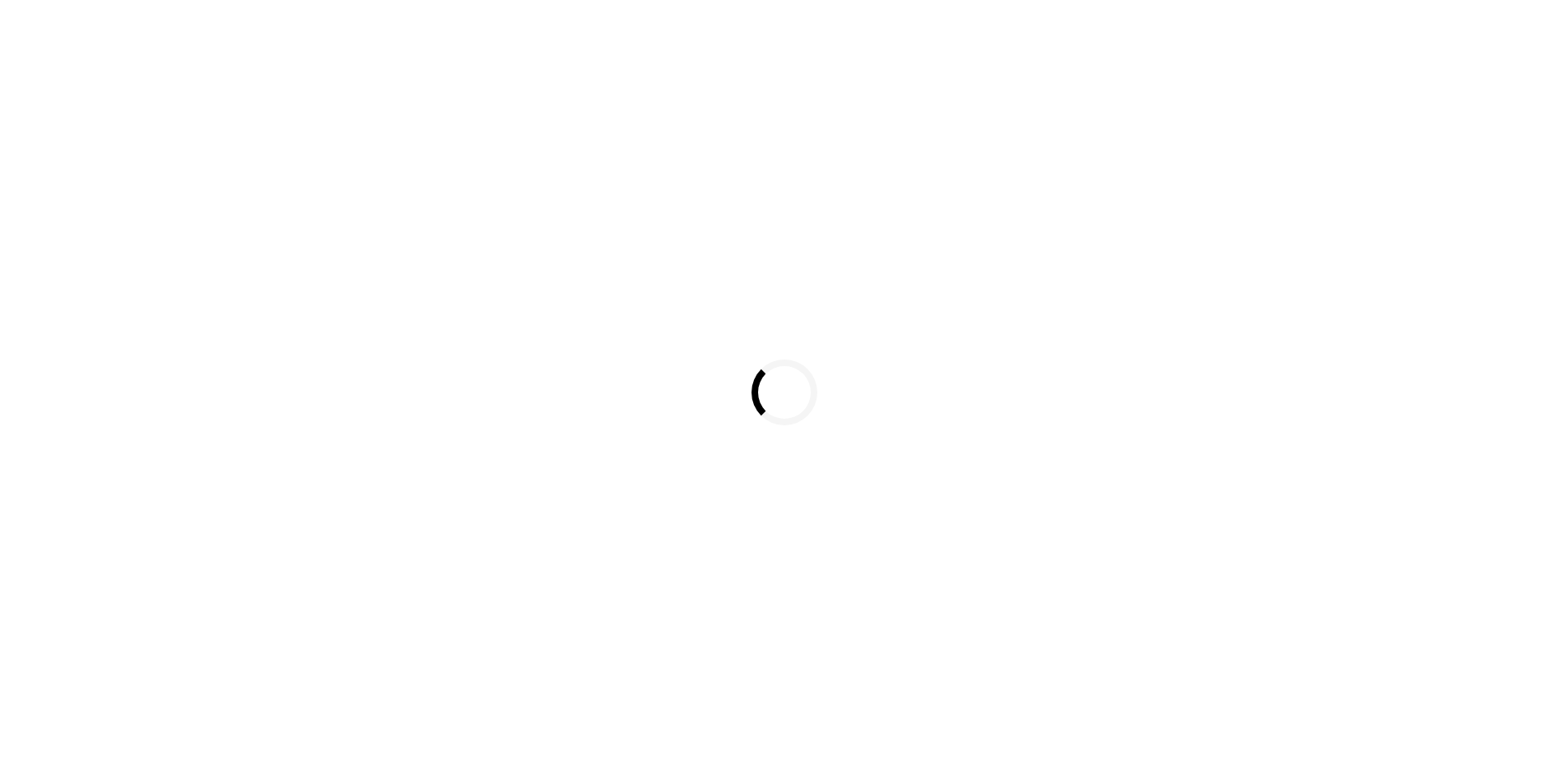 scroll, scrollTop: 0, scrollLeft: 0, axis: both 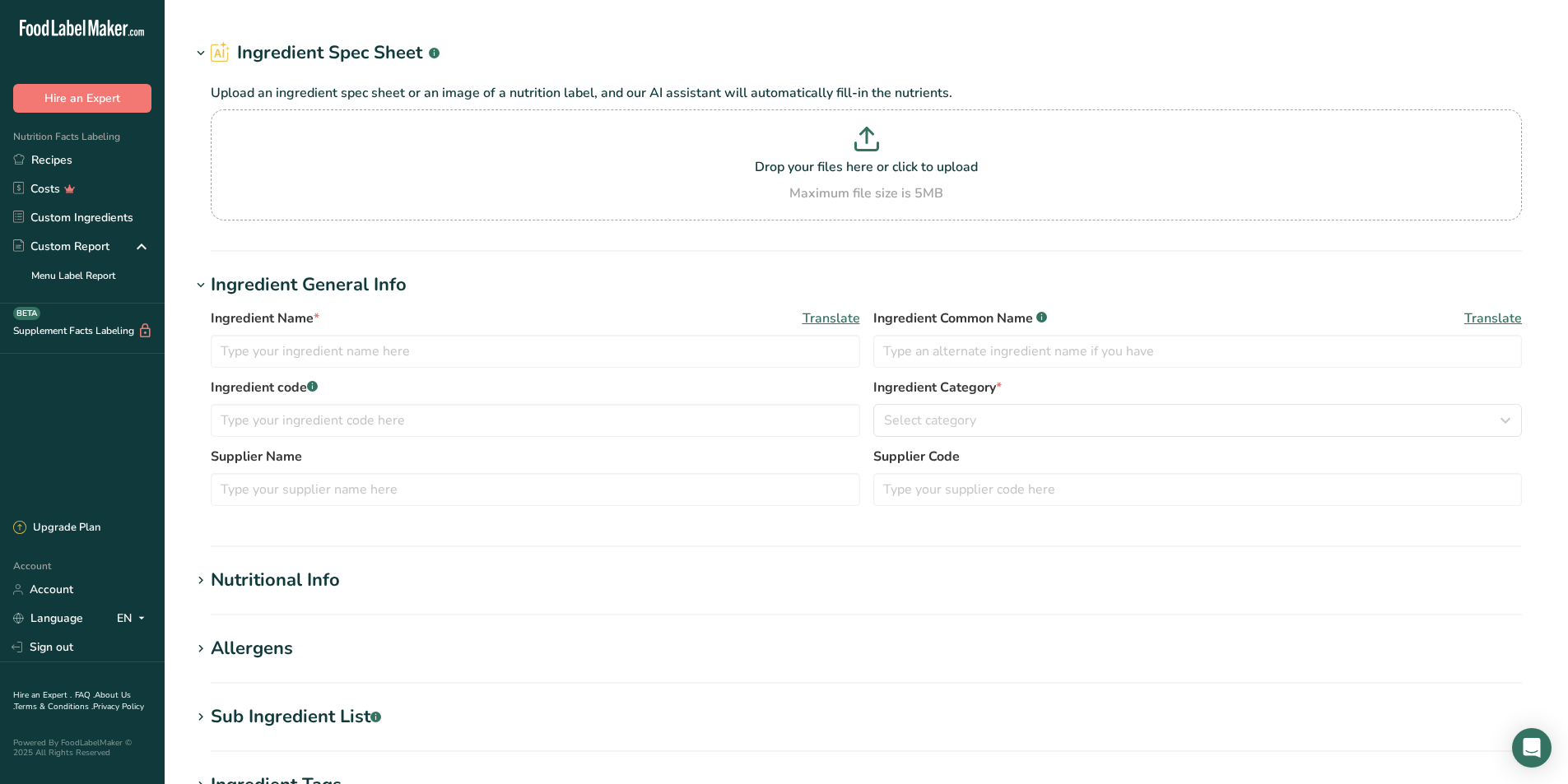 type on "Pillsbury Cream Cake Base" 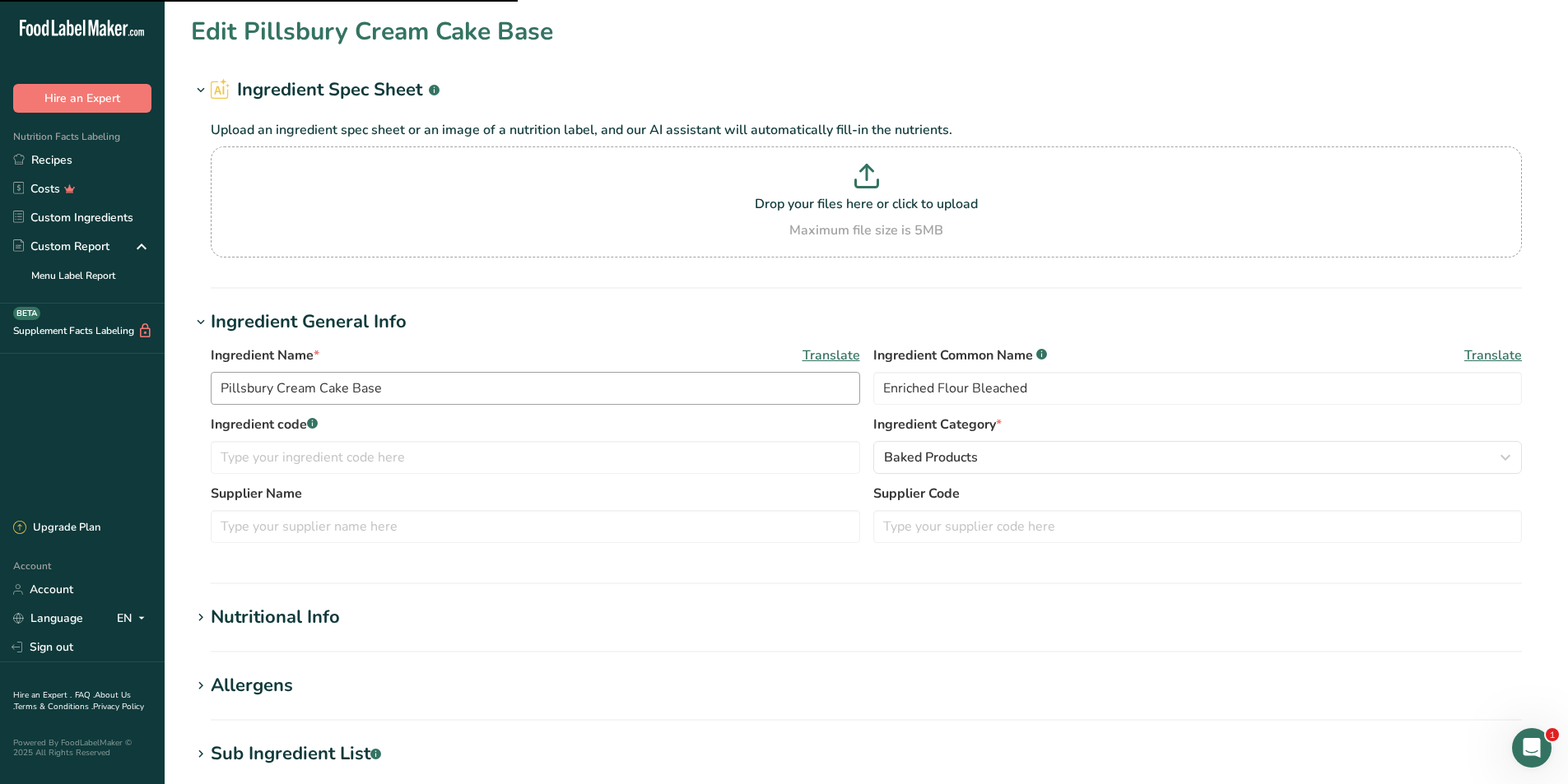 scroll, scrollTop: 0, scrollLeft: 0, axis: both 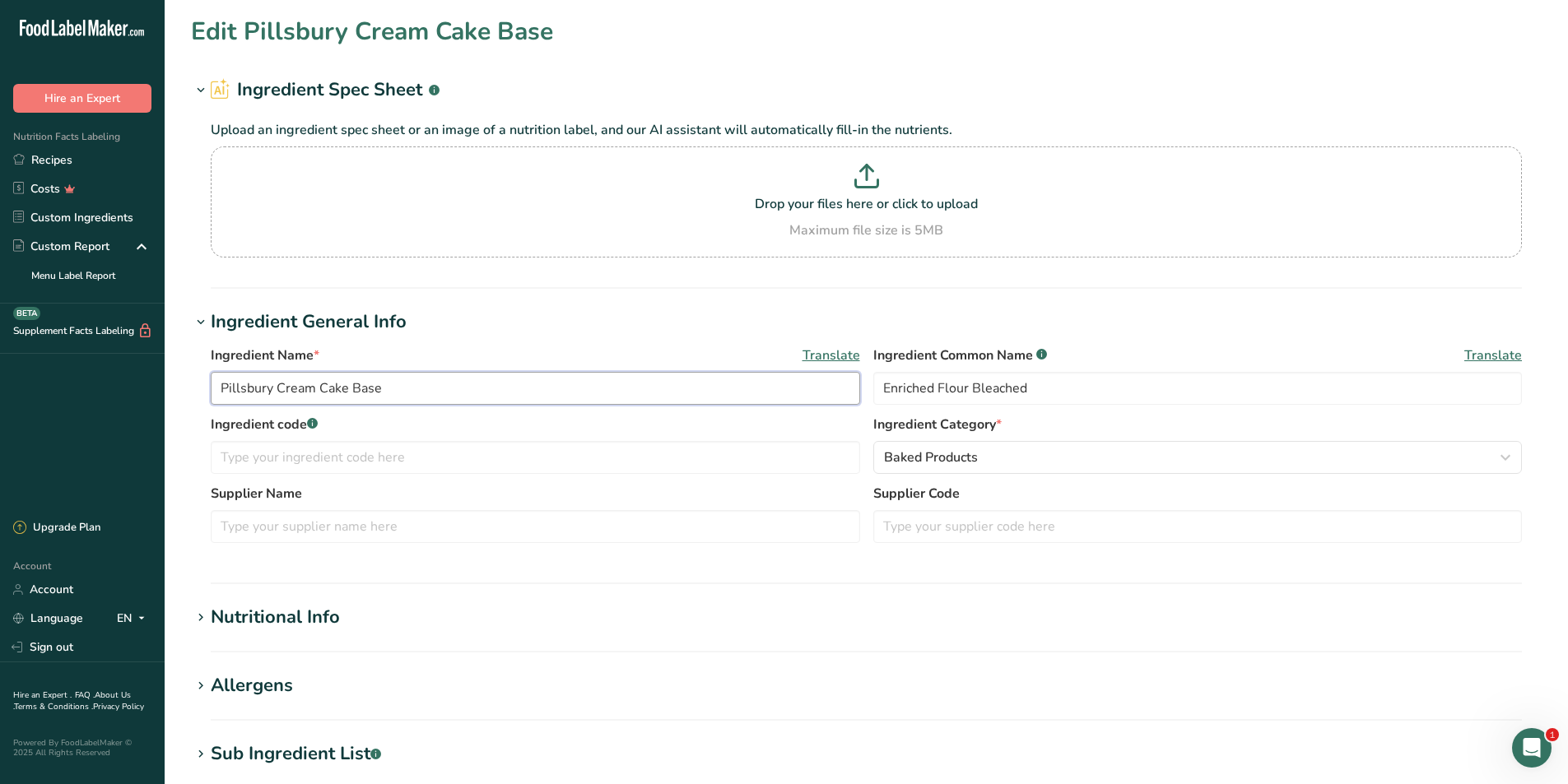 drag, startPoint x: 417, startPoint y: 389, endPoint x: 143, endPoint y: 377, distance: 274.26265 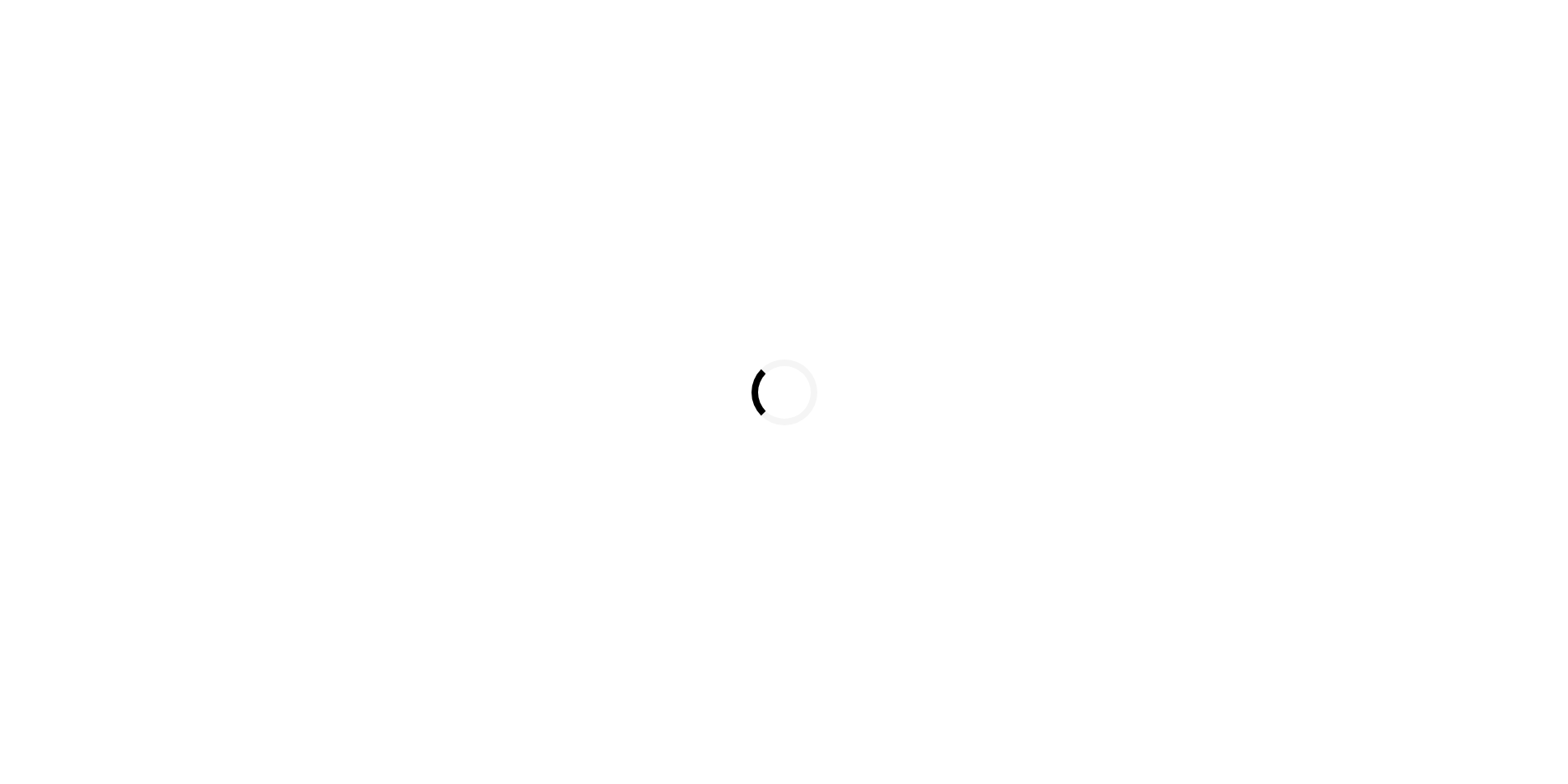 scroll, scrollTop: 0, scrollLeft: 0, axis: both 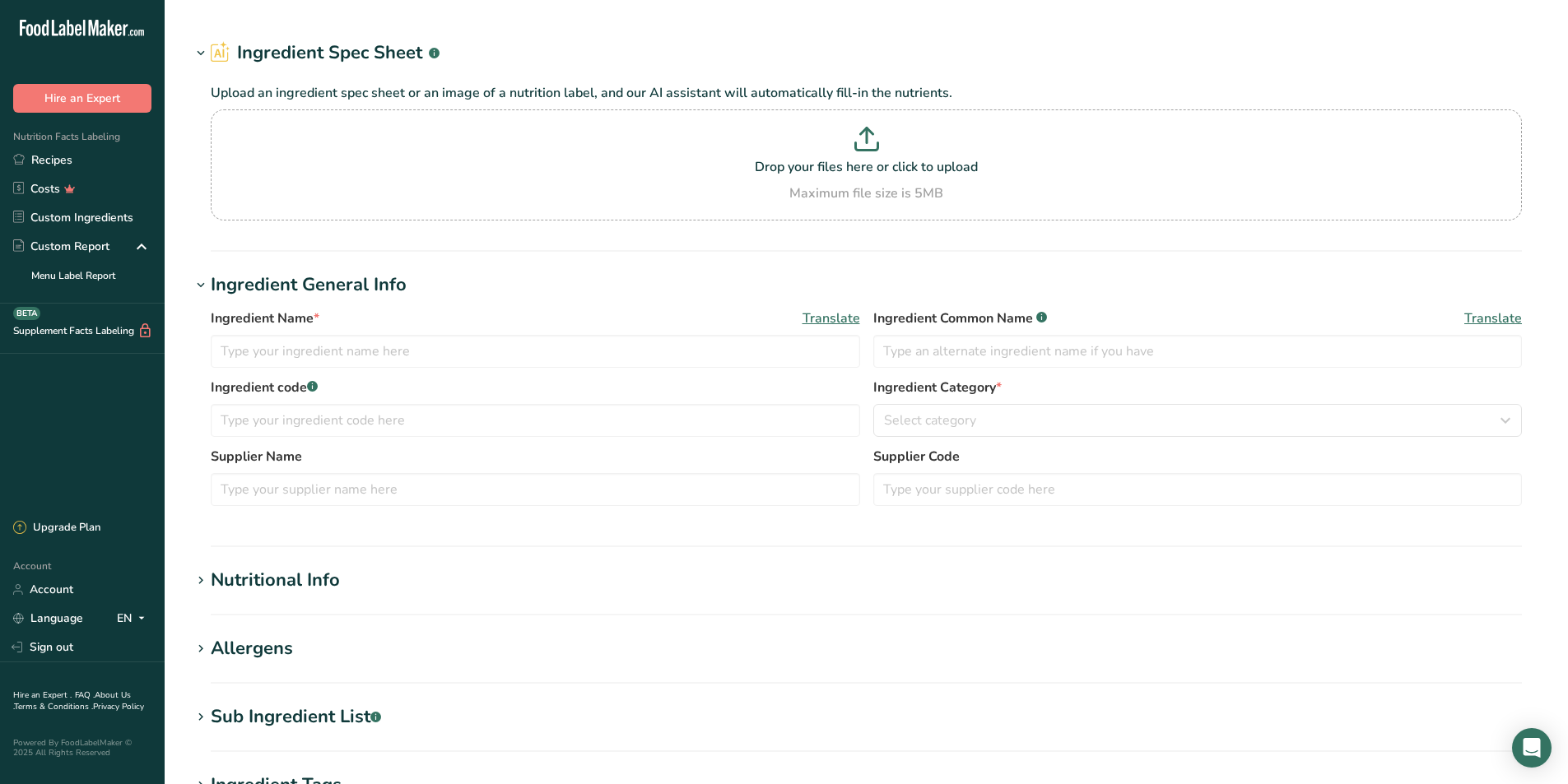 type on "[PERSON_NAME] Premium Vanilla Creme Cake Base- 50 LB" 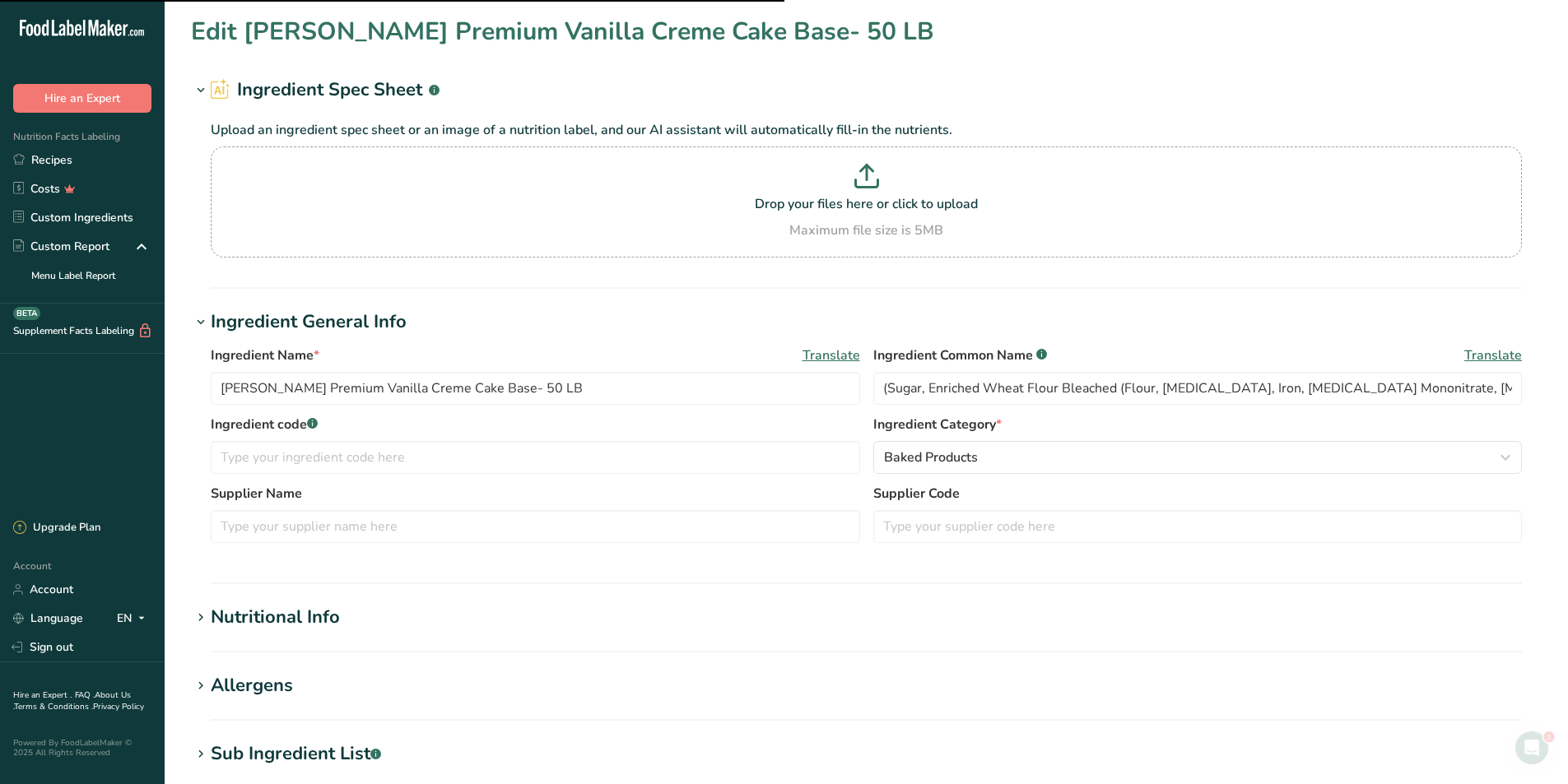 scroll, scrollTop: 0, scrollLeft: 0, axis: both 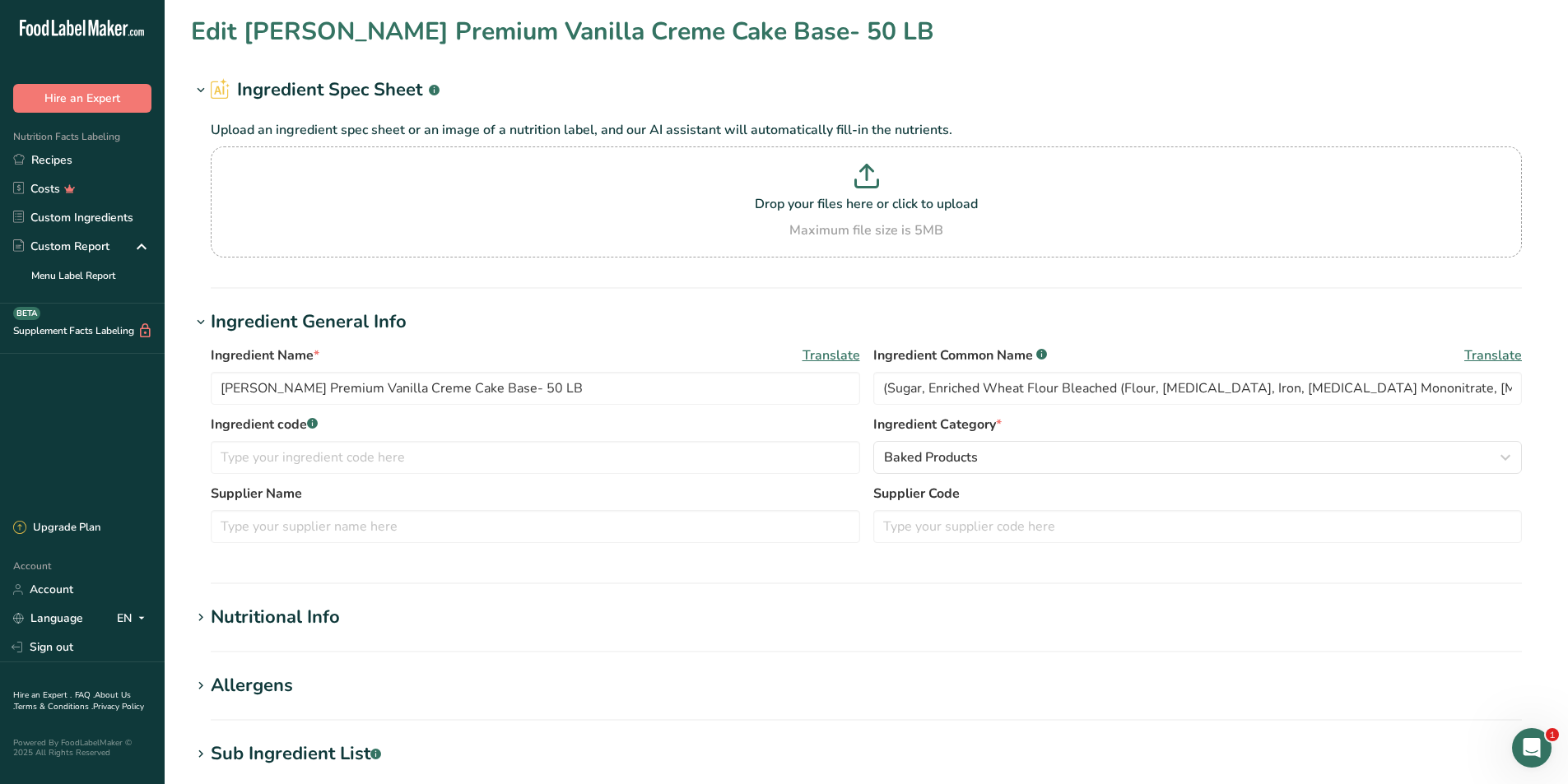 click on "Edit [PERSON_NAME] Premium Vanilla Creme Cake Base- 50 LB
Ingredient Spec Sheet
.a-a{fill:#347362;}.b-a{fill:#fff;}
Upload an ingredient spec sheet or an image of a nutrition label, and our AI assistant will automatically fill-in the nutrients.
Drop your files here or click to upload
Maximum file size is 5MB
Ingredient General Info
Ingredient Name *
Translate
[PERSON_NAME] Premium Vanilla Creme Cake Base- 50 LB
Ingredient Common Name
.a-a{fill:#347362;}.b-a{fill:#fff;}
Translate
Ingredient code
.a-a{fill:#347362;}.b-a{fill:#fff;}
Ingredient Category *
Baked Products
Standard Categories" at bounding box center [866, 570] 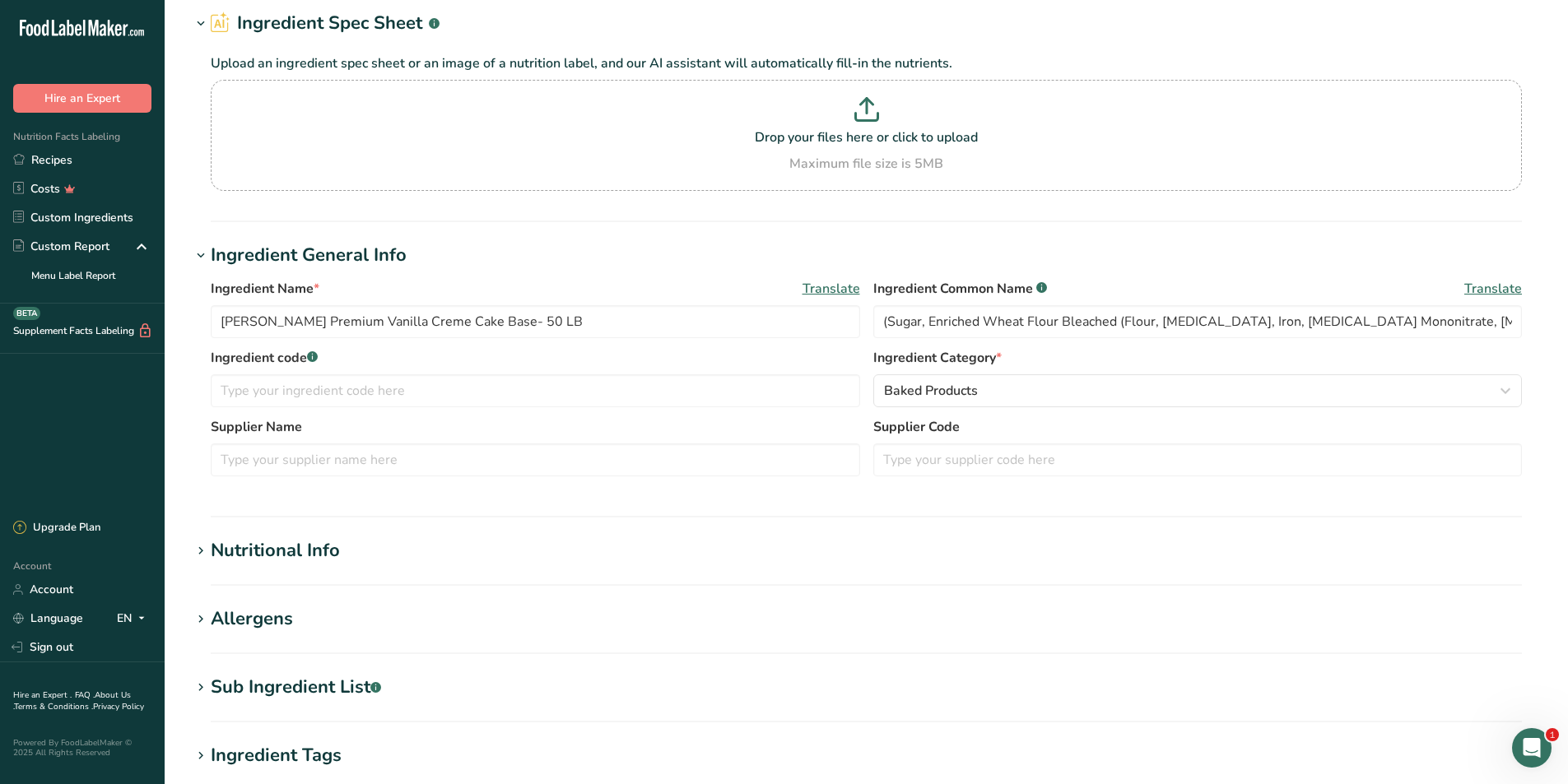 scroll, scrollTop: 247, scrollLeft: 0, axis: vertical 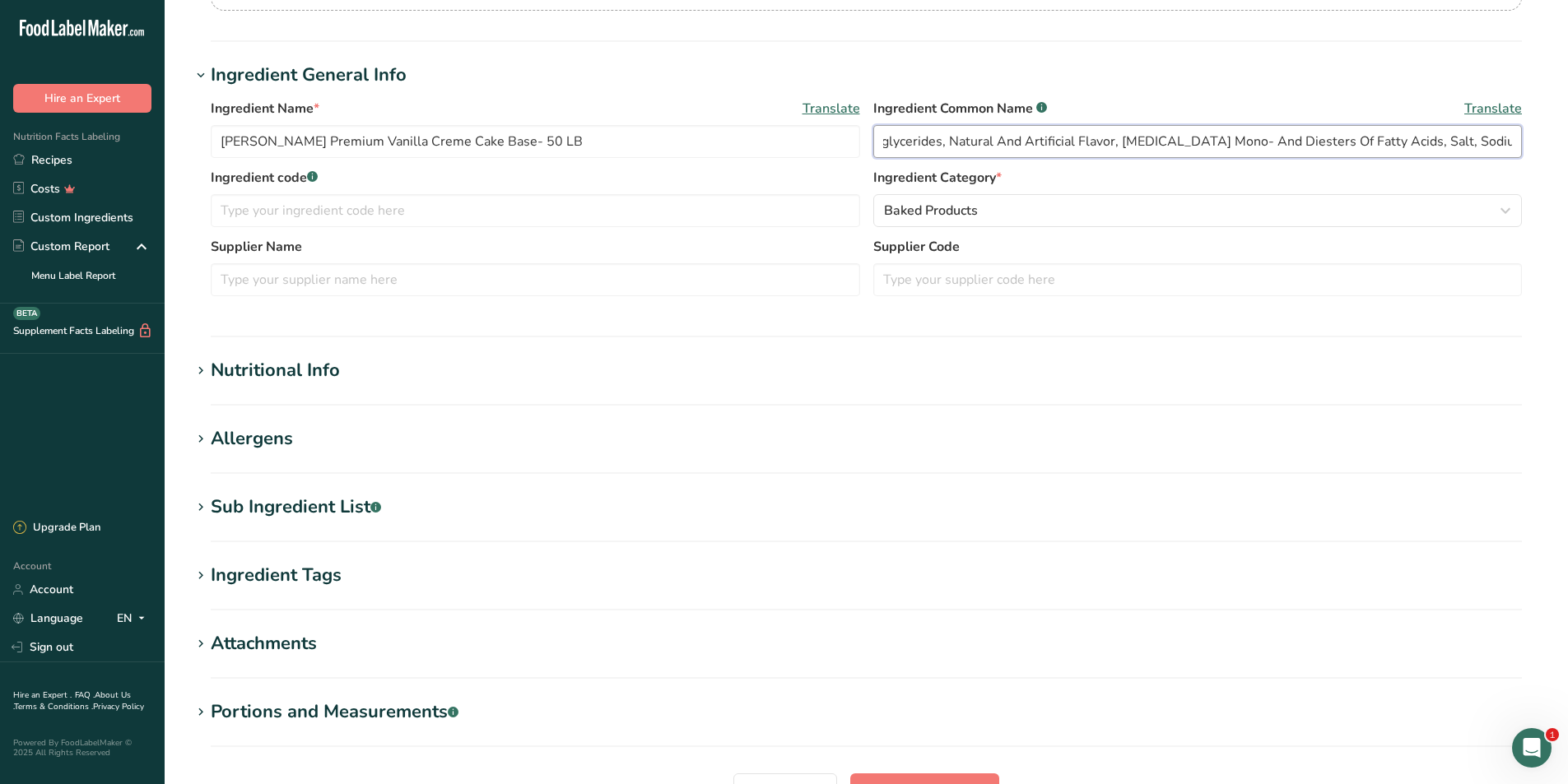 drag, startPoint x: 879, startPoint y: 137, endPoint x: 1580, endPoint y: 188, distance: 702.85276 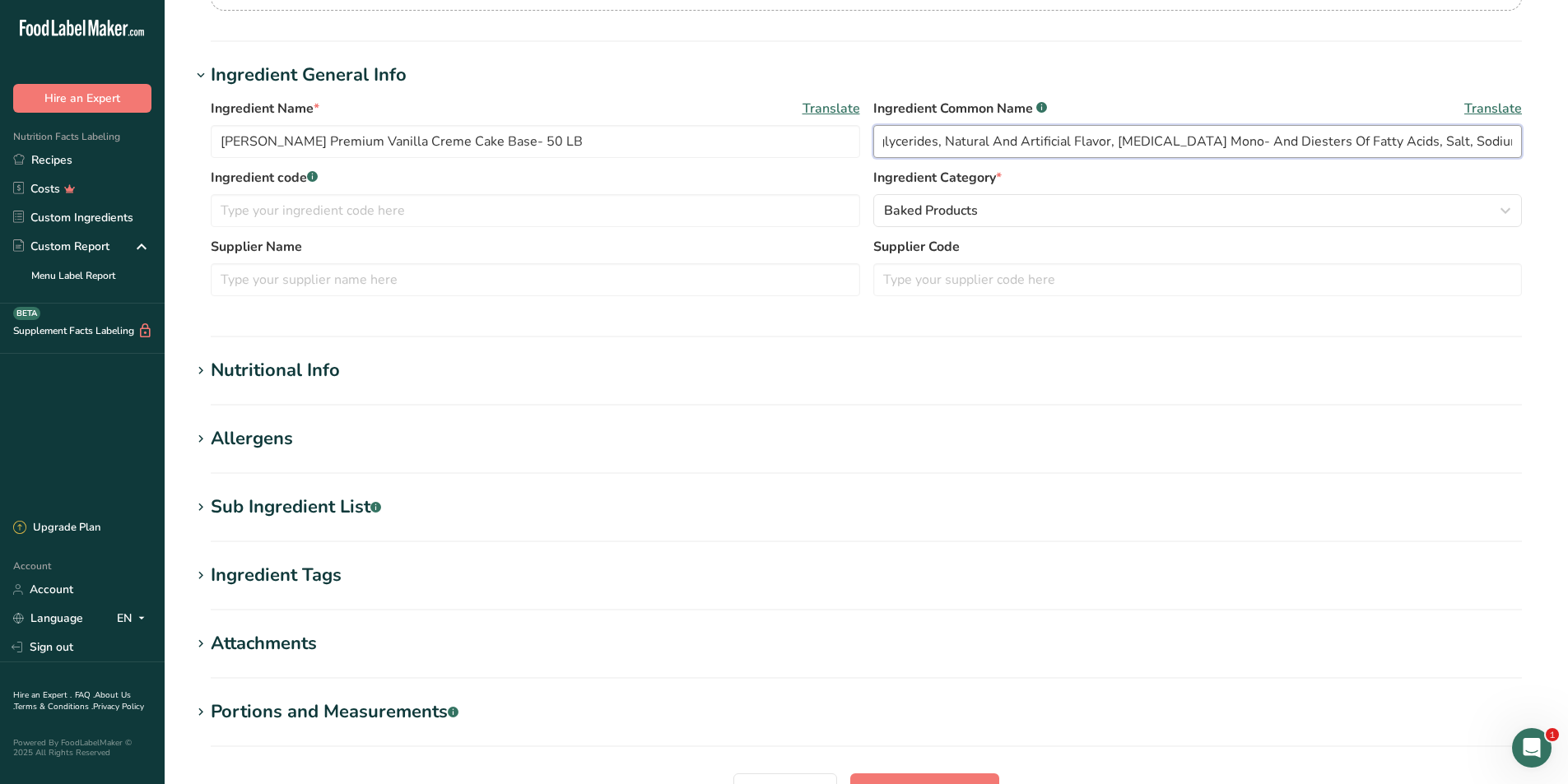 scroll, scrollTop: 0, scrollLeft: 1937, axis: horizontal 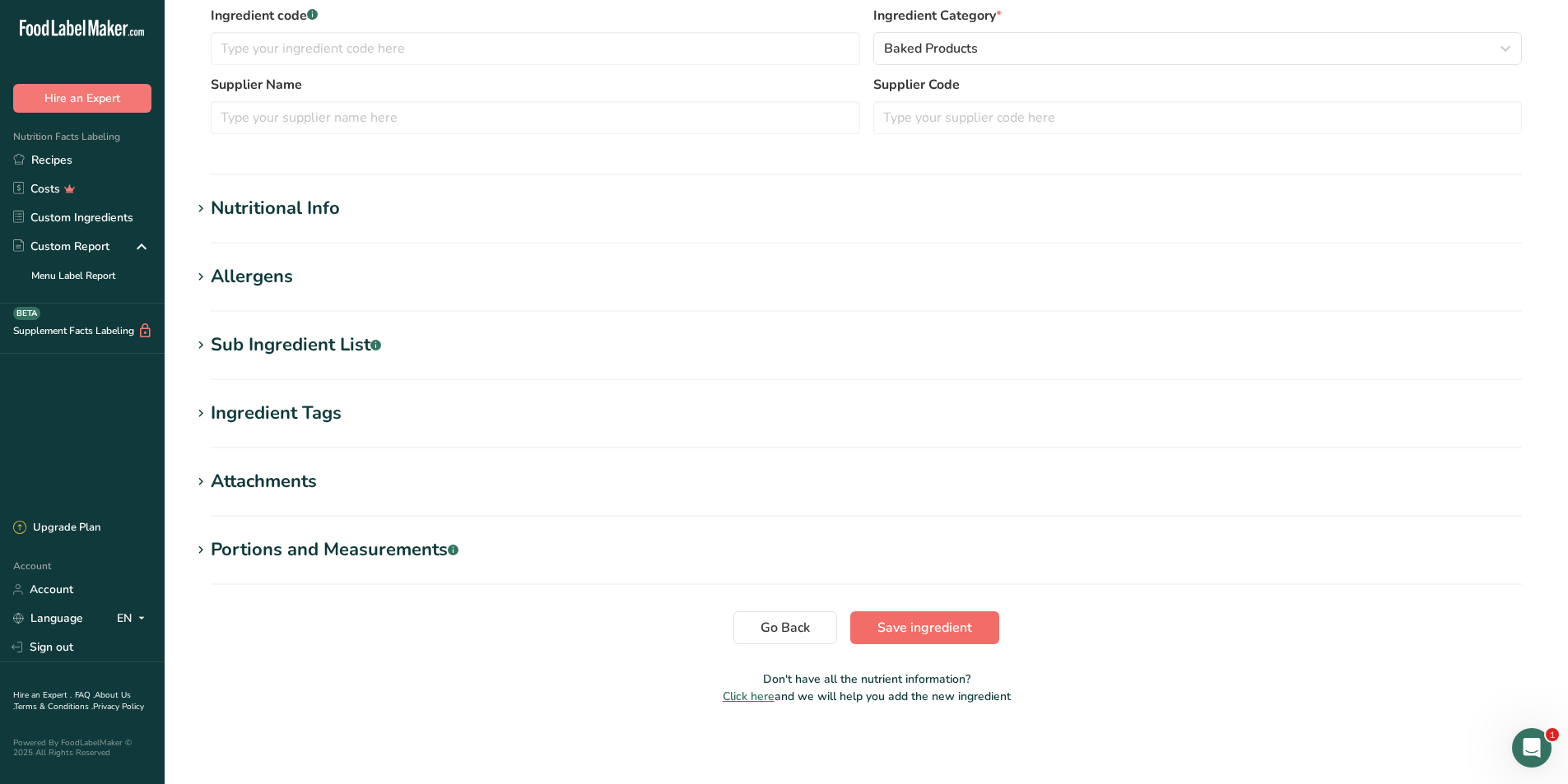 type on "Sugar, Enriched Wheat Flour Bleached (Flour, [MEDICAL_DATA], Iron, [MEDICAL_DATA] Mononitrate, [MEDICAL_DATA], [MEDICAL_DATA]), Food Starch-Modified, [MEDICAL_DATA], Contains 2% Or Less Of: Defatted Soy Flour, Eggs, Leavening (Aluminum Sulfate, Baking Soda, Sodium Aluminum Phosphate), Mono- And Diglycerides, Natural And Artificial Flavor, [MEDICAL_DATA] Mono- And Diesters Of Fatty Acids, Salt, Sodium Stearoyl Lactylate, Vital Wheat Gluten, Whey." 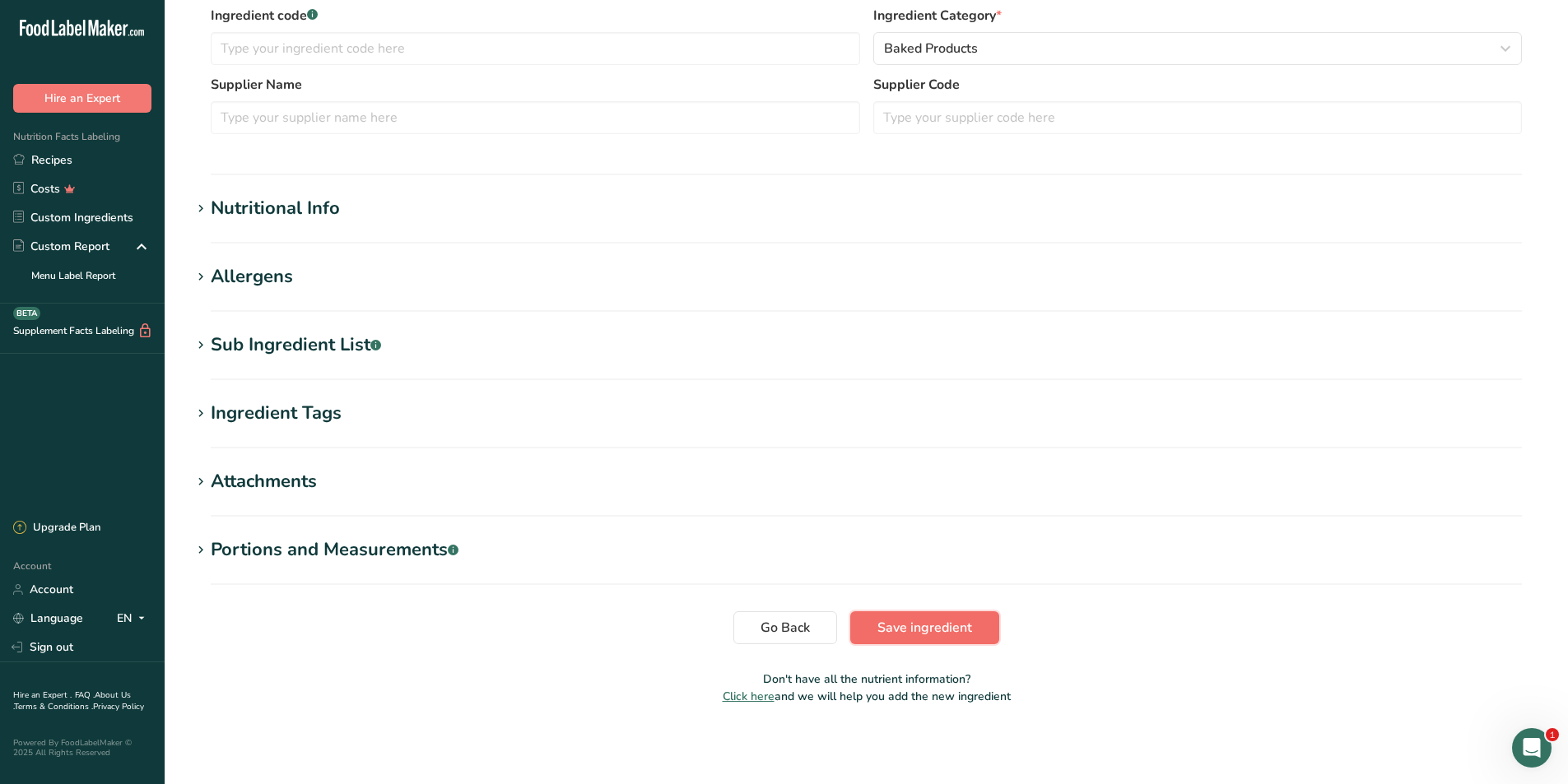 click on "Save ingredient" at bounding box center (924, 628) 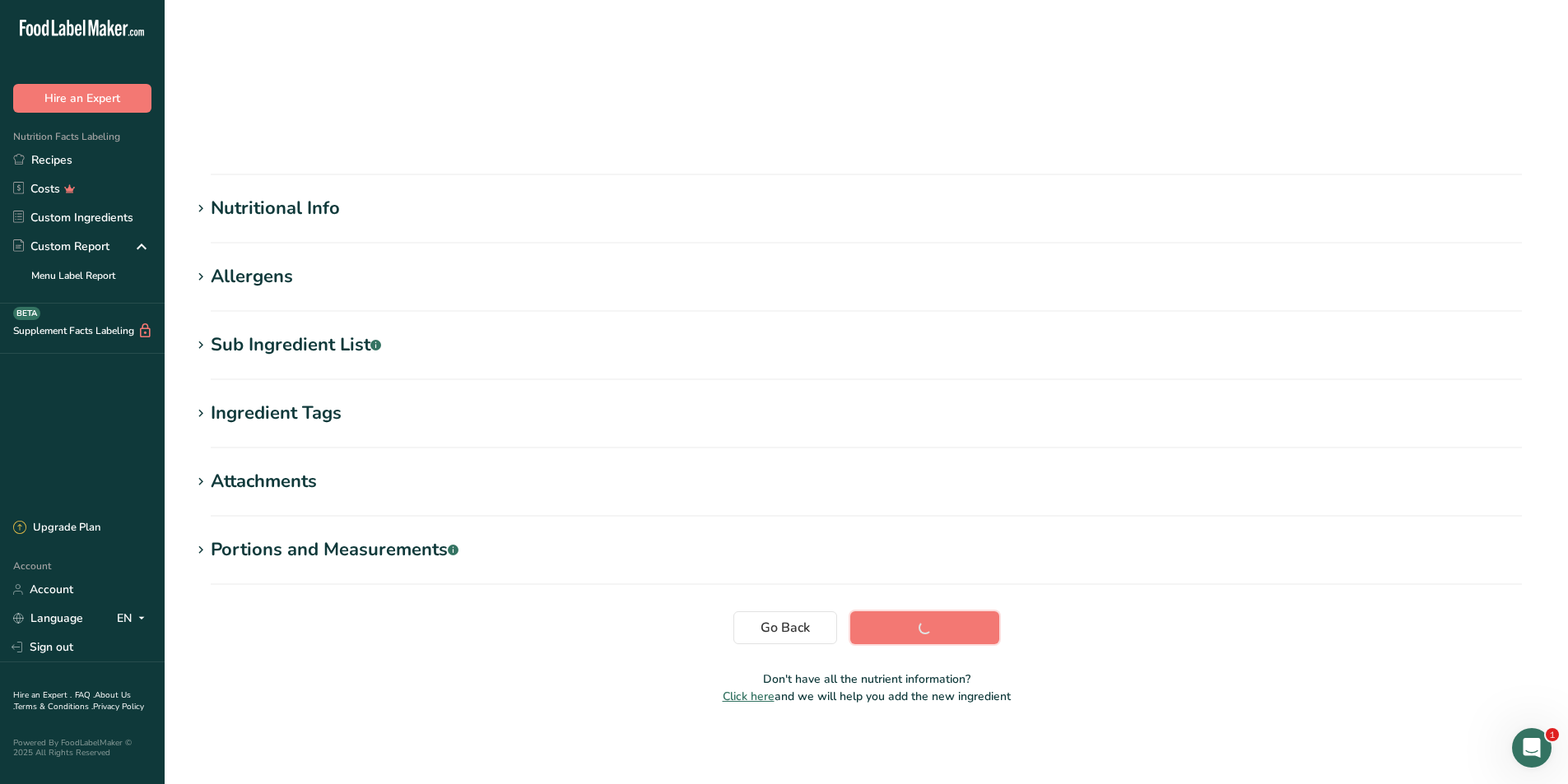 scroll, scrollTop: 18, scrollLeft: 0, axis: vertical 